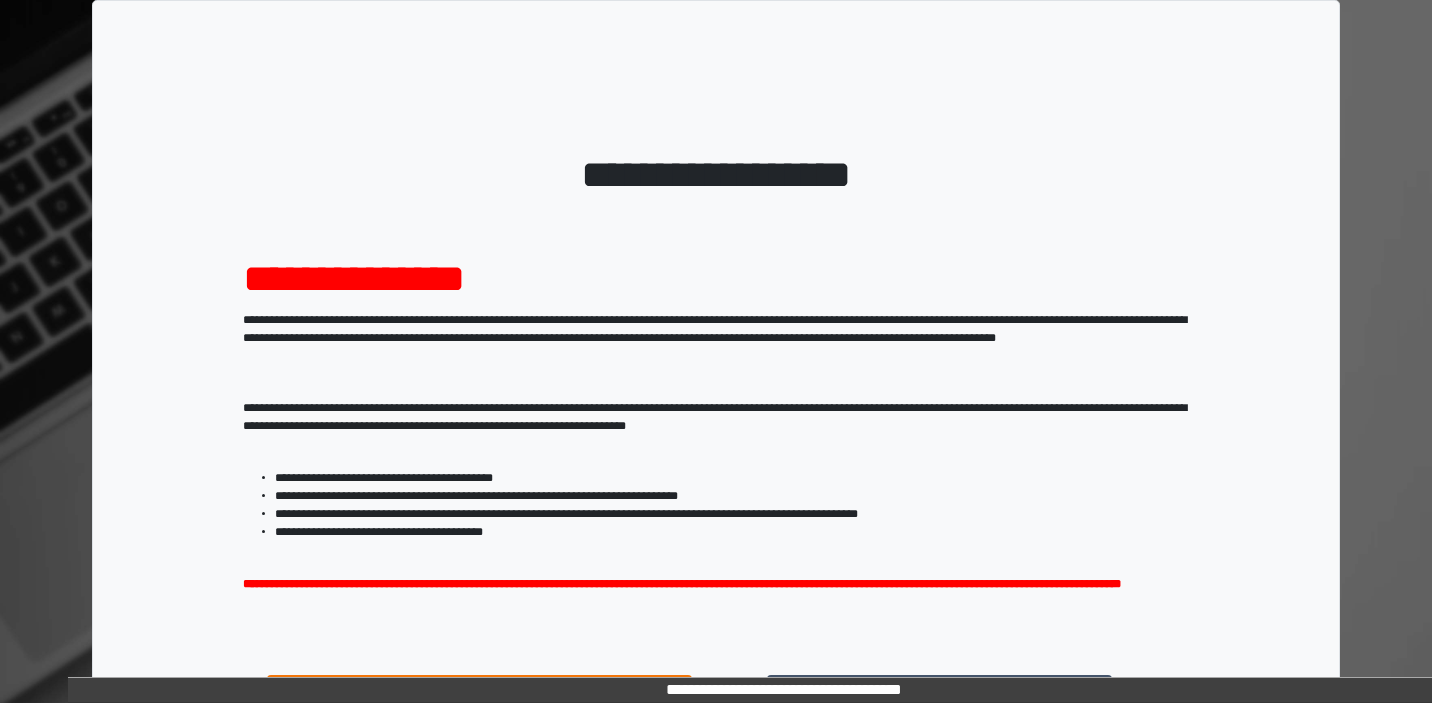 scroll, scrollTop: 0, scrollLeft: 0, axis: both 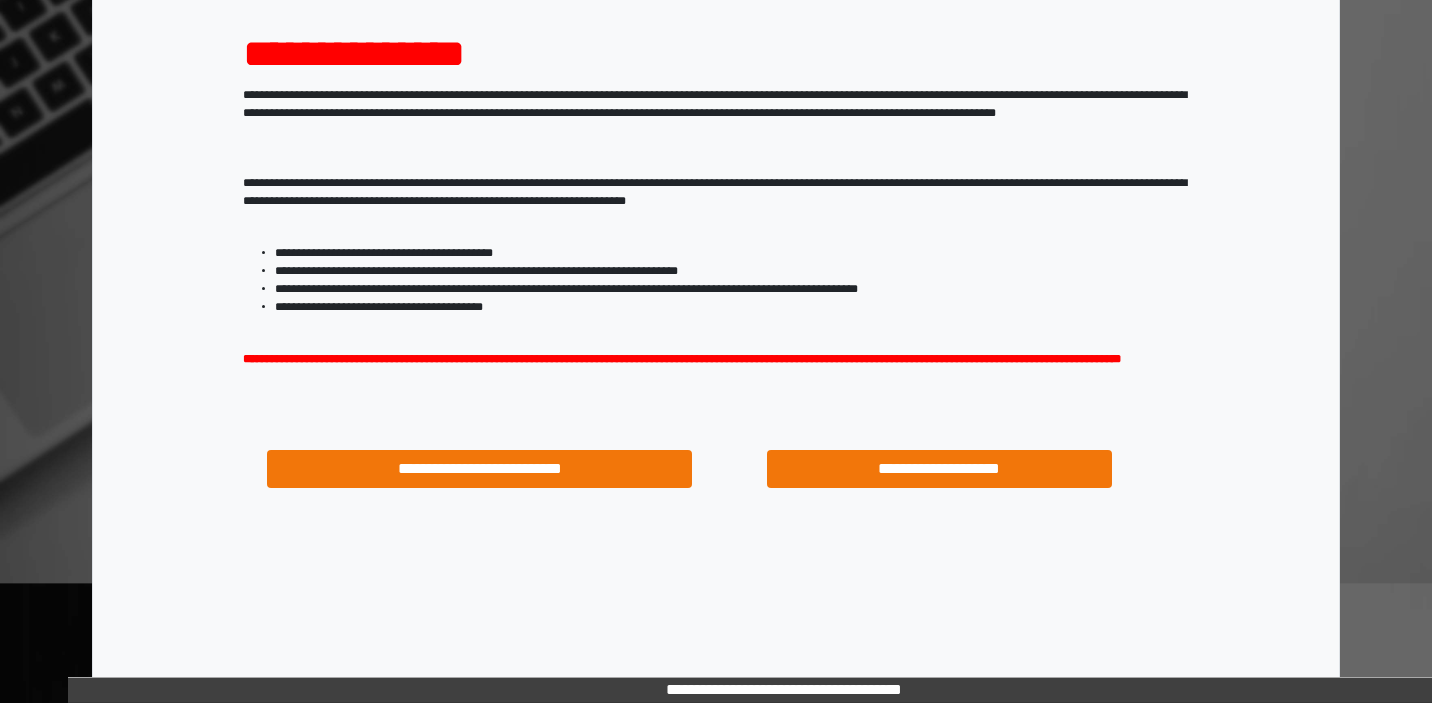 click on "**********" at bounding box center [939, 469] 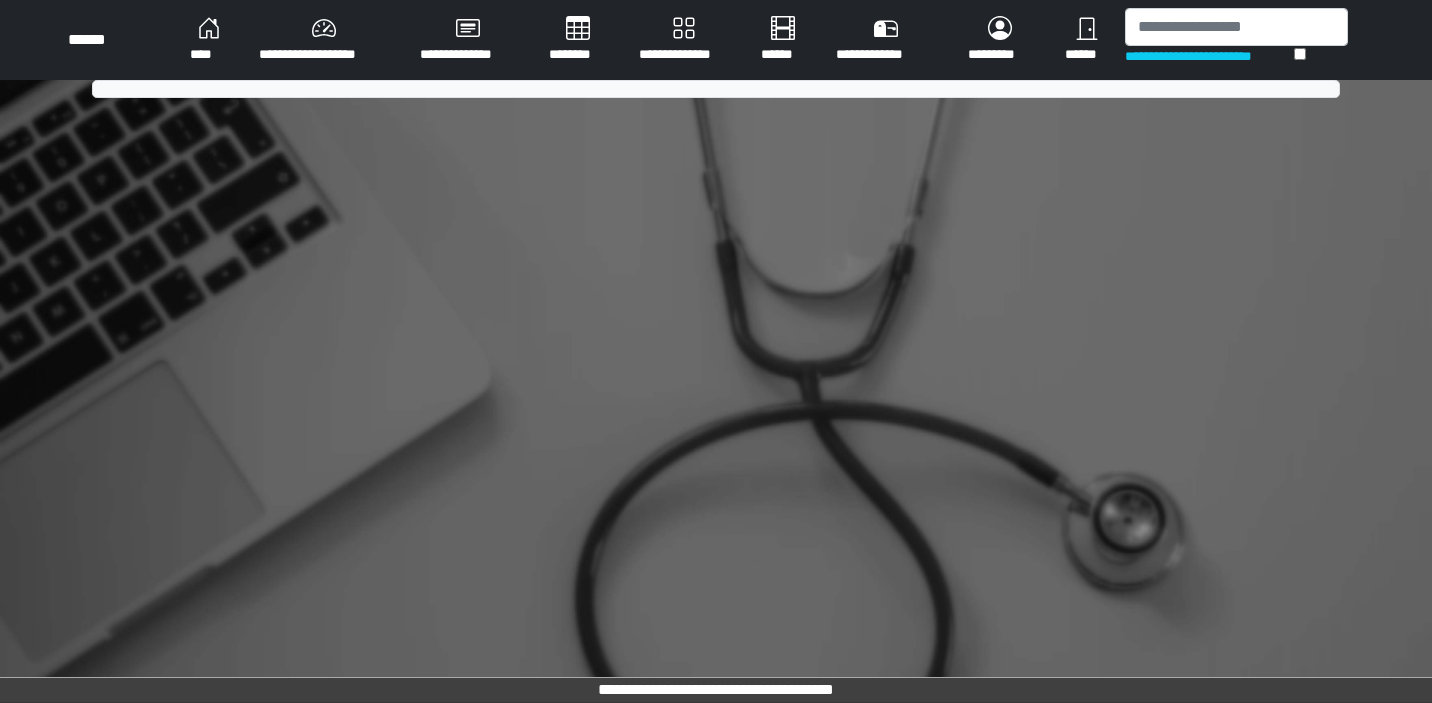 scroll, scrollTop: 0, scrollLeft: 0, axis: both 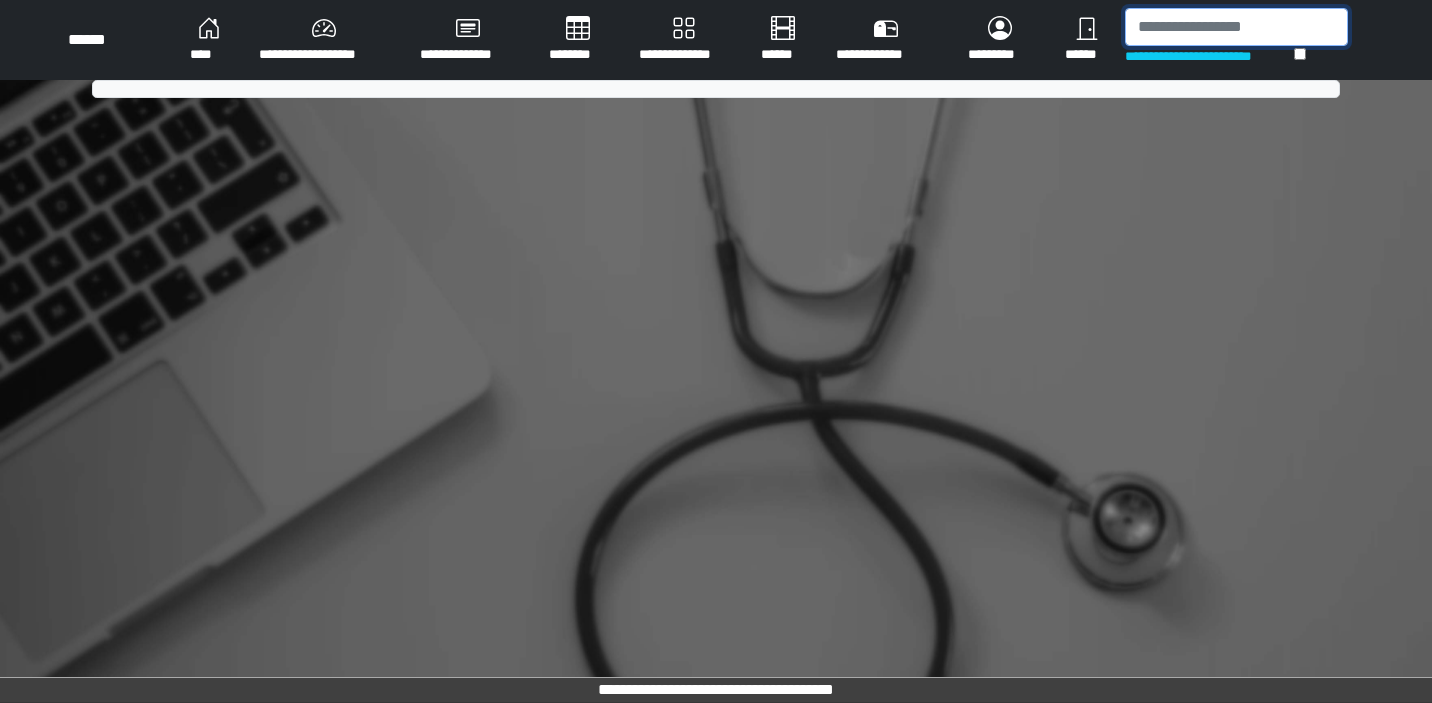 click at bounding box center [1236, 27] 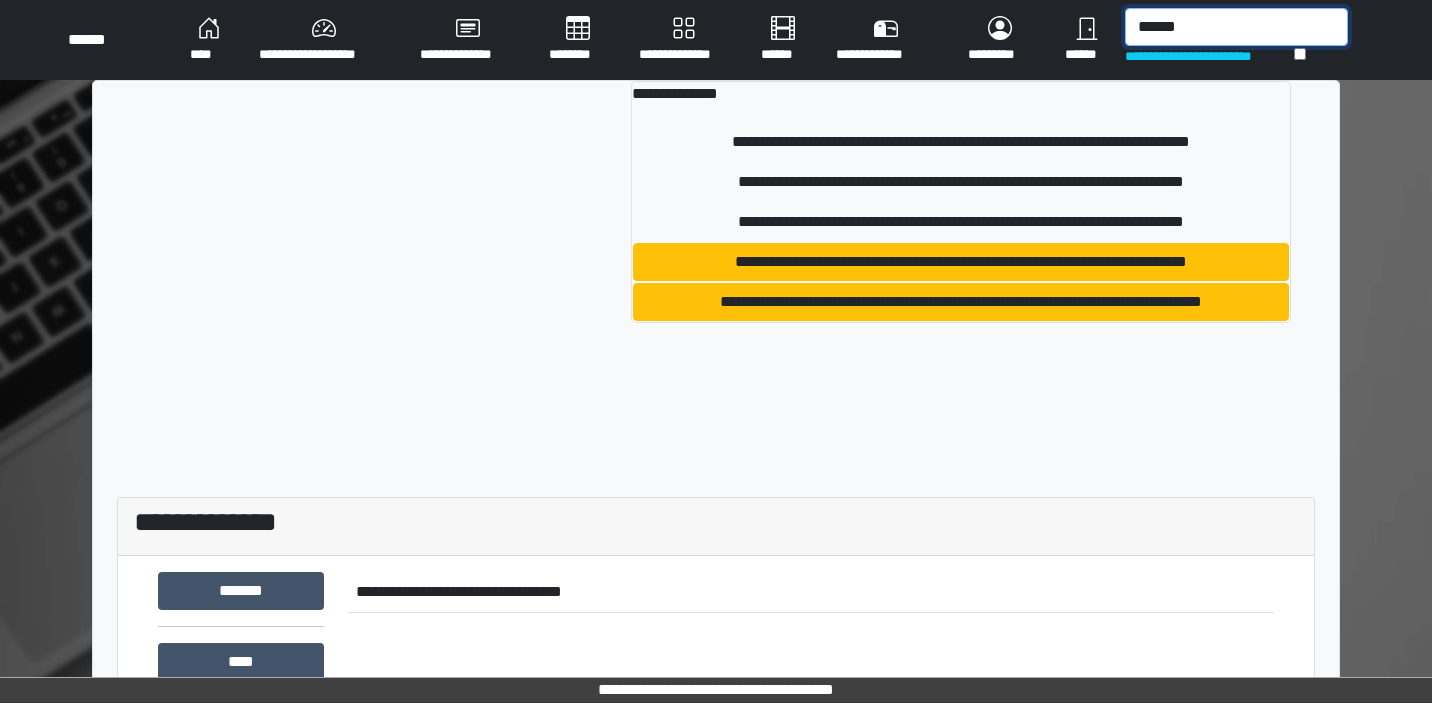 type on "******" 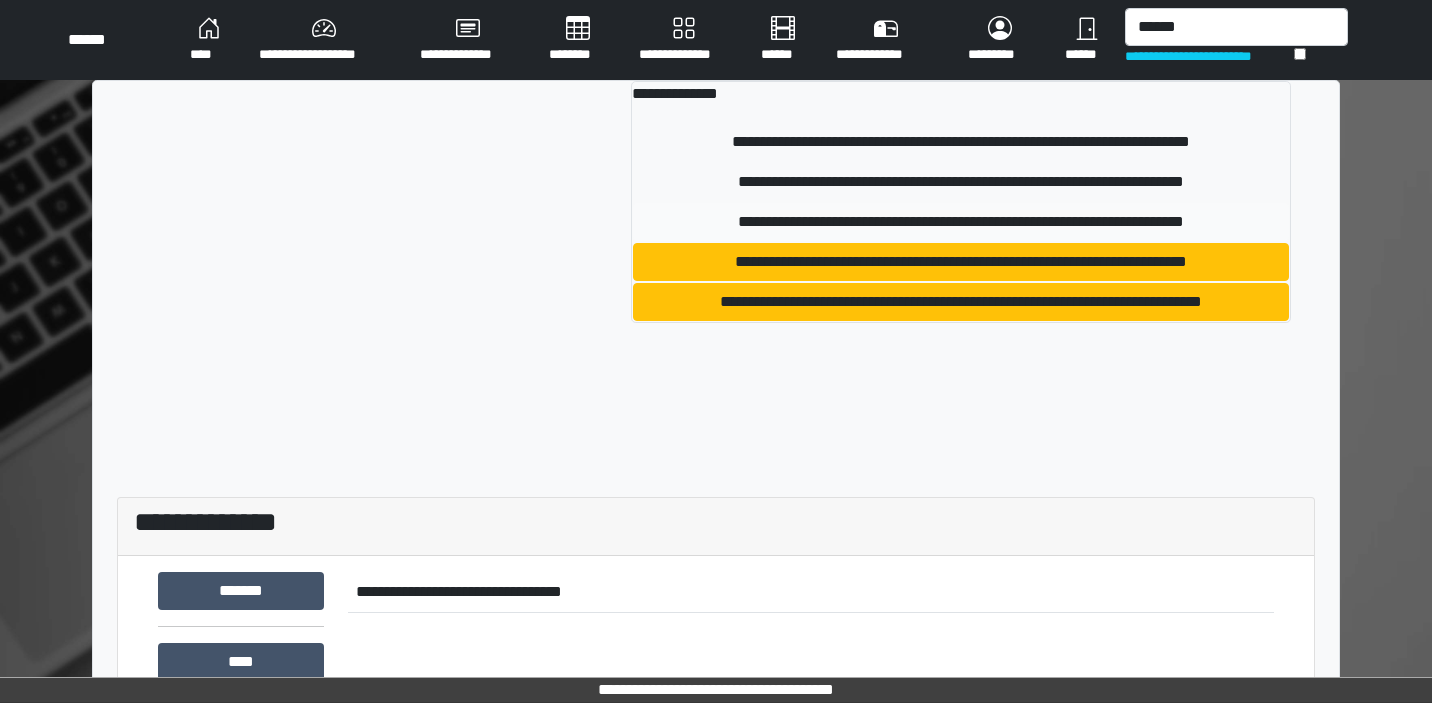 drag, startPoint x: 1150, startPoint y: 60, endPoint x: 1096, endPoint y: 229, distance: 177.41759 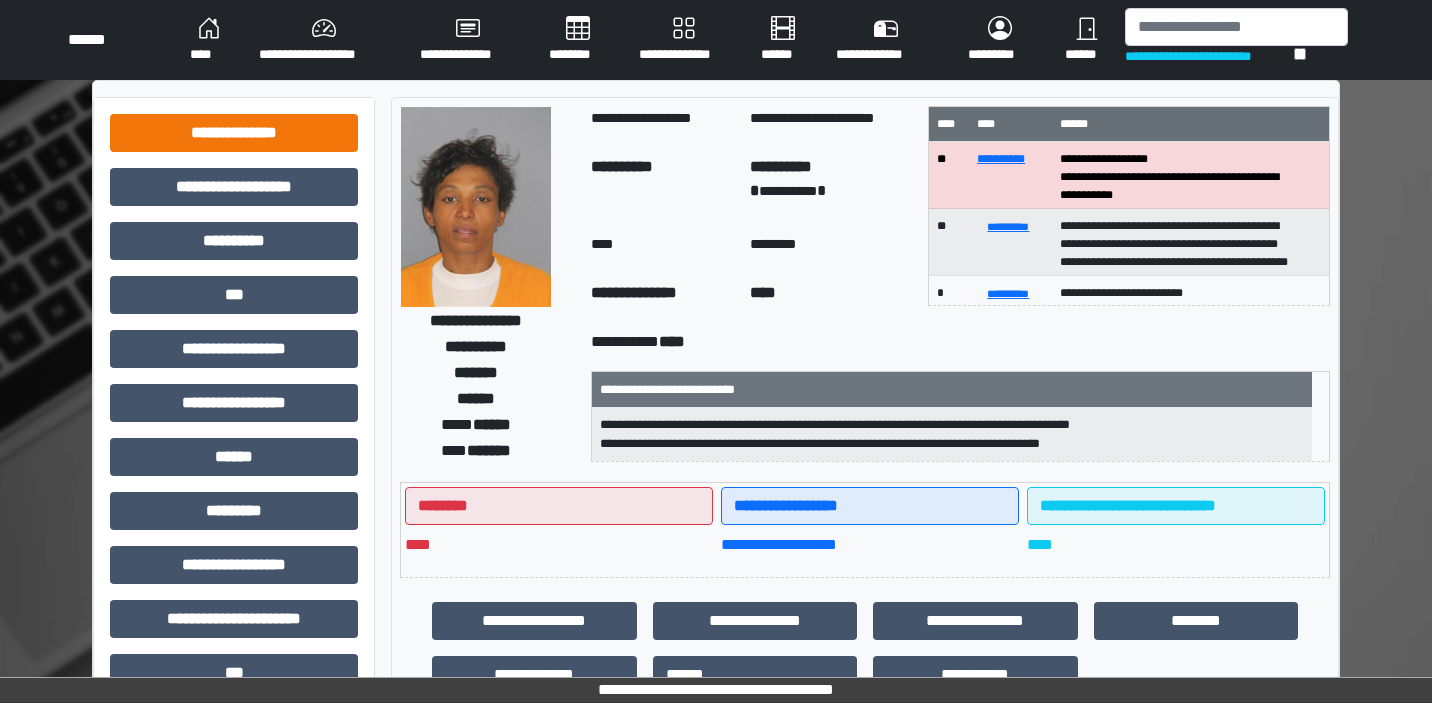 click on "**********" at bounding box center (234, 133) 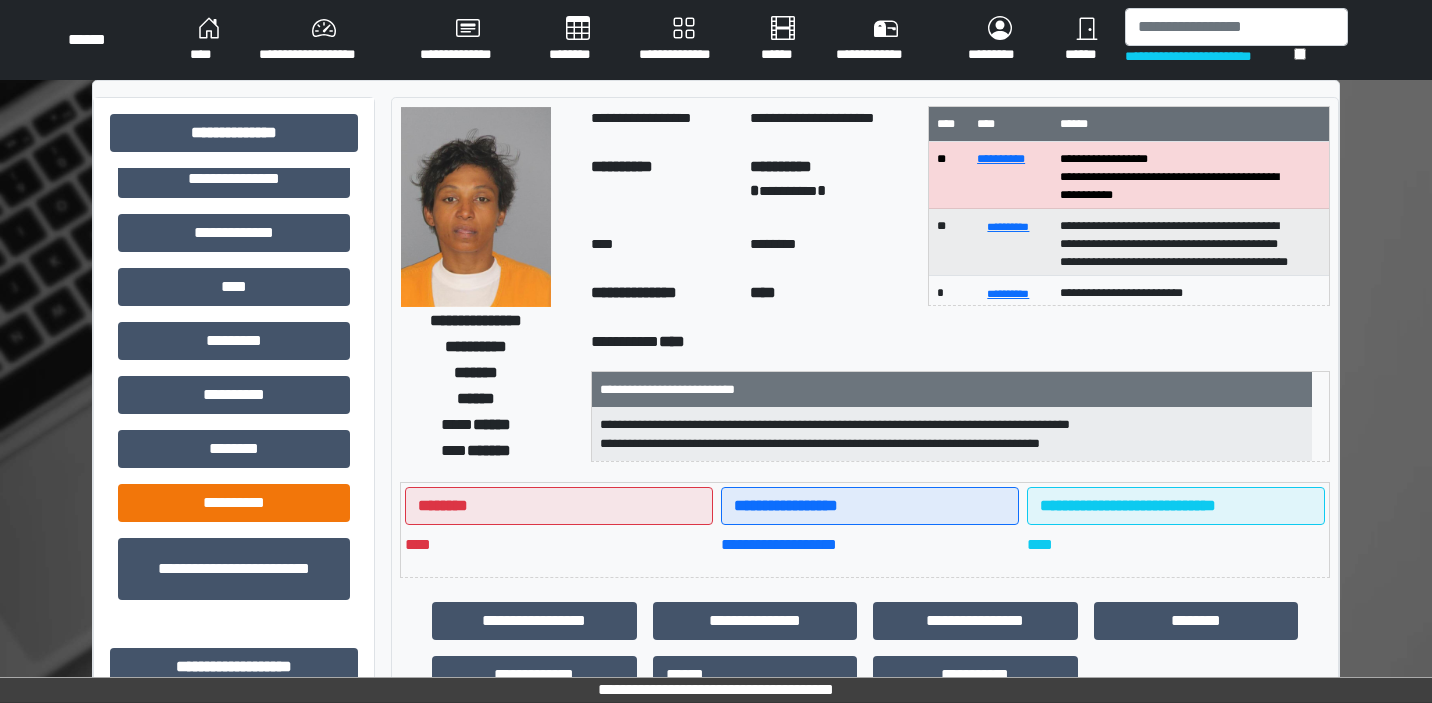 scroll, scrollTop: 580, scrollLeft: 0, axis: vertical 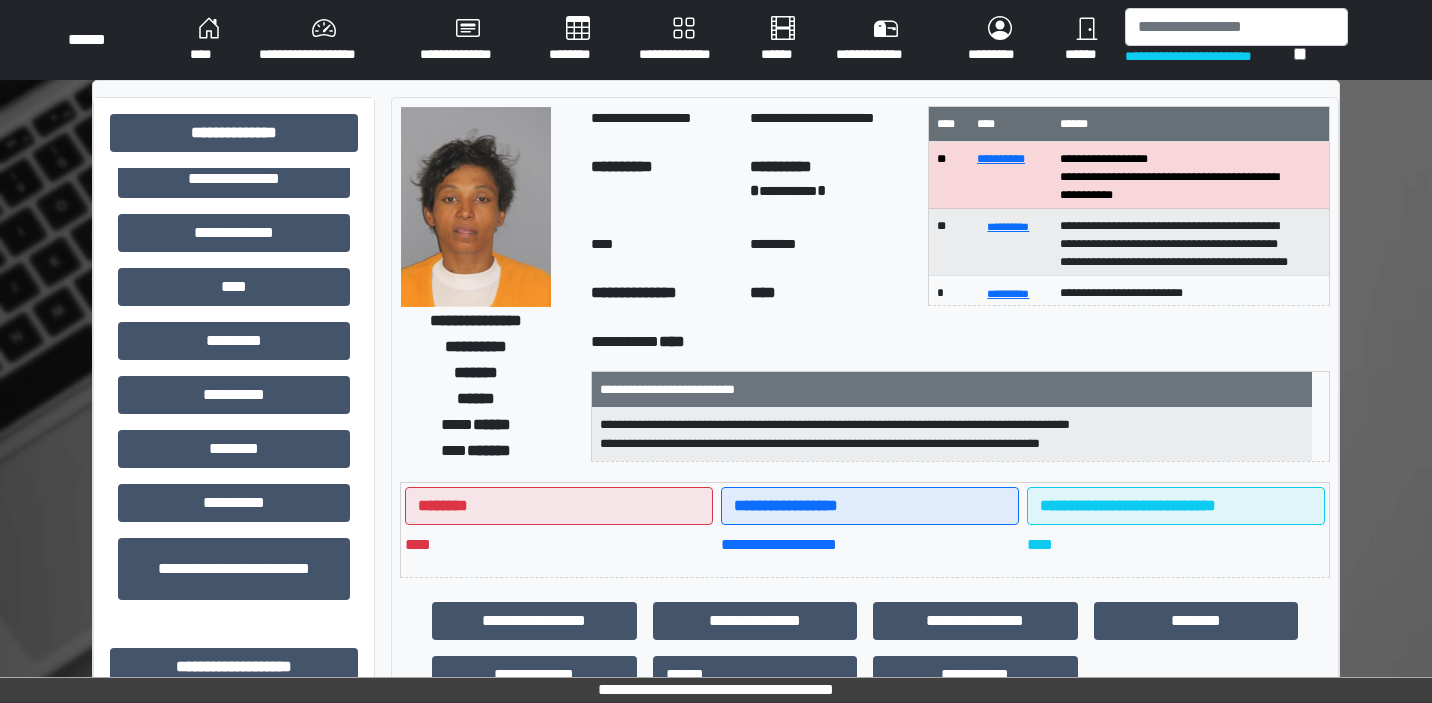 click on "********" at bounding box center [578, 40] 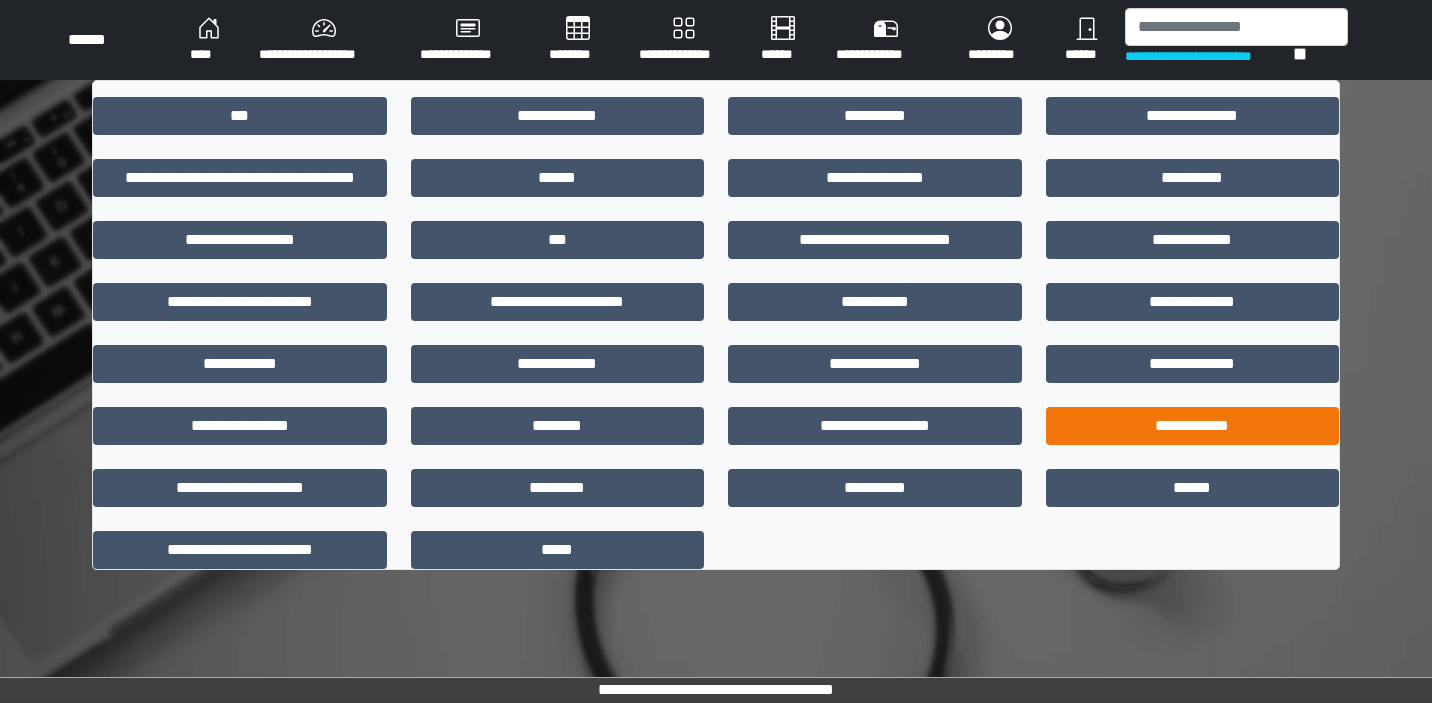 click on "**********" at bounding box center (1193, 426) 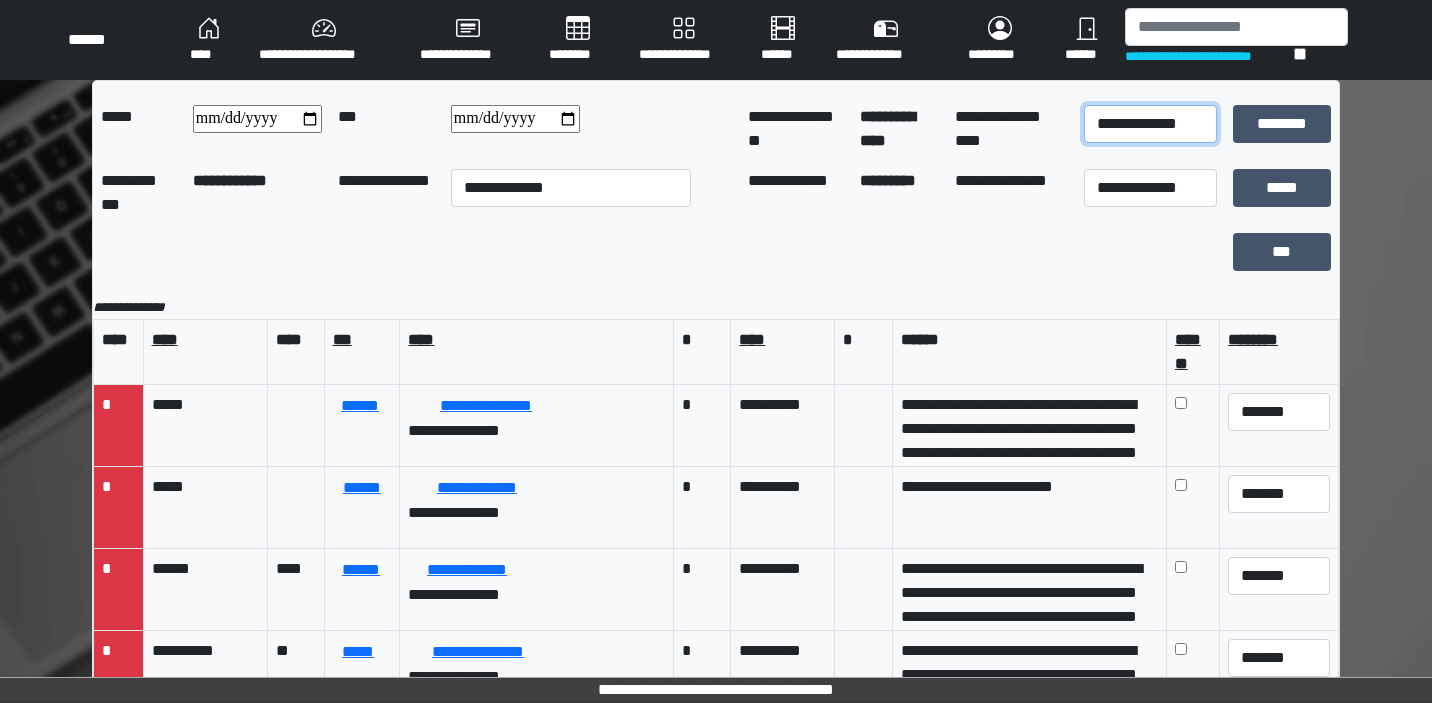 select on "*" 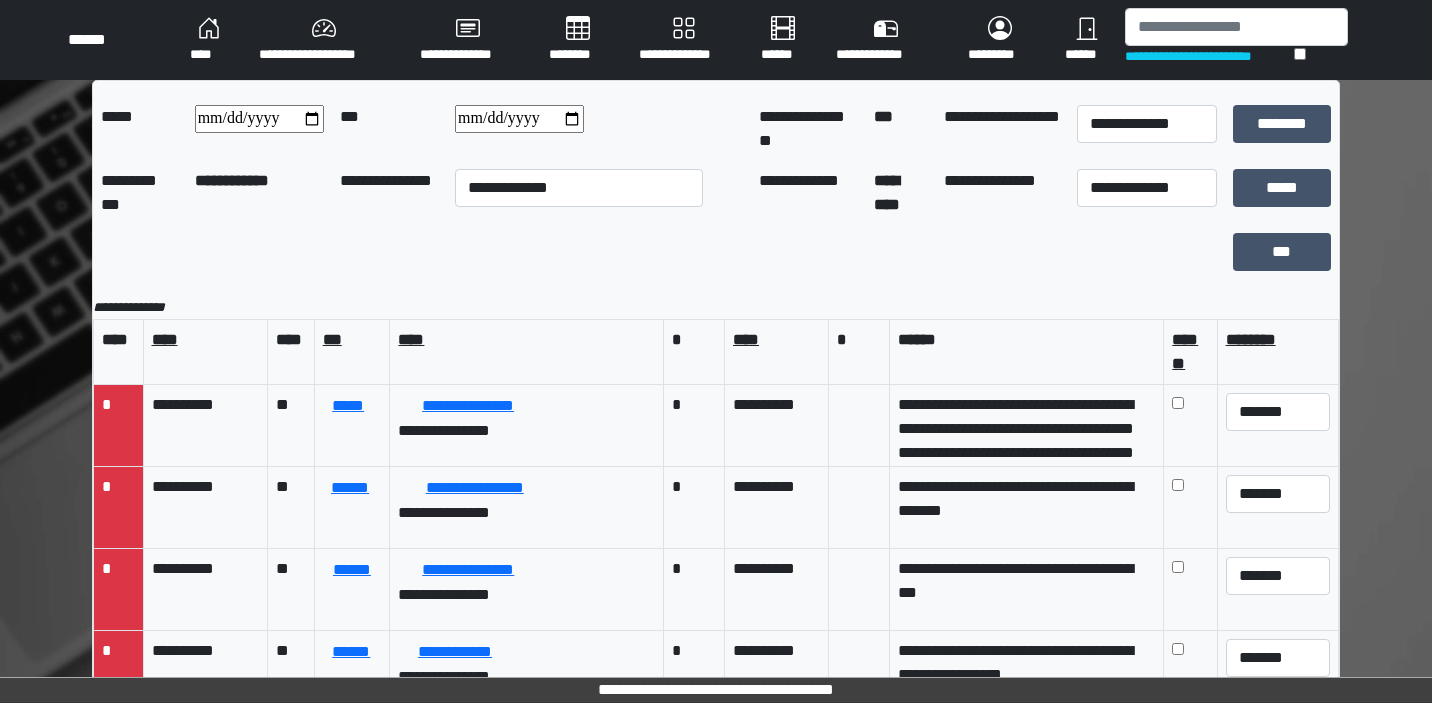 click at bounding box center (519, 119) 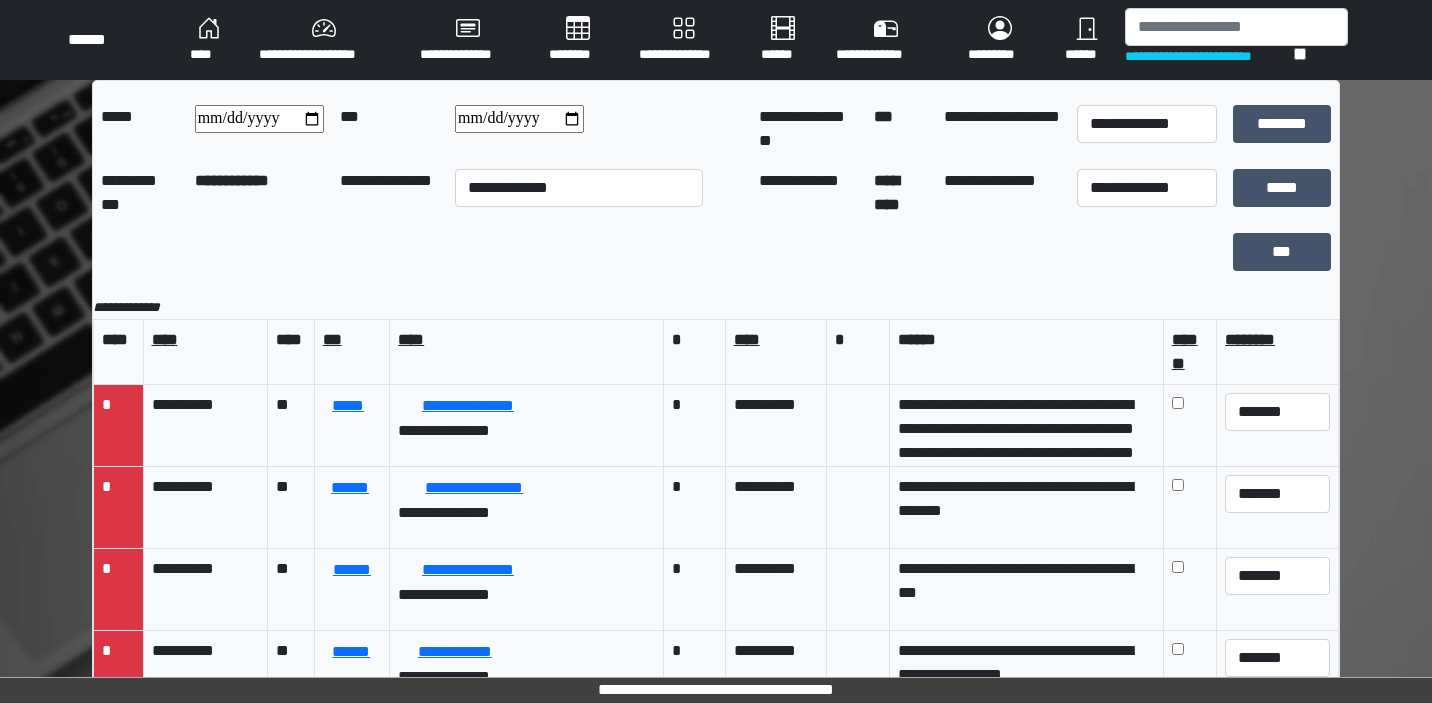 click on "********" at bounding box center [1282, 129] 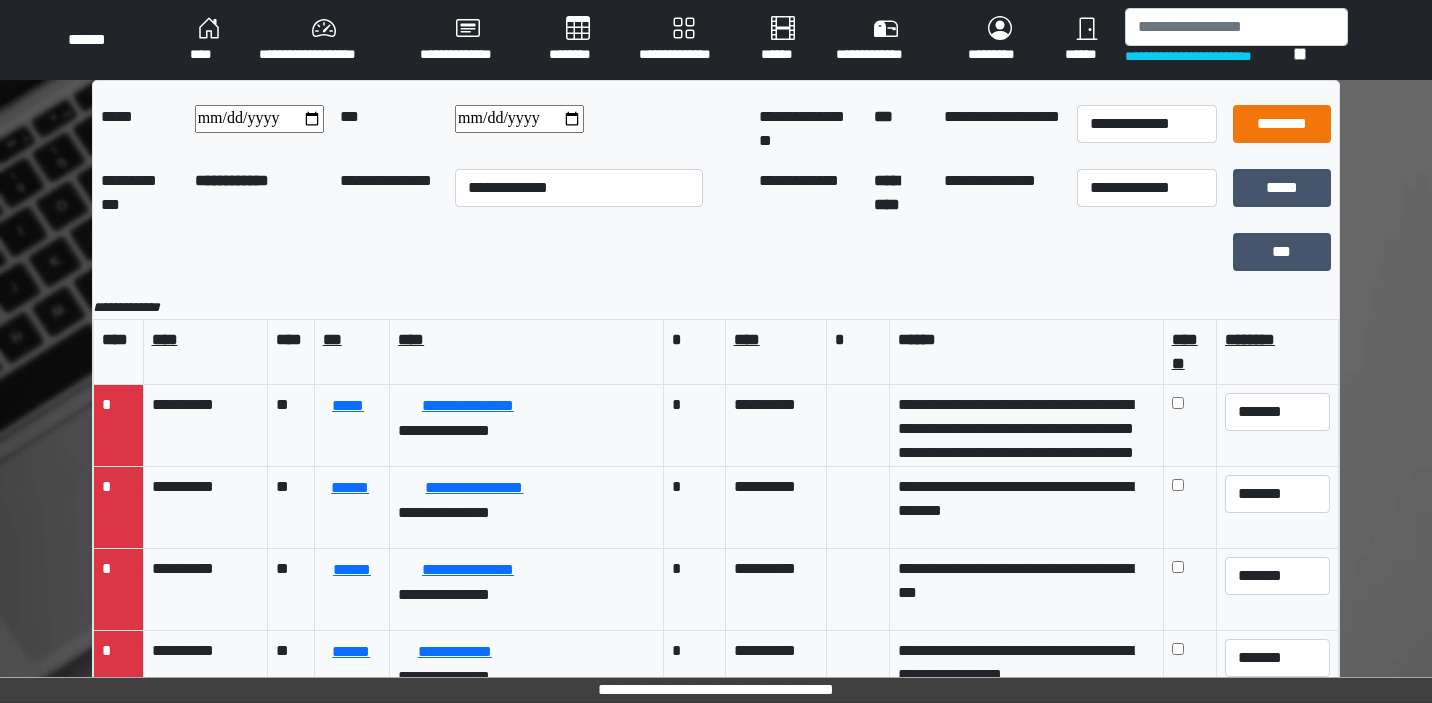 click on "********" at bounding box center [1282, 124] 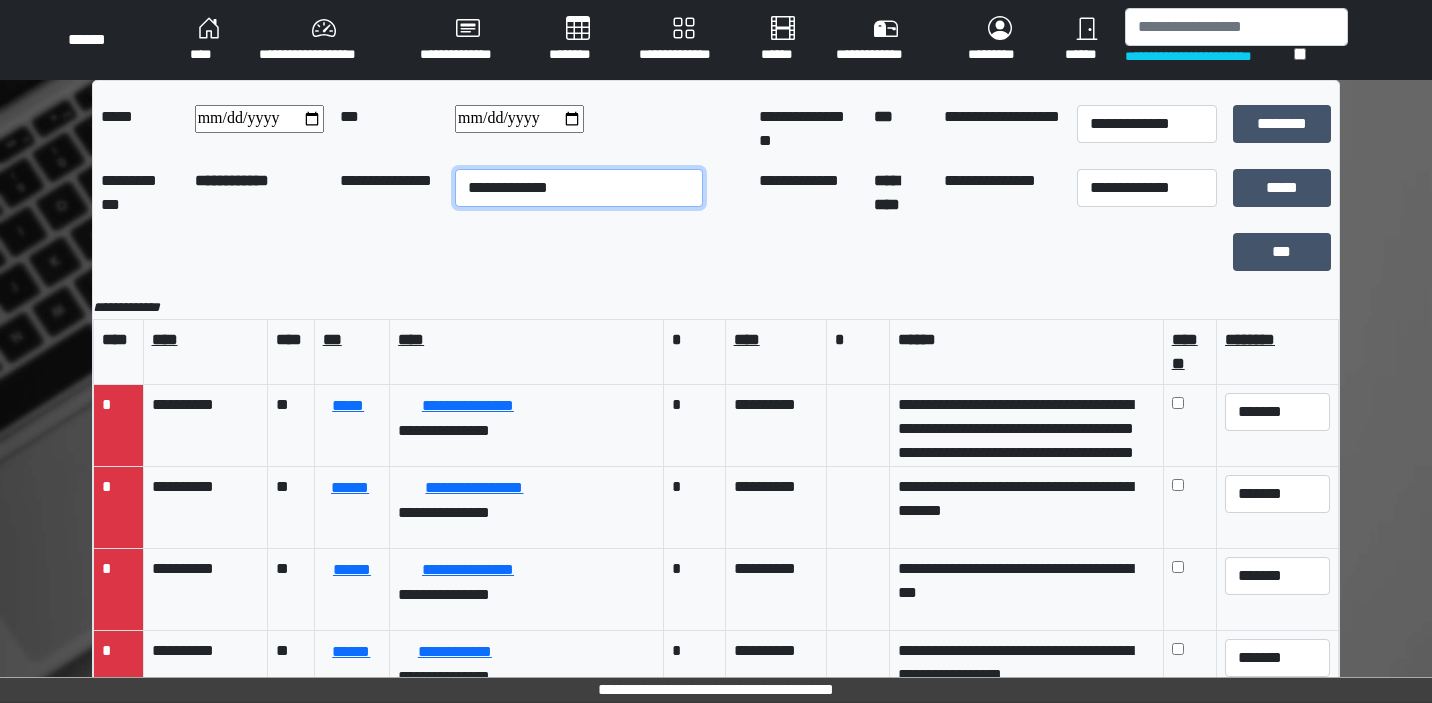select on "**" 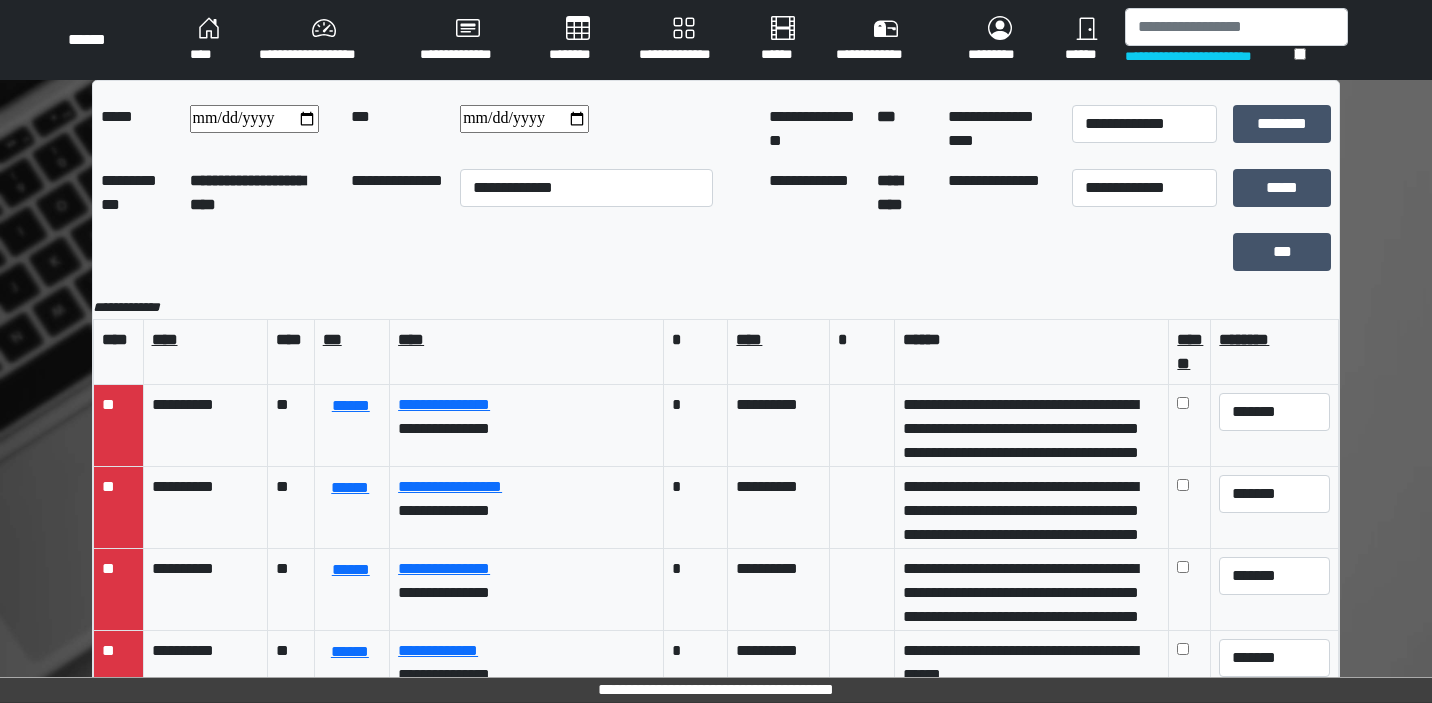click on "**********" at bounding box center (586, 129) 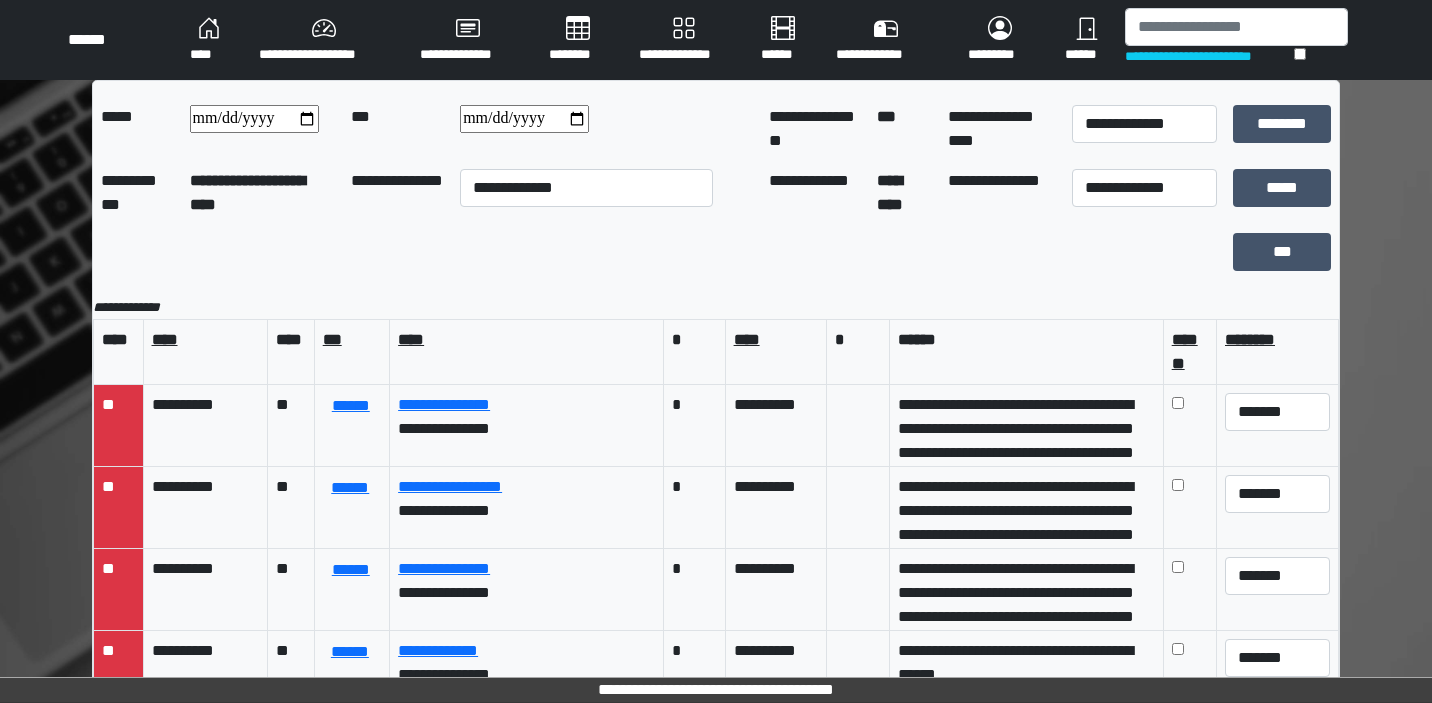 click on "**********" at bounding box center [524, 119] 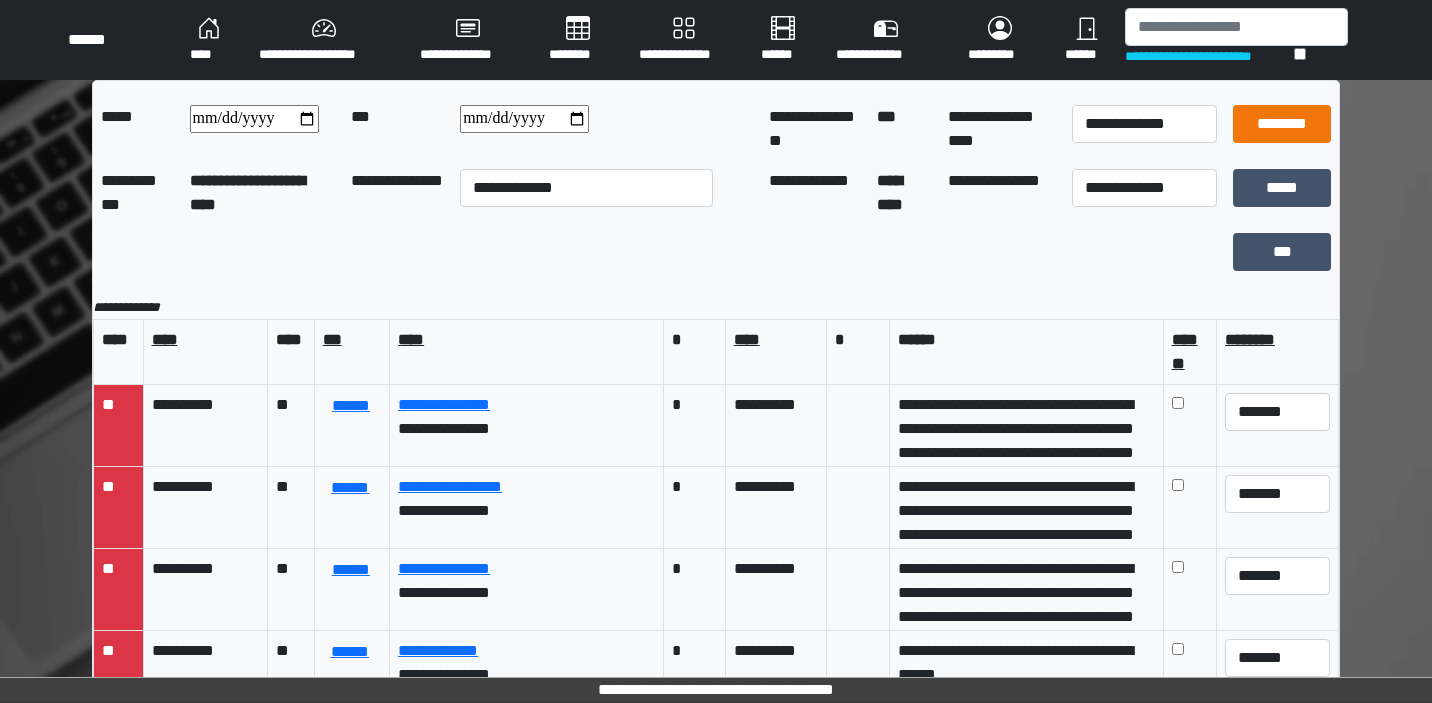 click on "********" at bounding box center (1282, 124) 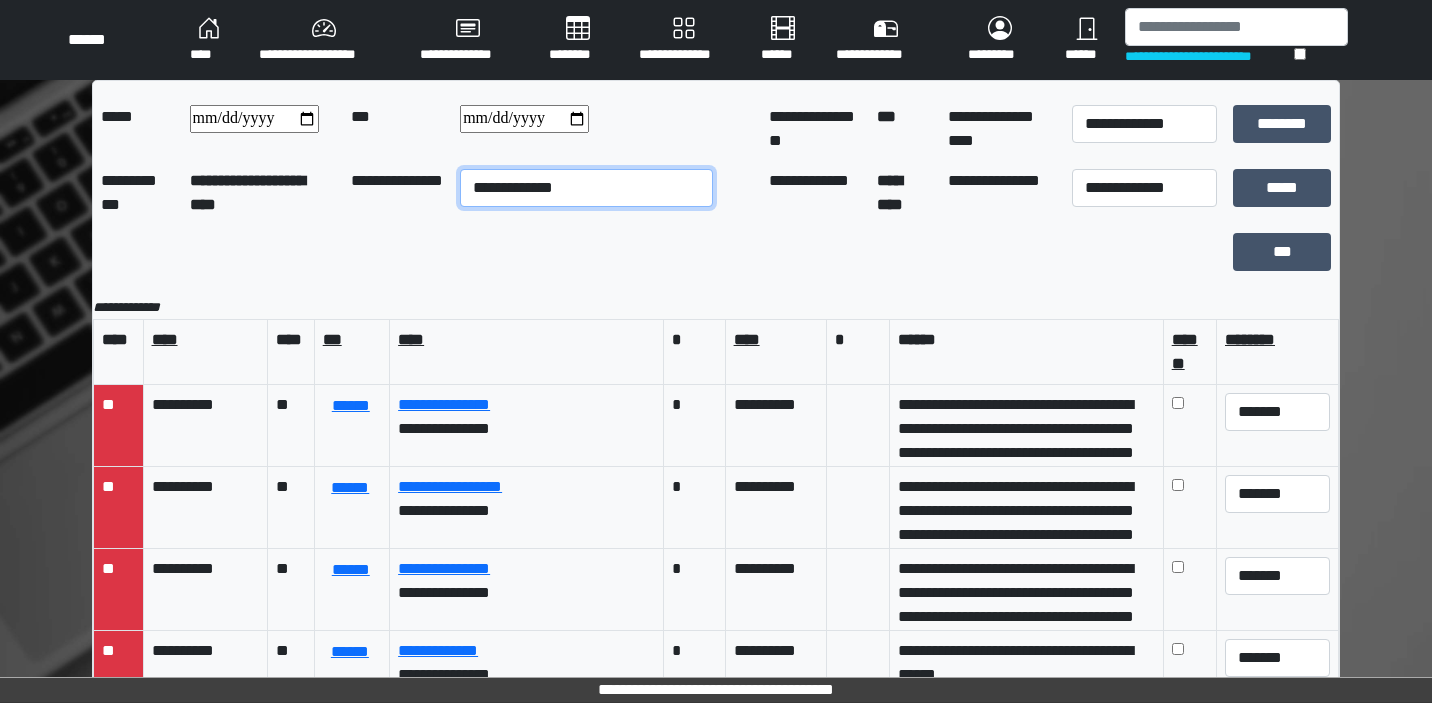 select on "**" 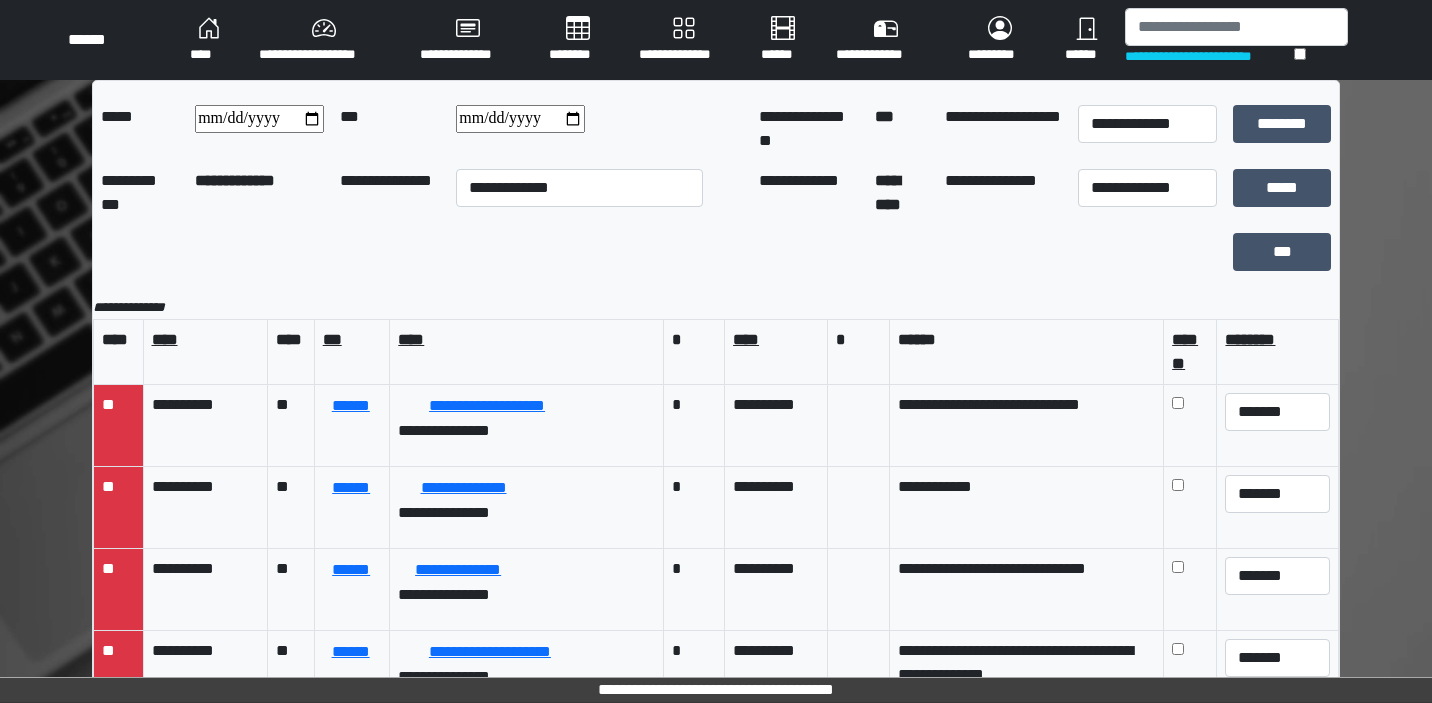 click on "**********" at bounding box center (520, 119) 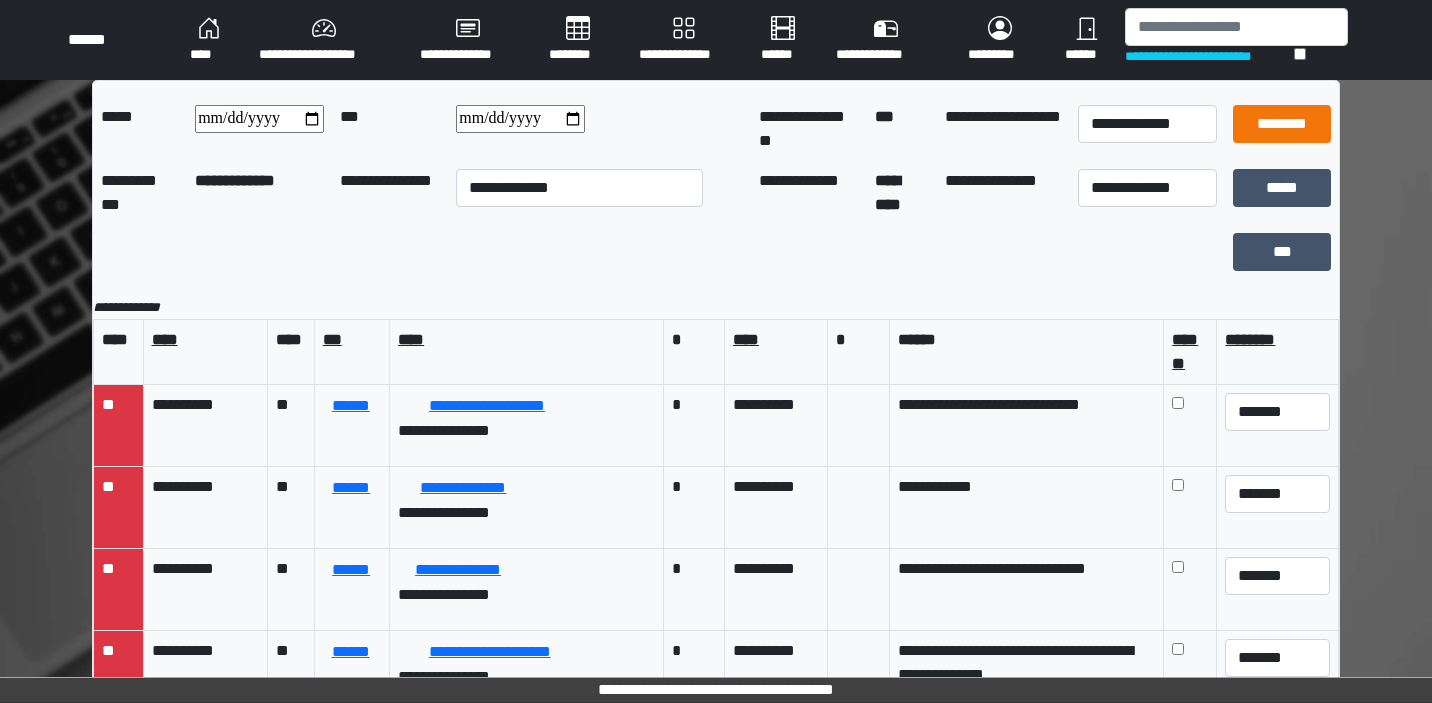 click on "********" at bounding box center [1282, 124] 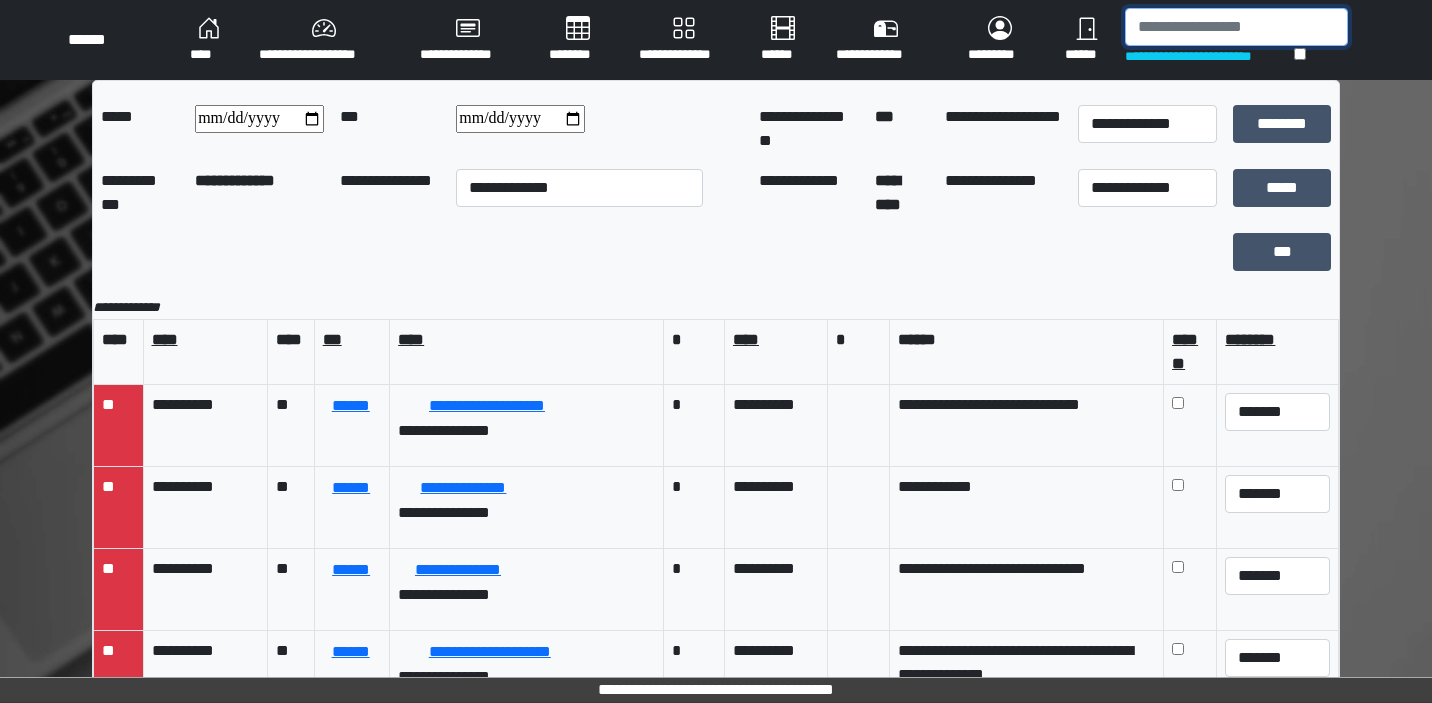 click at bounding box center [1236, 27] 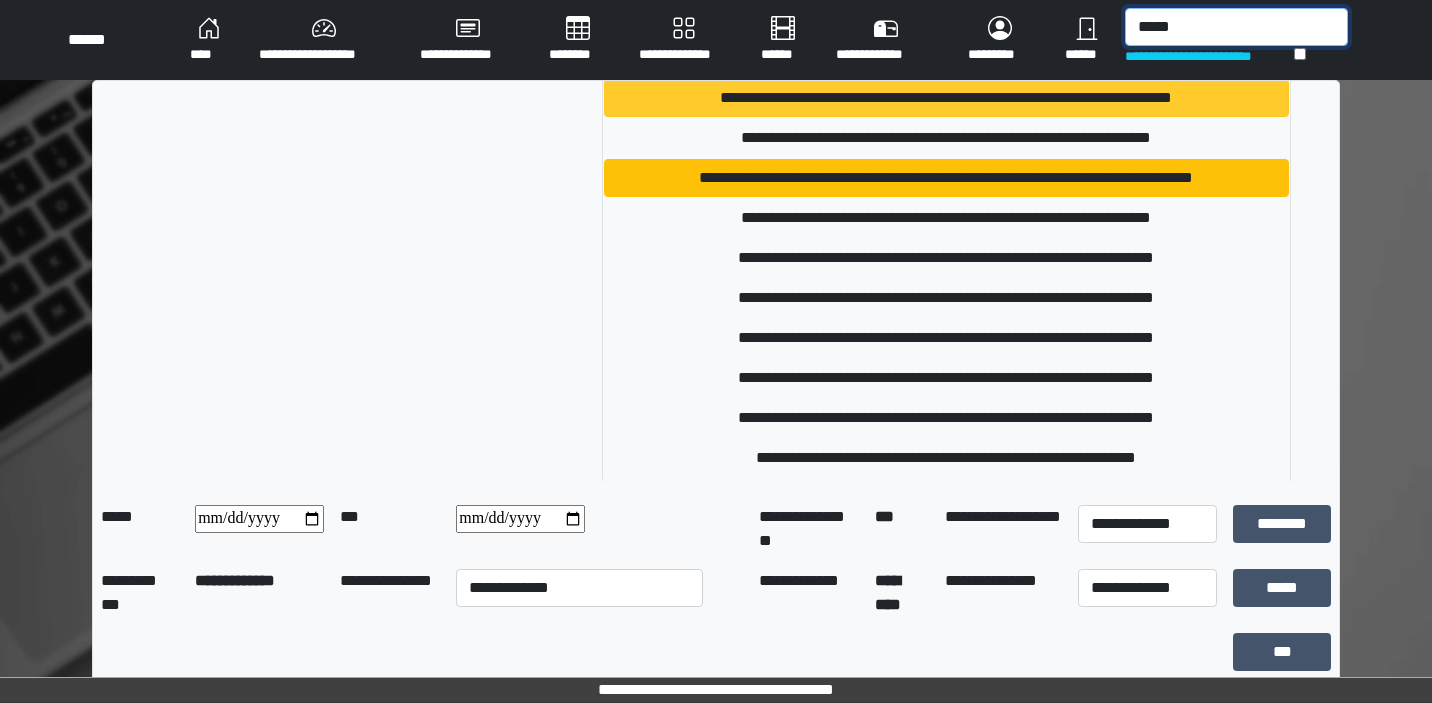 scroll, scrollTop: 291, scrollLeft: 0, axis: vertical 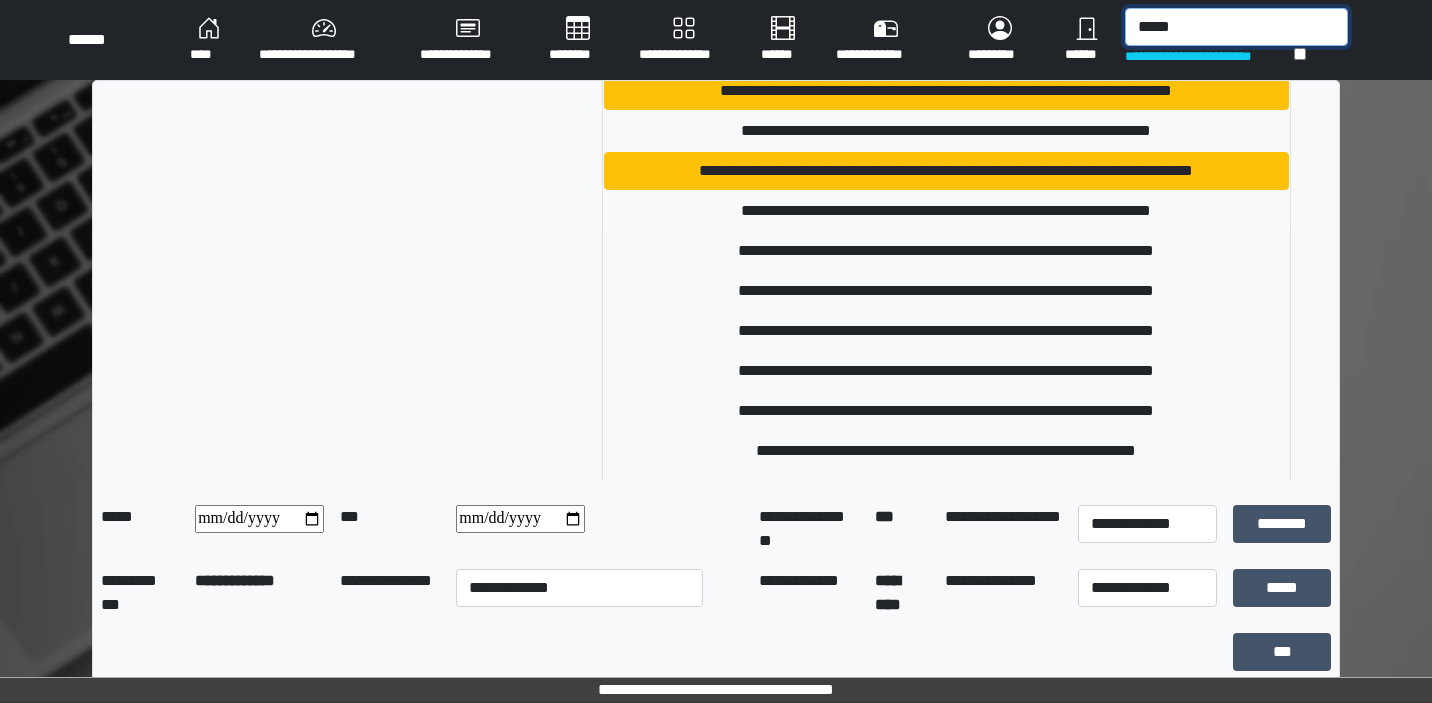type on "*****" 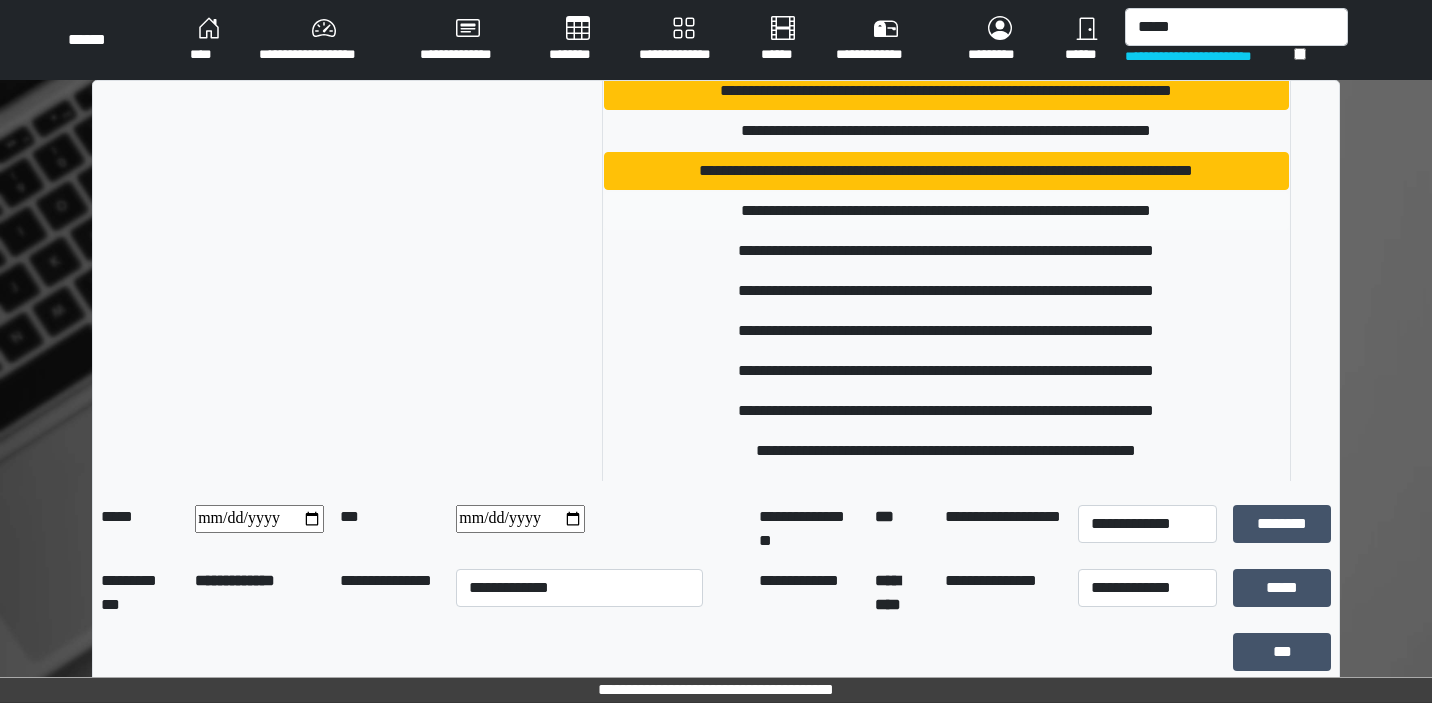 click on "**********" at bounding box center (946, 211) 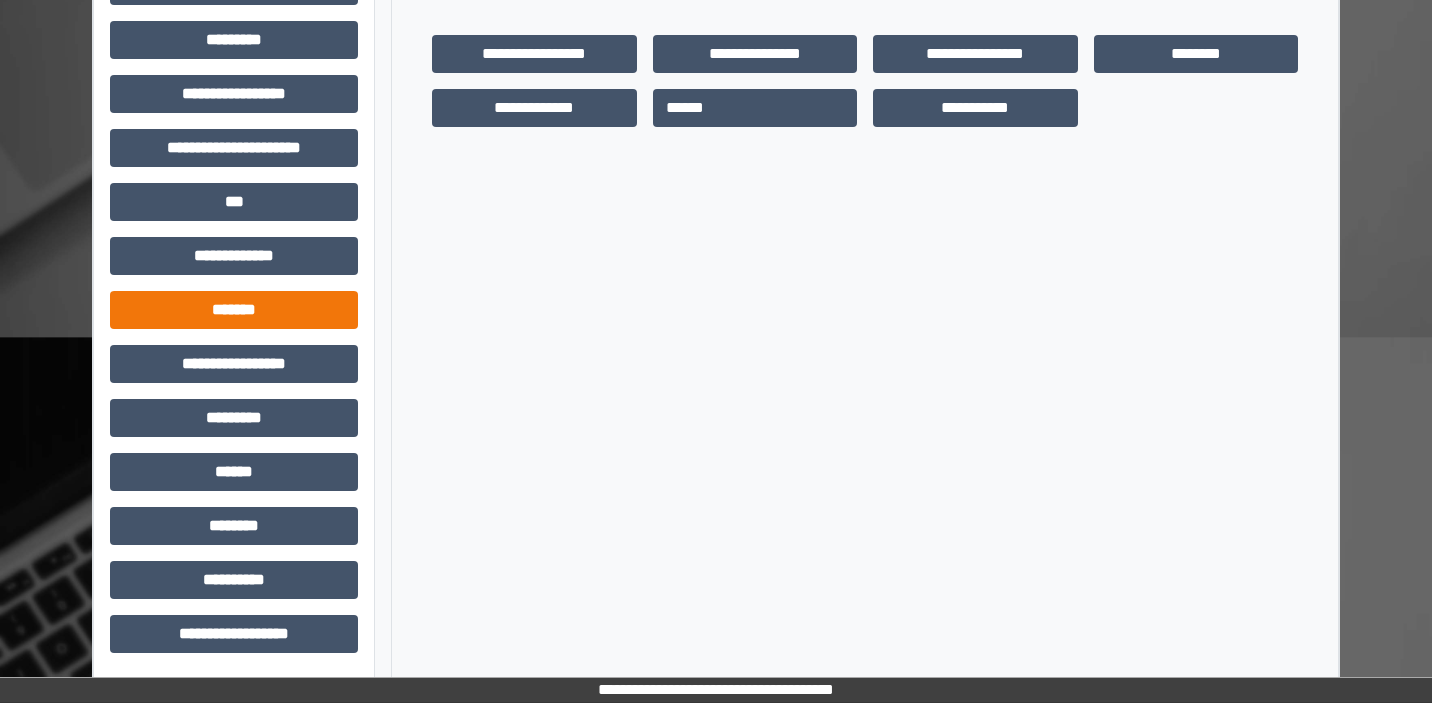 scroll, scrollTop: 471, scrollLeft: 0, axis: vertical 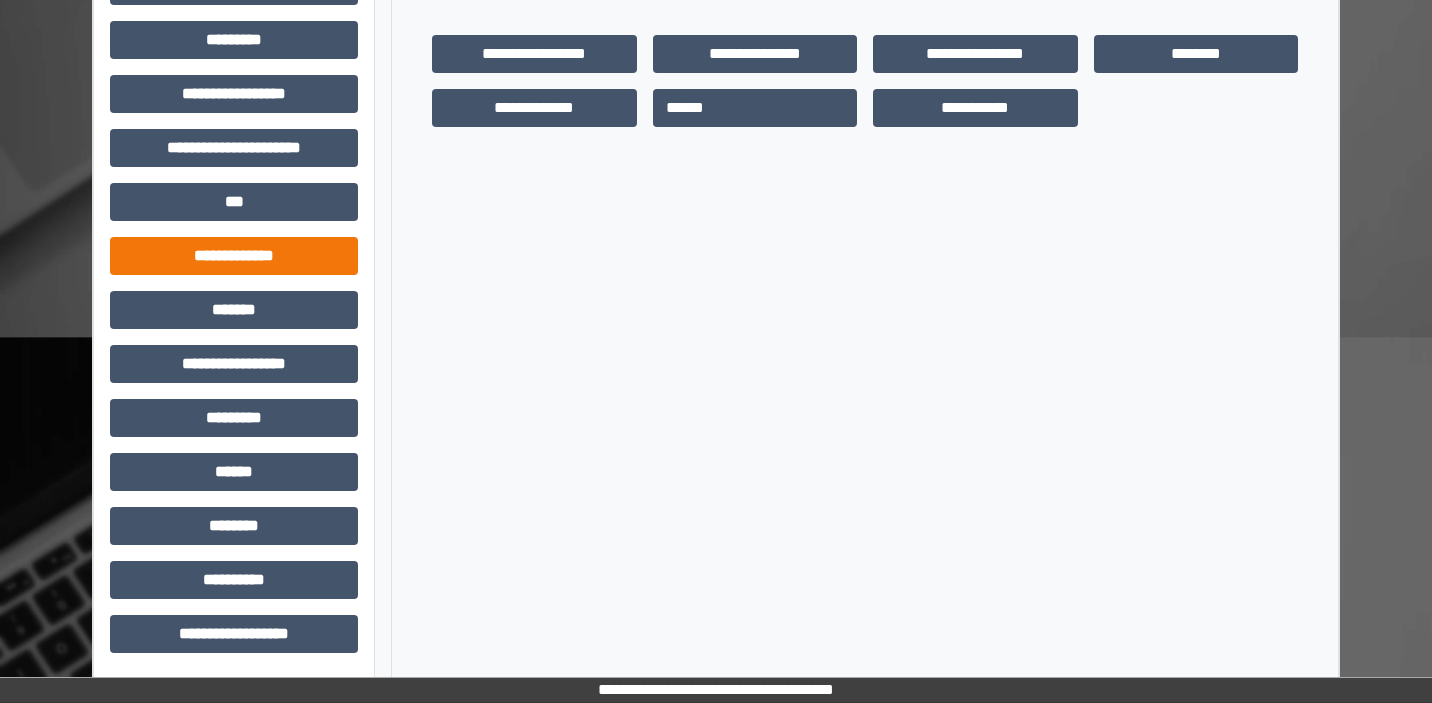 click on "**********" at bounding box center (234, 256) 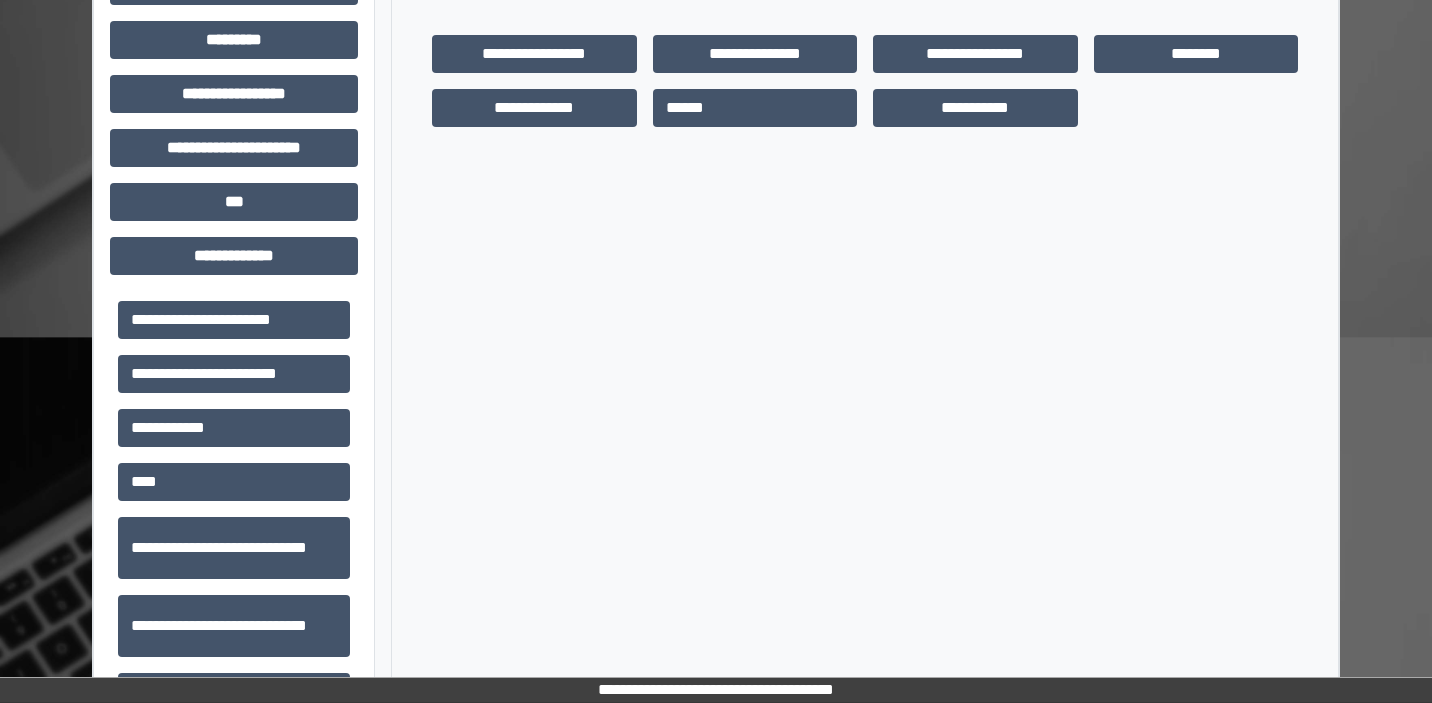 scroll, scrollTop: 641, scrollLeft: 0, axis: vertical 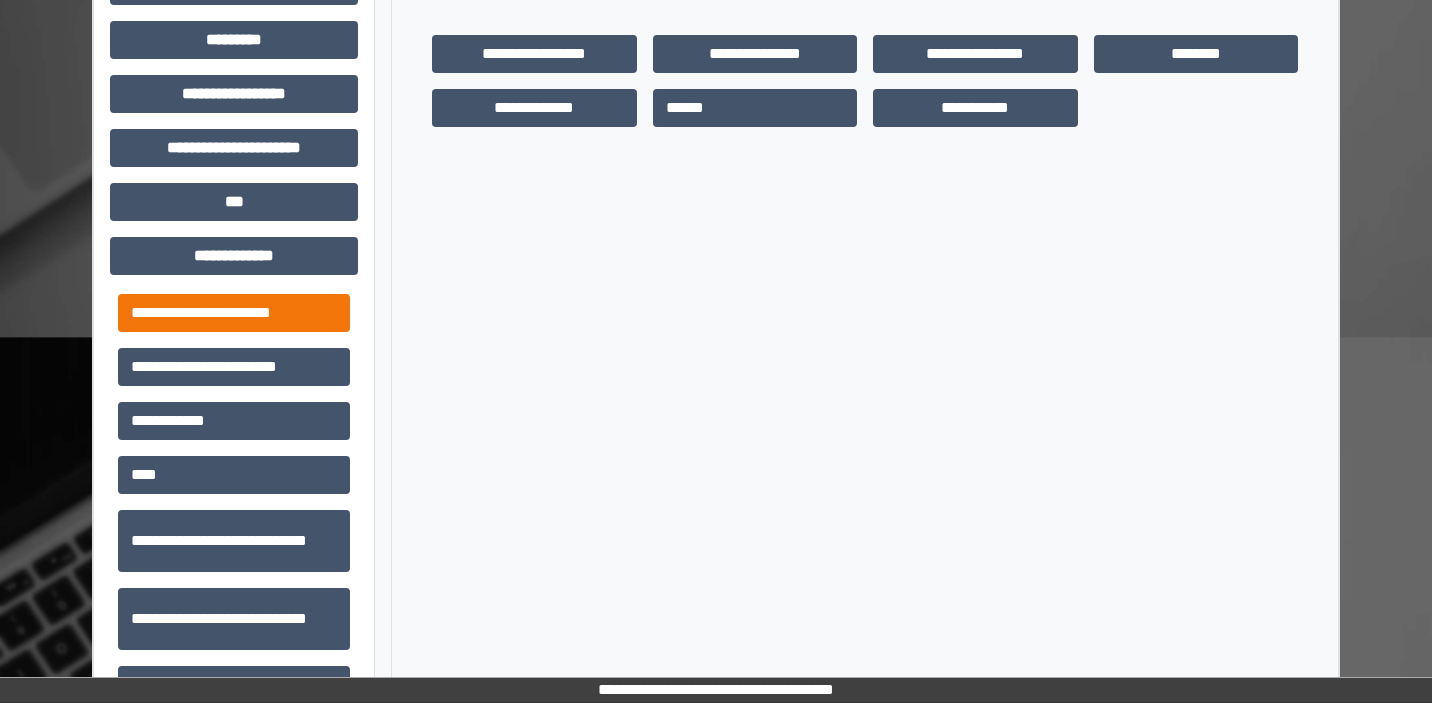 click on "**********" at bounding box center (234, 313) 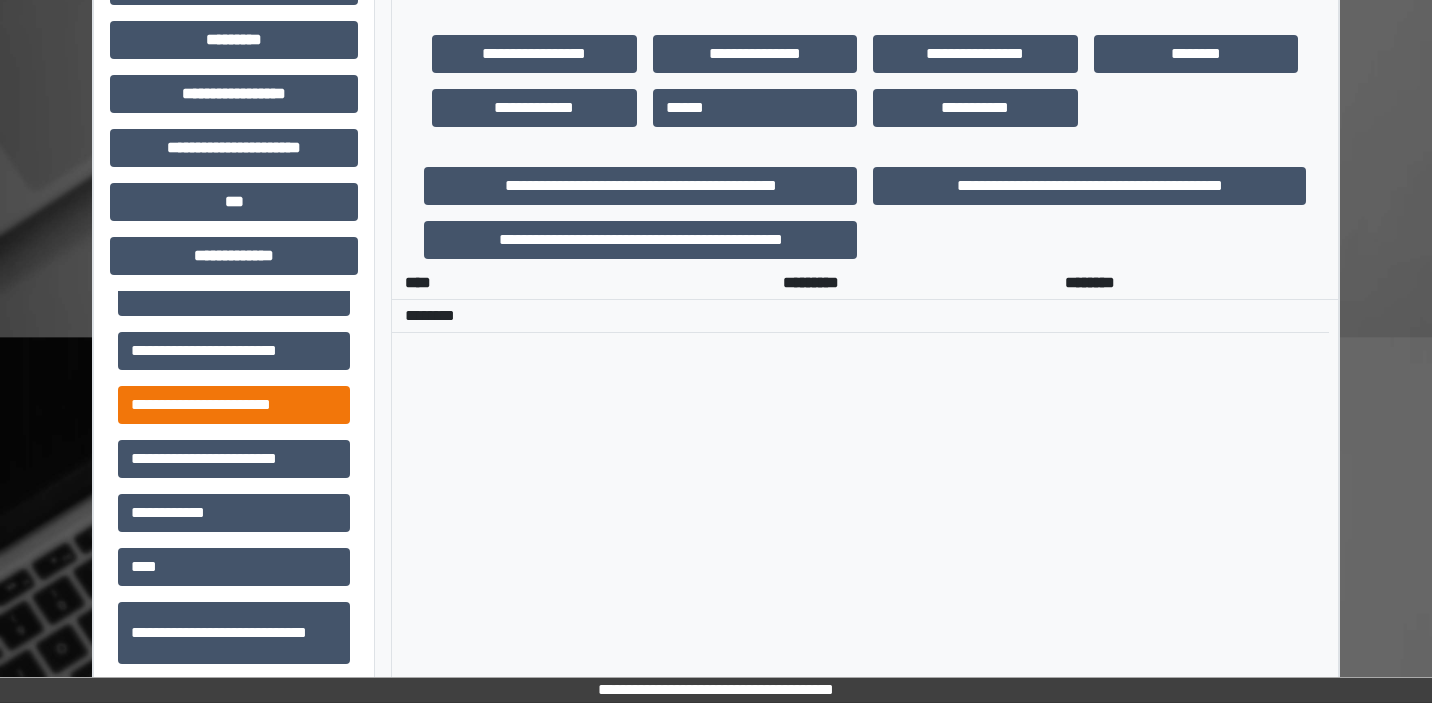 scroll, scrollTop: 548, scrollLeft: 0, axis: vertical 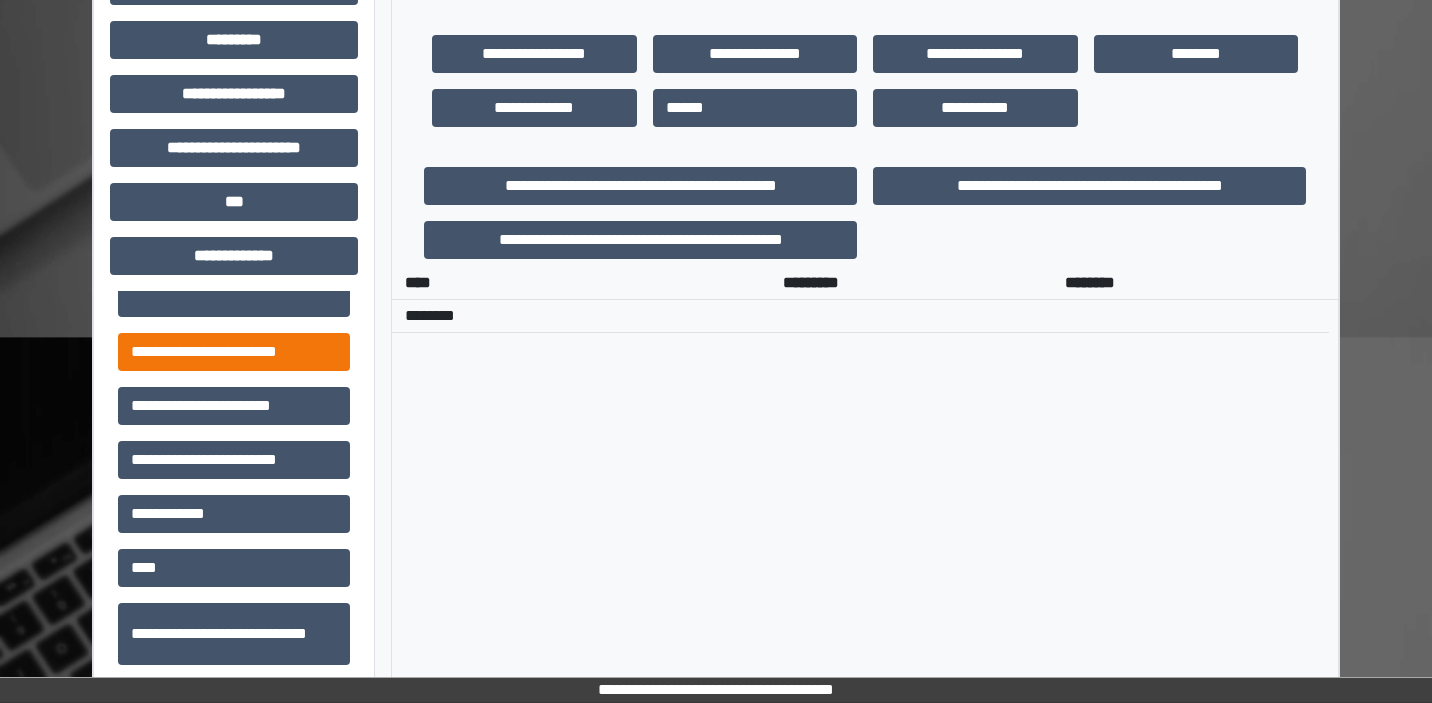 click on "**********" at bounding box center (234, 352) 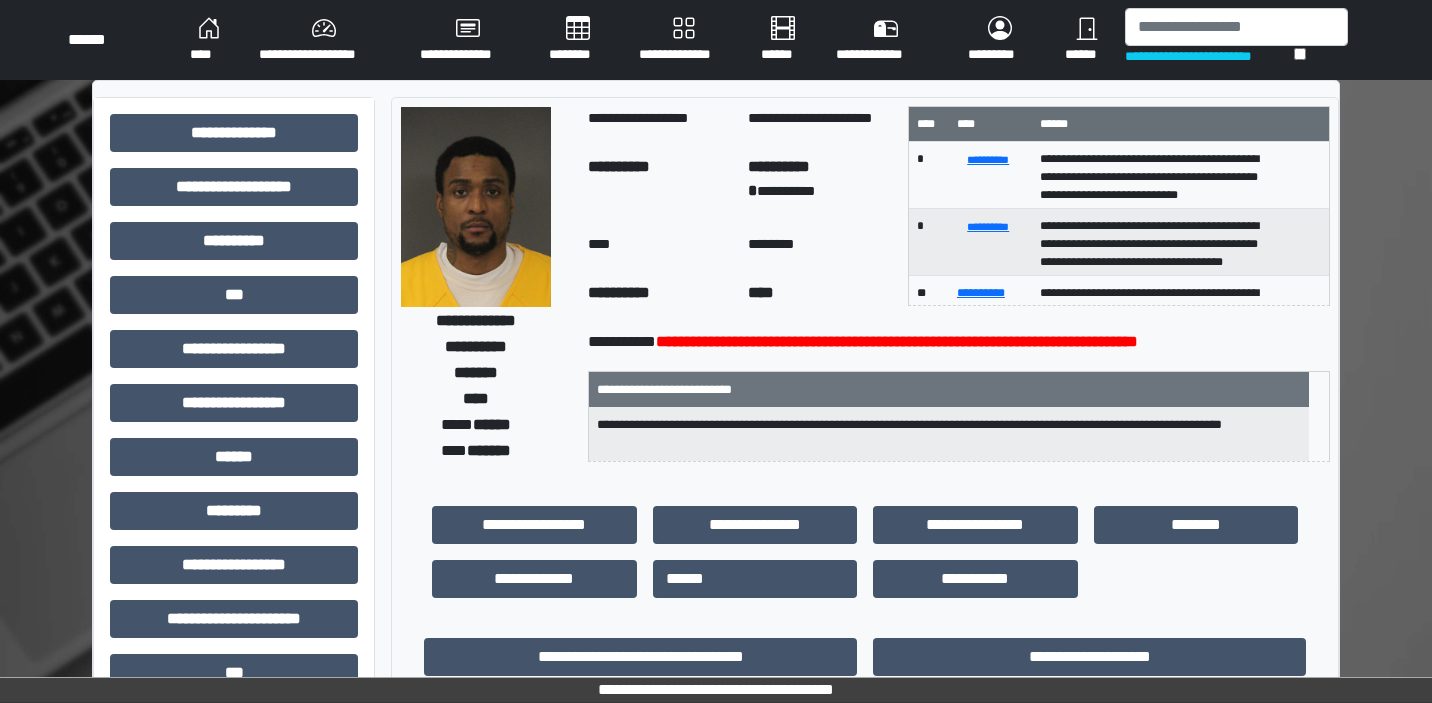 scroll, scrollTop: 0, scrollLeft: 0, axis: both 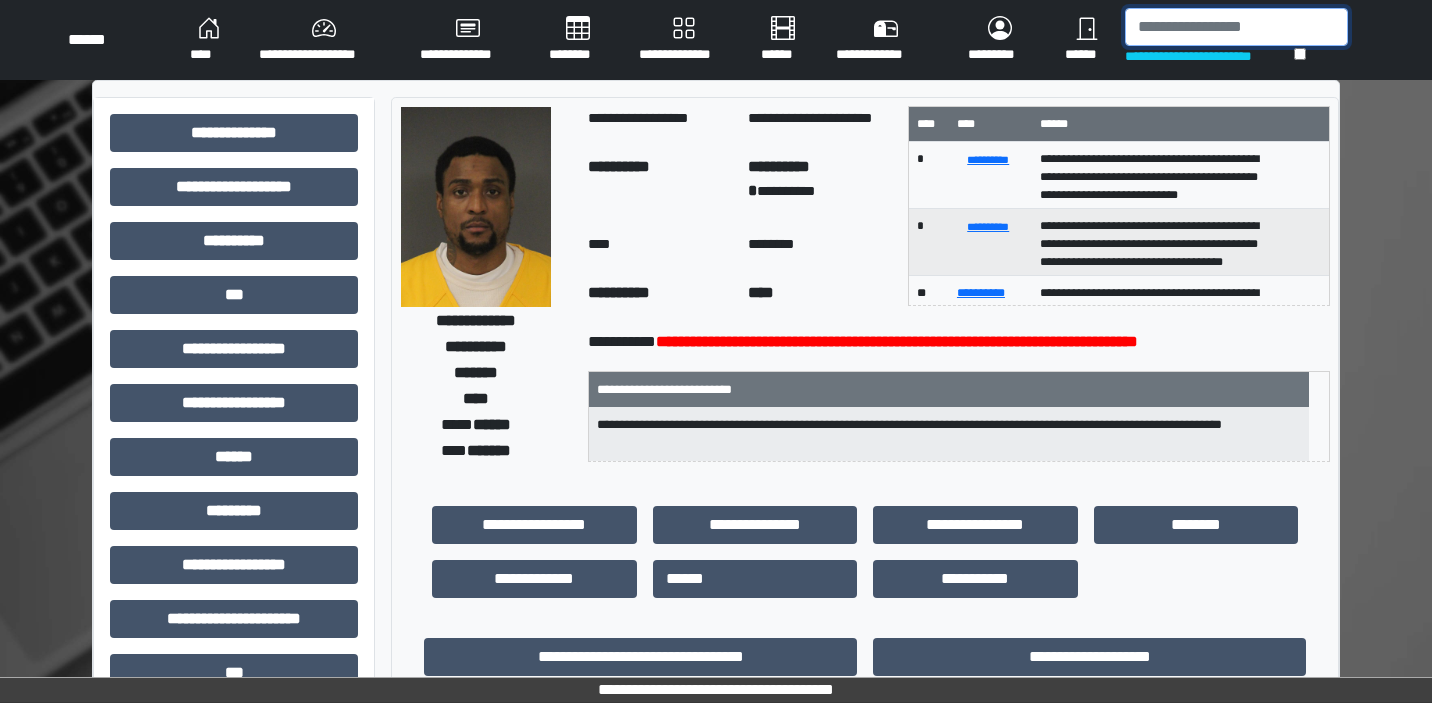 click at bounding box center [1236, 27] 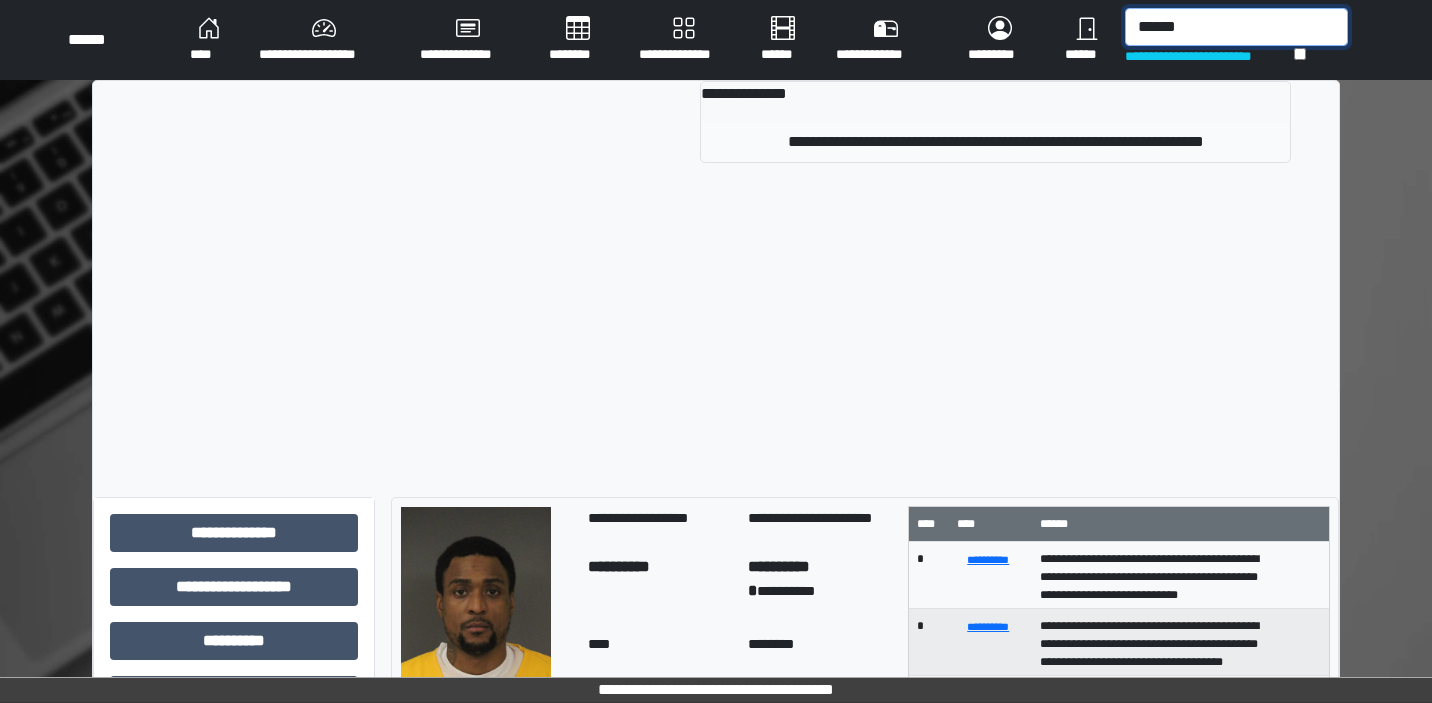 type on "******" 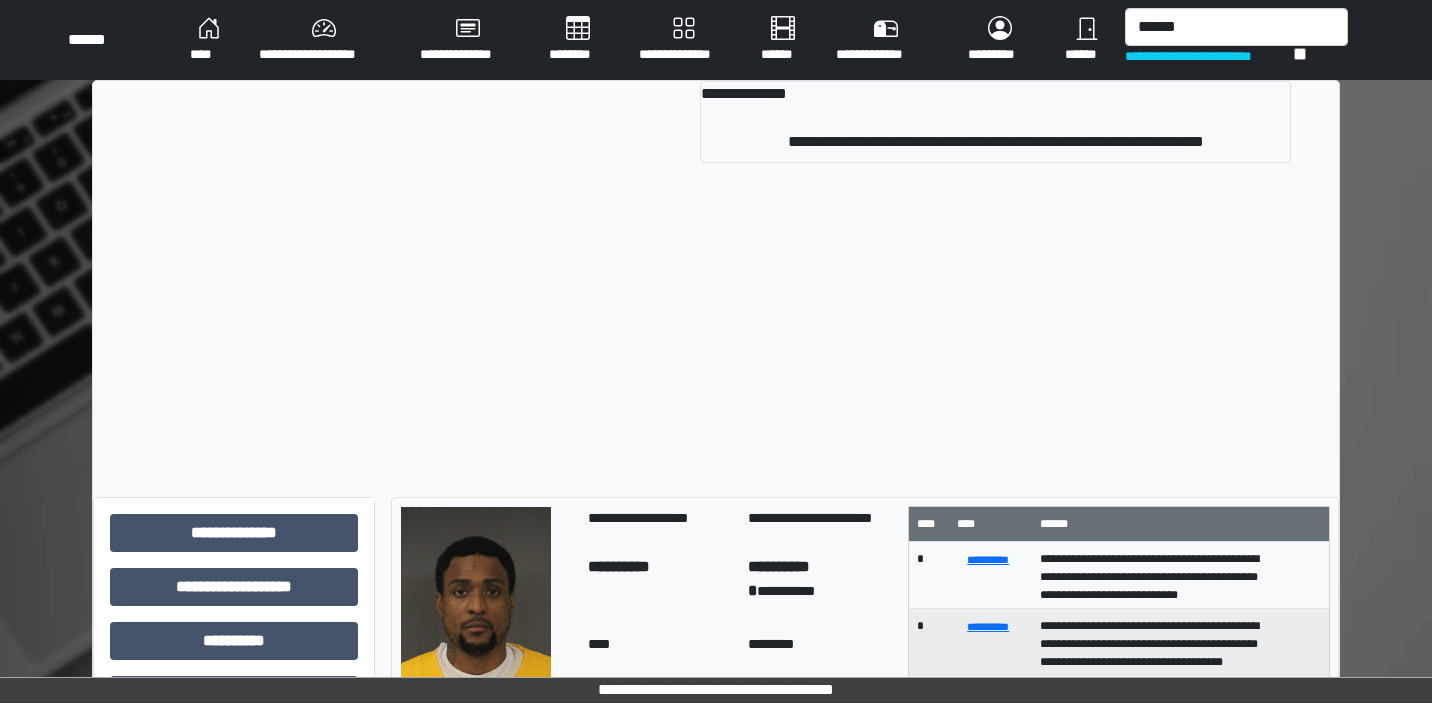 click on "**********" at bounding box center [995, 142] 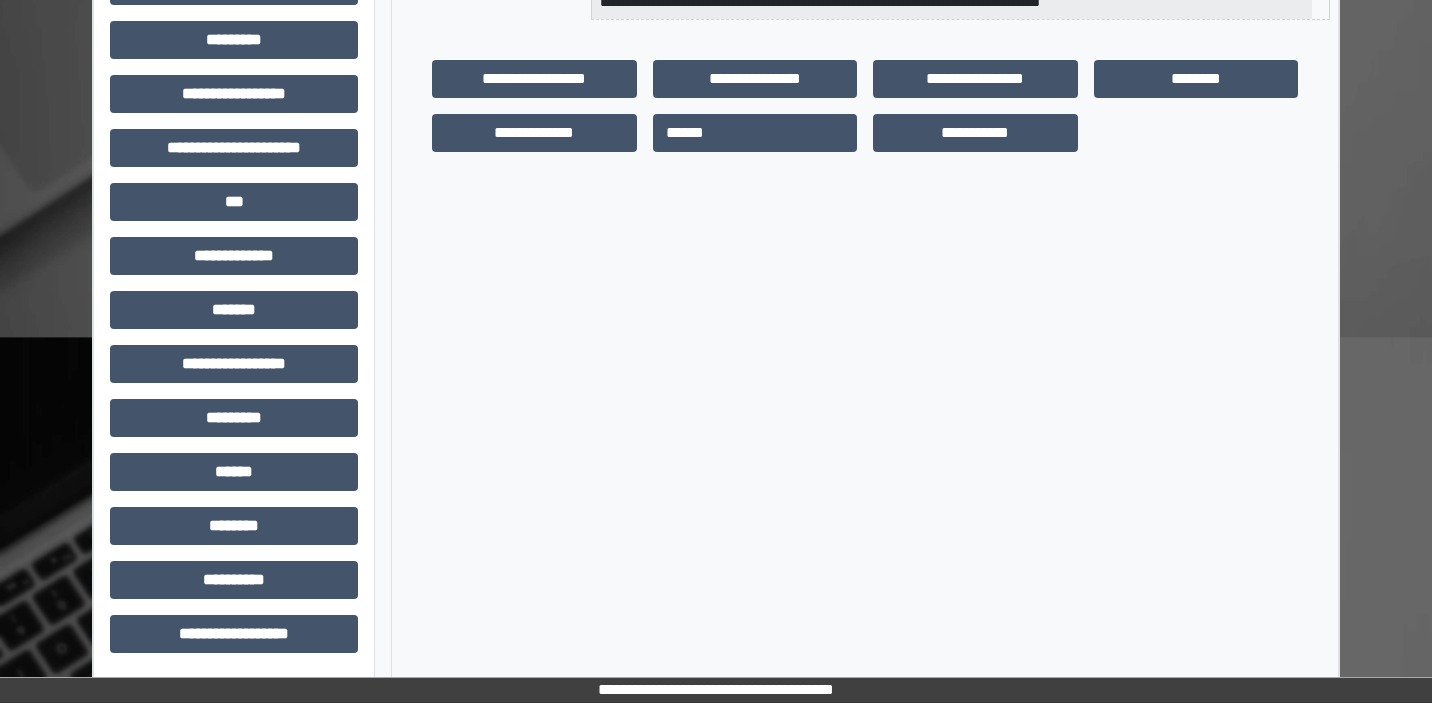 scroll, scrollTop: 471, scrollLeft: 0, axis: vertical 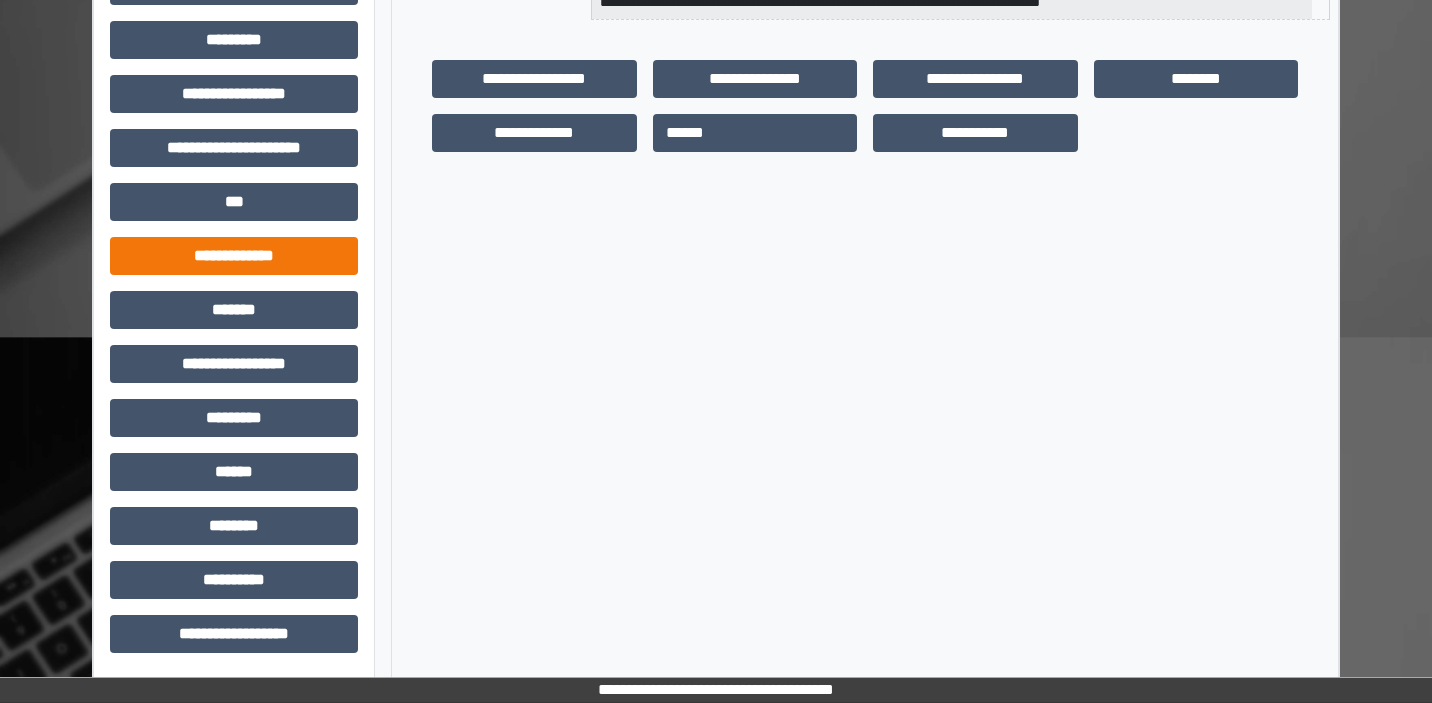 click on "**********" at bounding box center [234, 256] 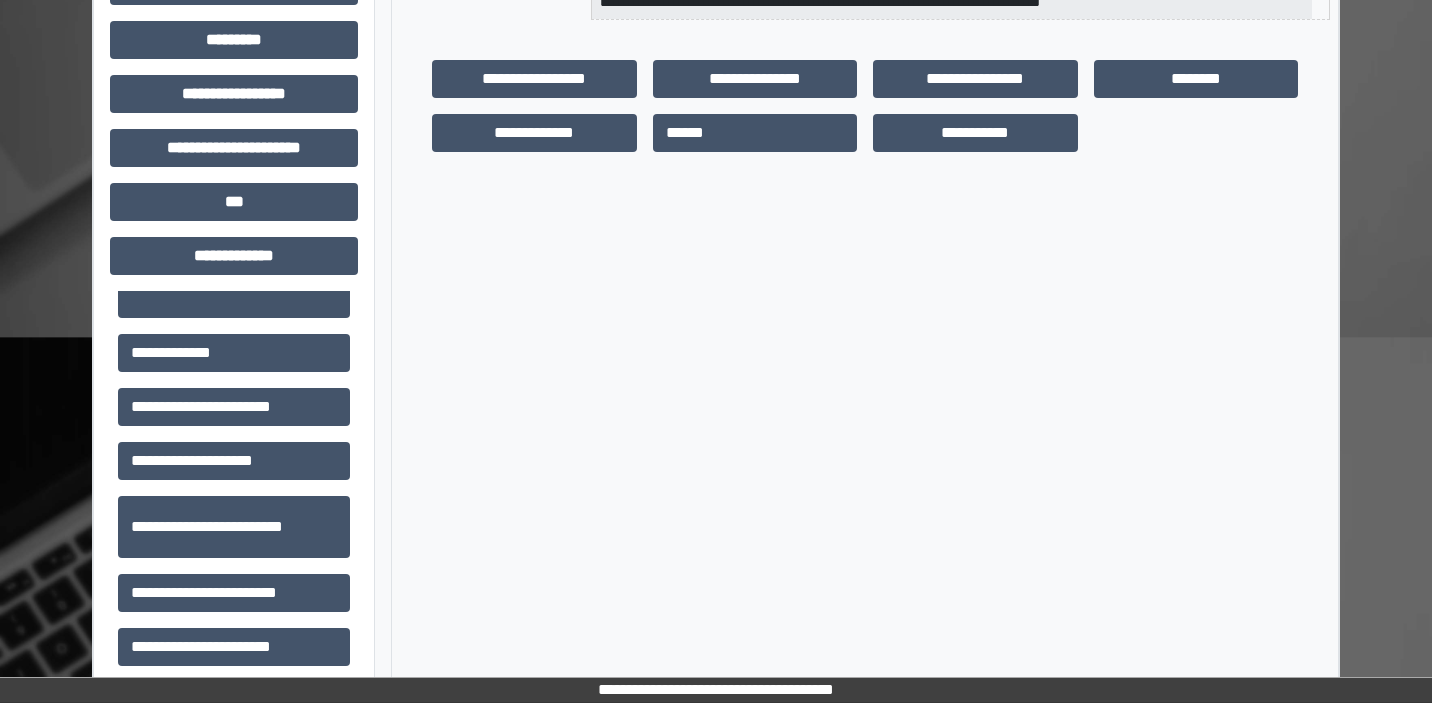 scroll, scrollTop: 339, scrollLeft: 0, axis: vertical 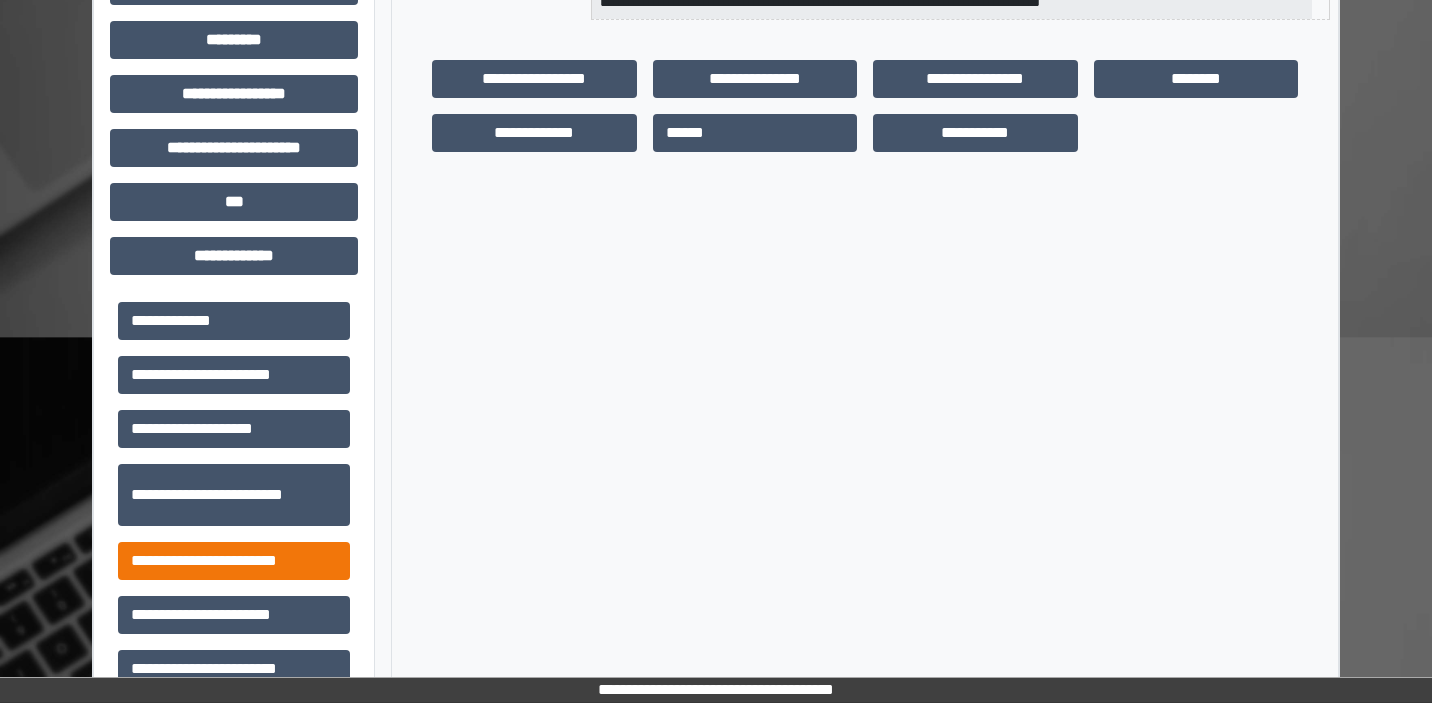 click on "**********" at bounding box center [234, 561] 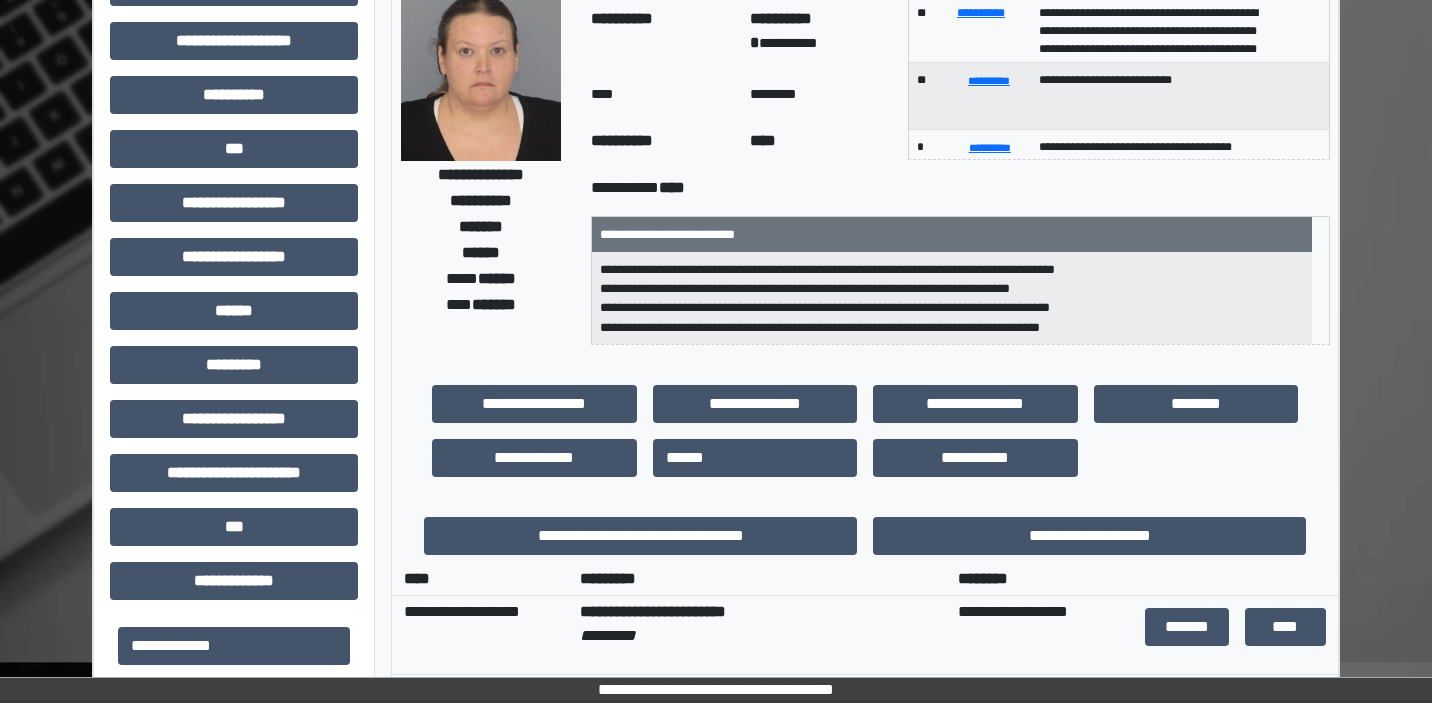scroll, scrollTop: 147, scrollLeft: 0, axis: vertical 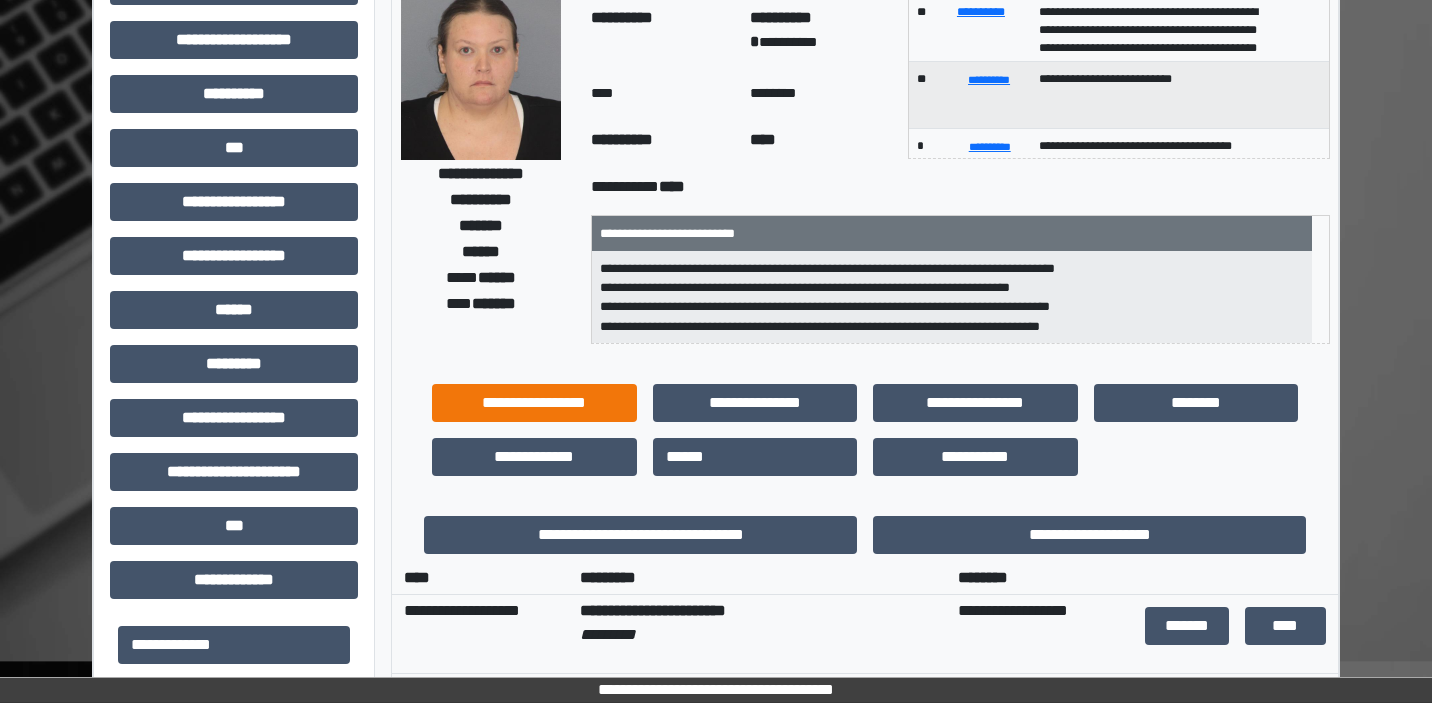 click on "**********" at bounding box center (534, 403) 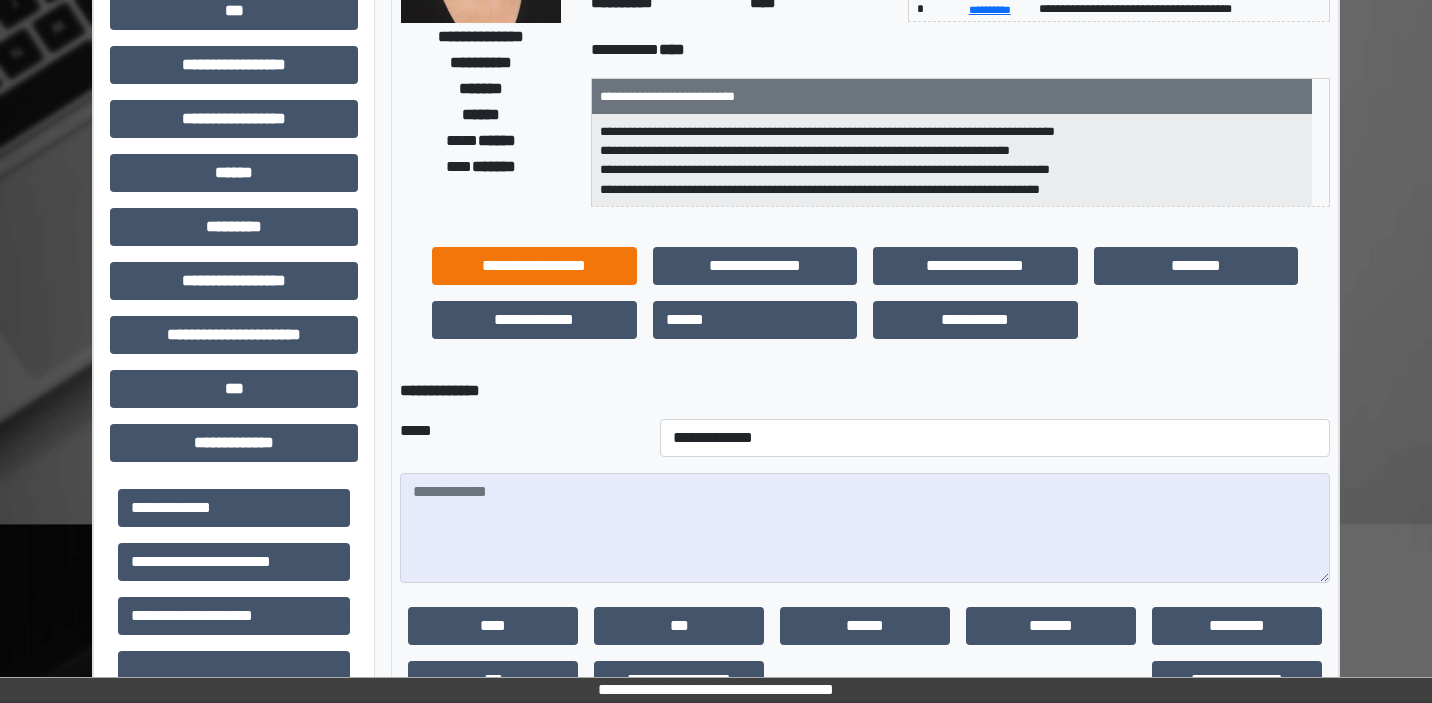 scroll, scrollTop: 355, scrollLeft: 0, axis: vertical 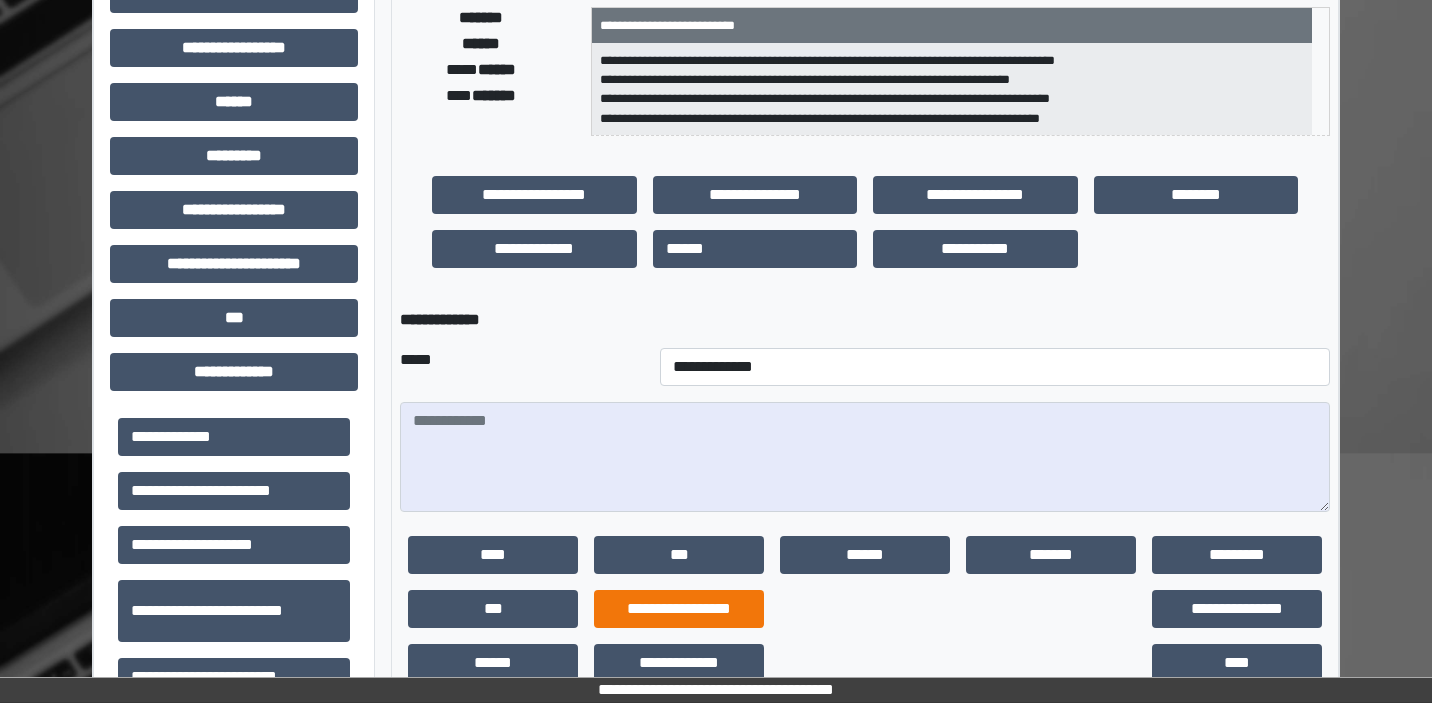 click on "**********" at bounding box center [679, 609] 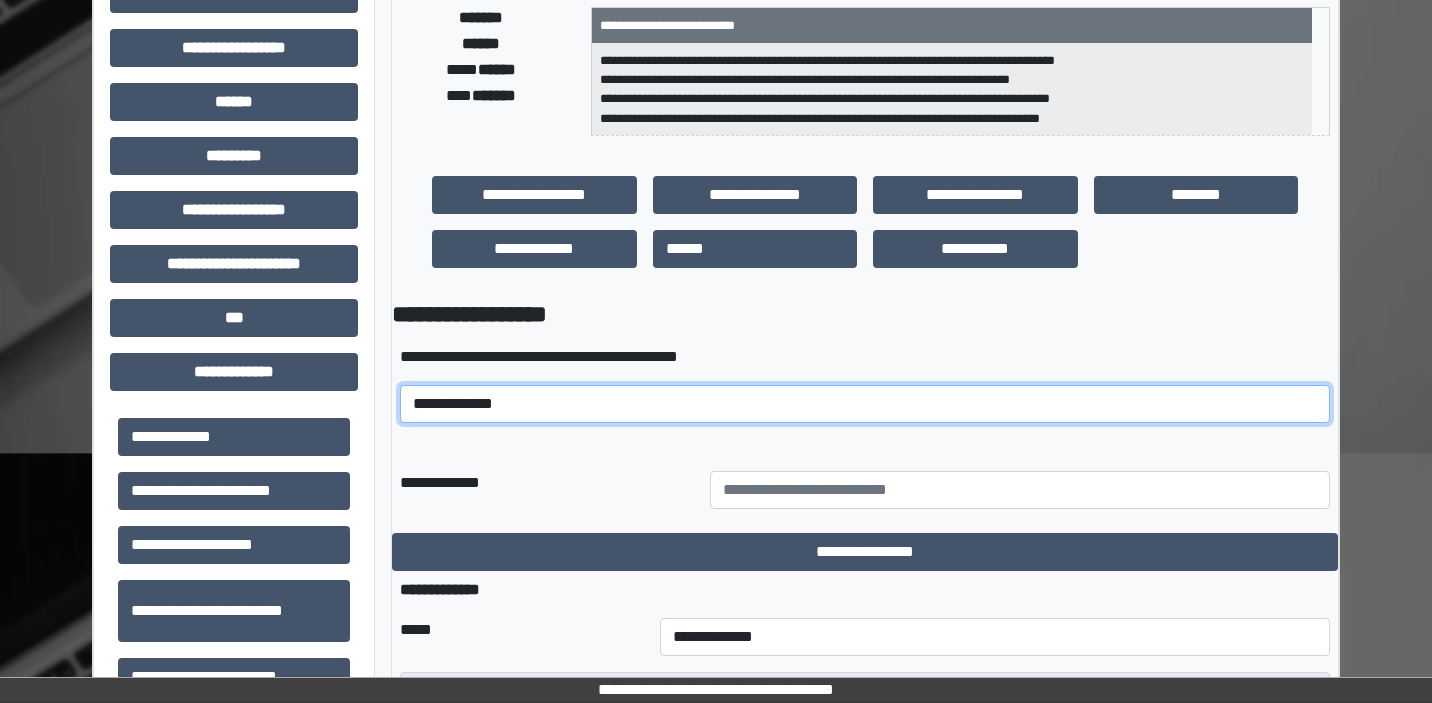 select on "*****" 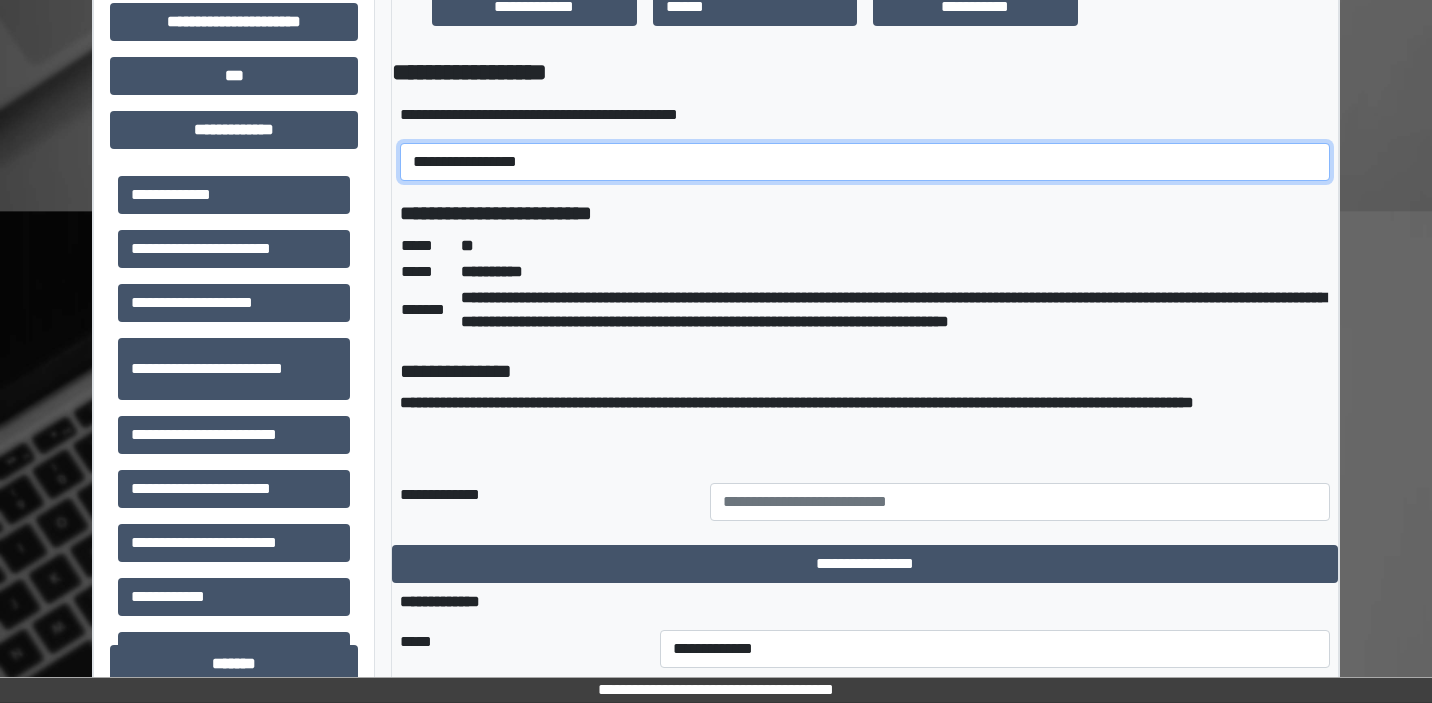 scroll, scrollTop: 603, scrollLeft: 0, axis: vertical 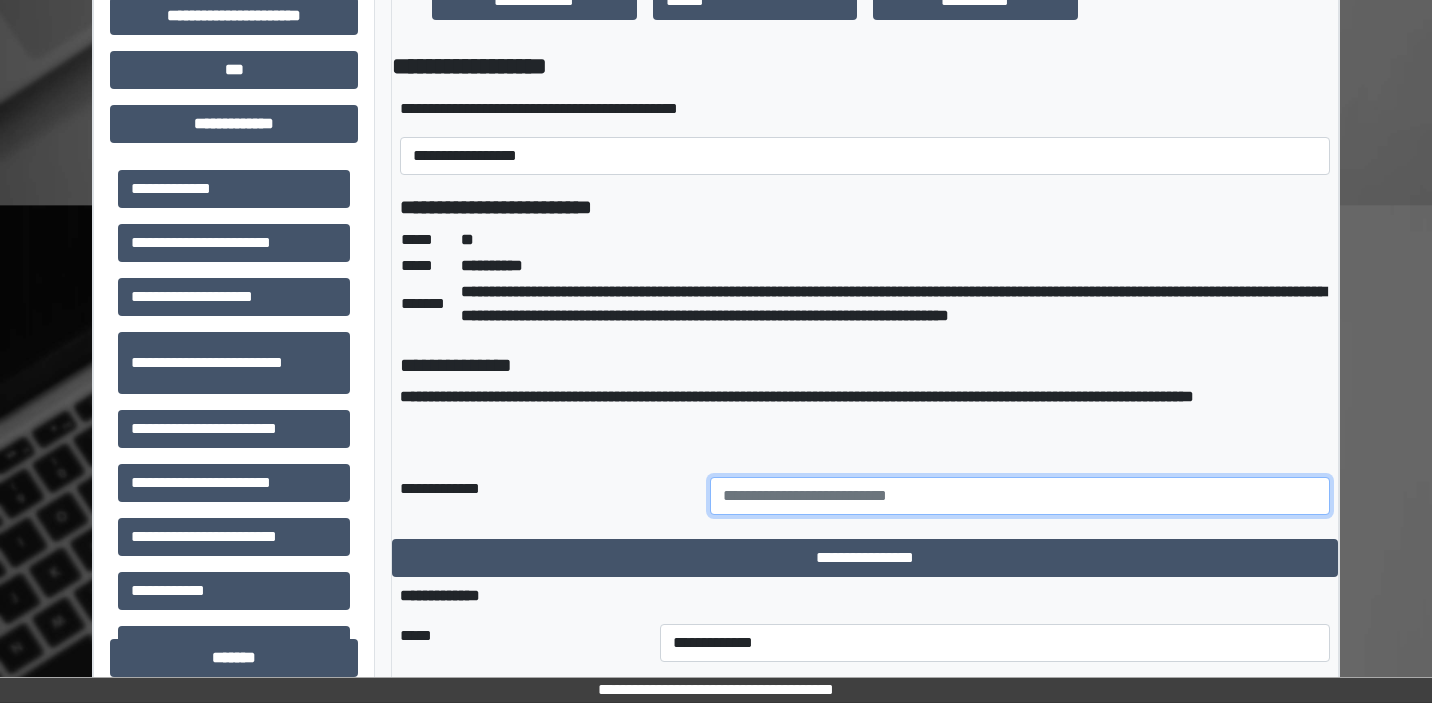 click at bounding box center (1020, 496) 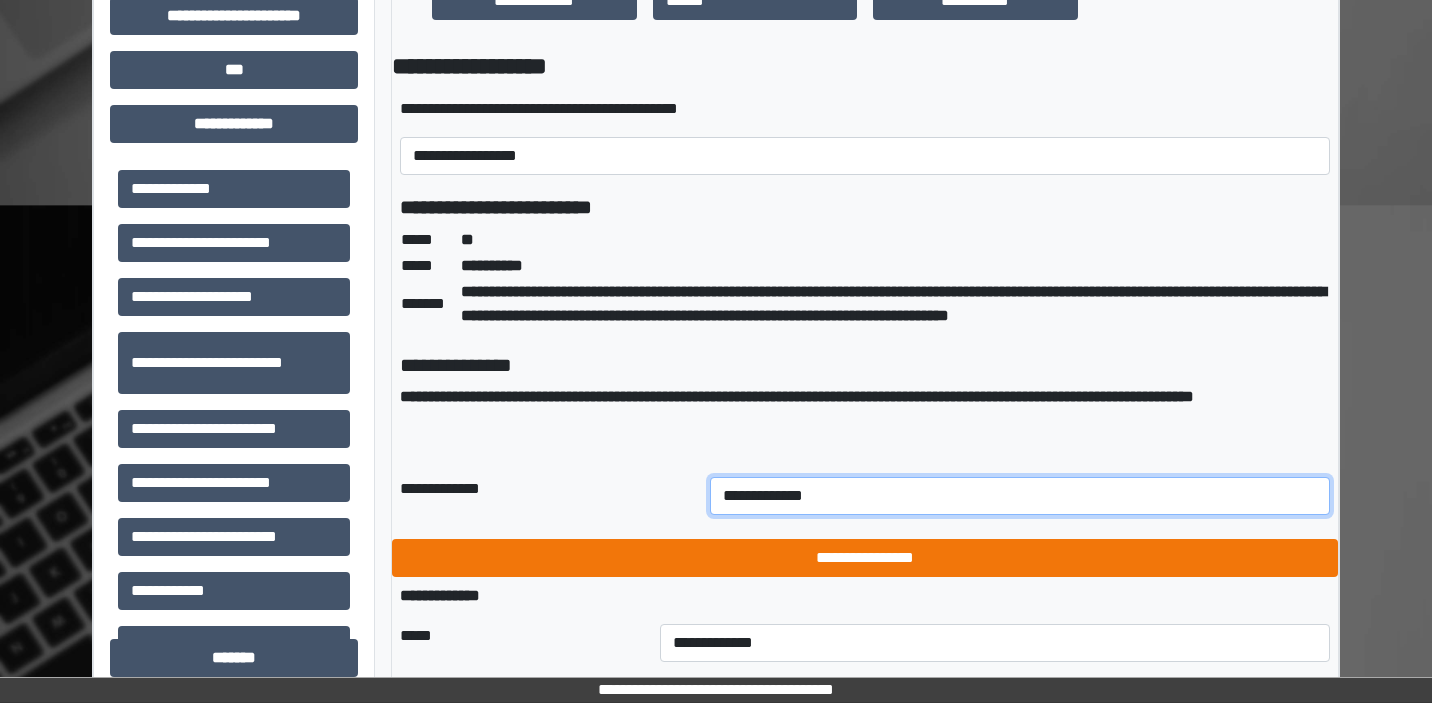 type on "**********" 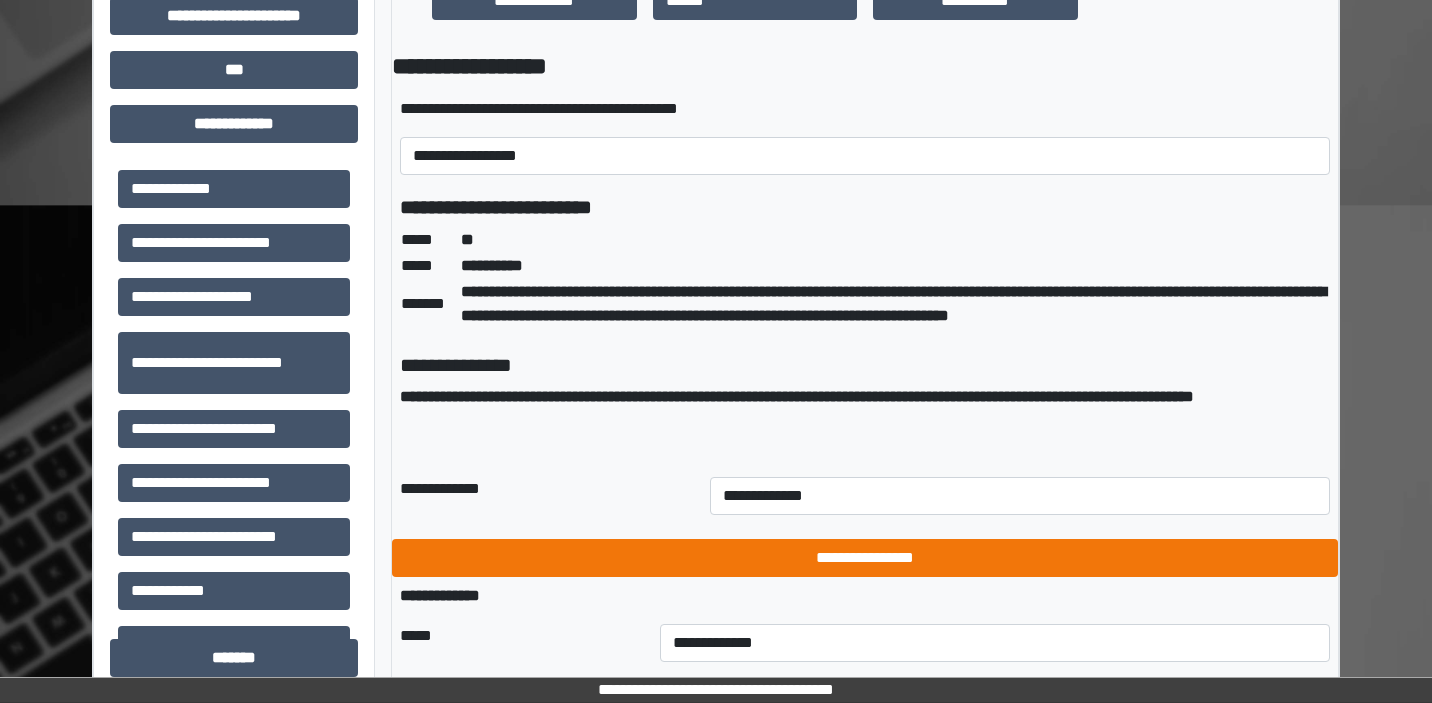 click on "**********" at bounding box center [865, 558] 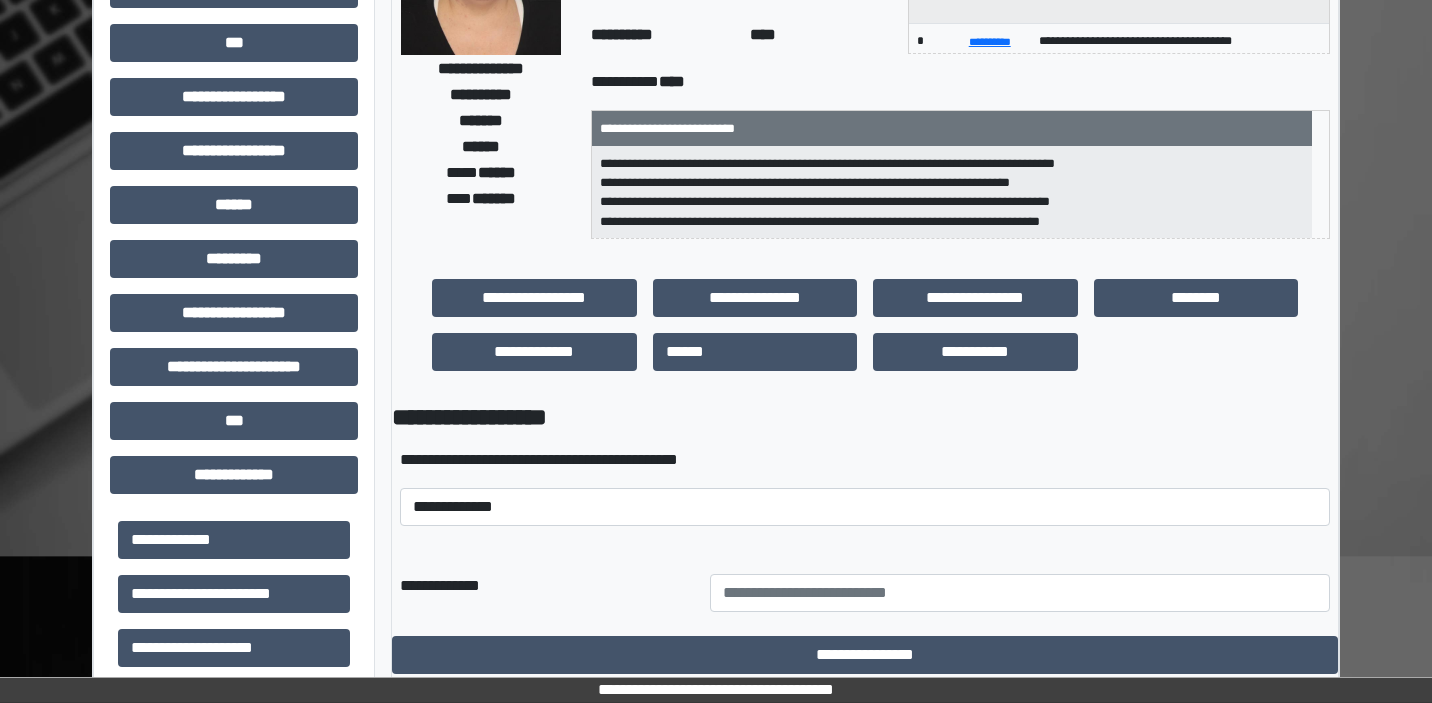 scroll, scrollTop: 223, scrollLeft: 0, axis: vertical 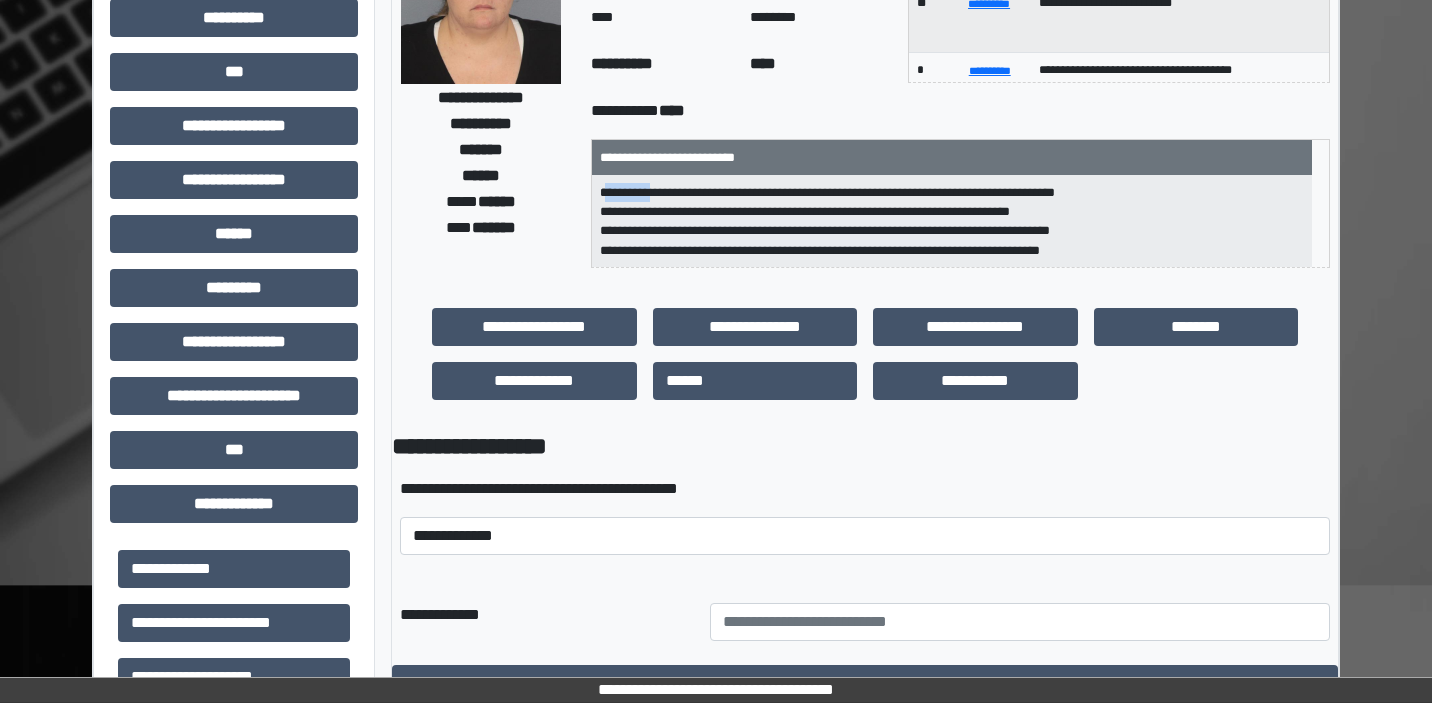 drag, startPoint x: 621, startPoint y: 189, endPoint x: 687, endPoint y: 192, distance: 66.068146 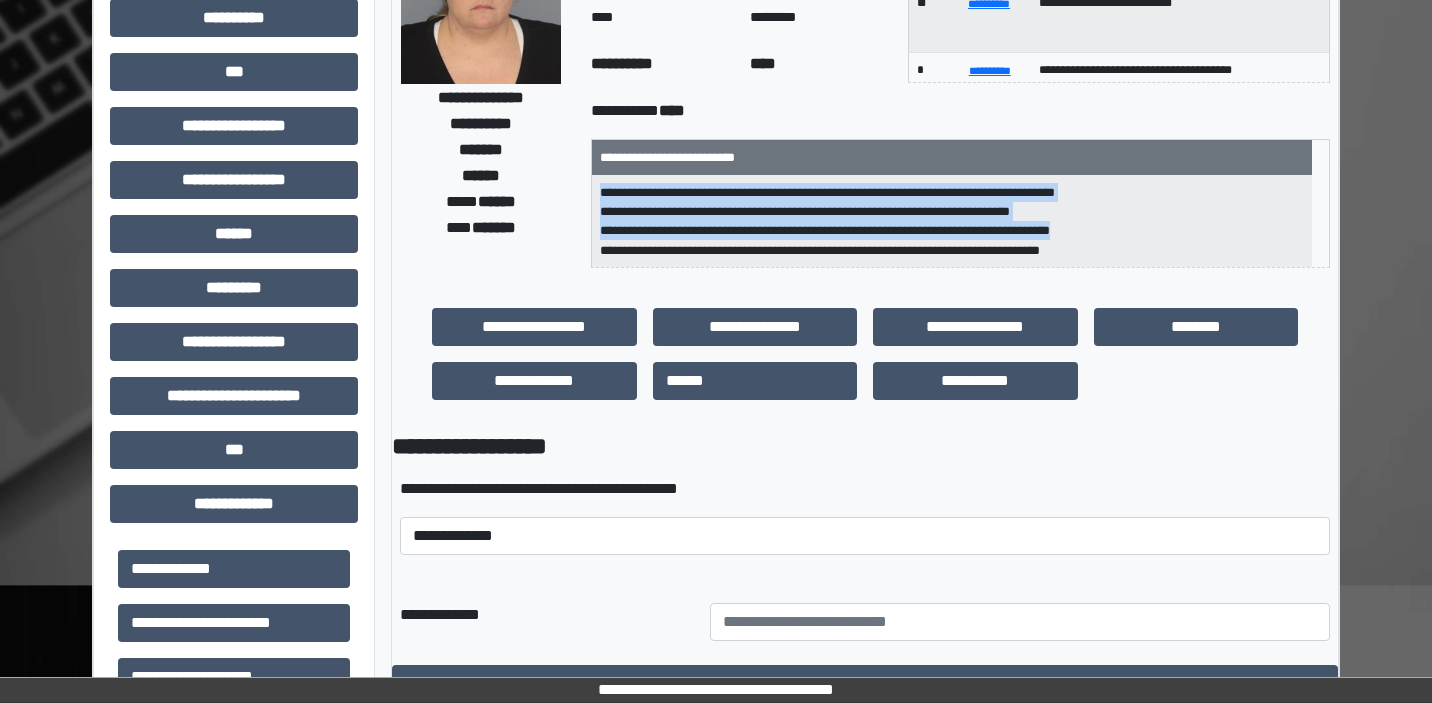 drag, startPoint x: 616, startPoint y: 193, endPoint x: 1203, endPoint y: 226, distance: 587.9269 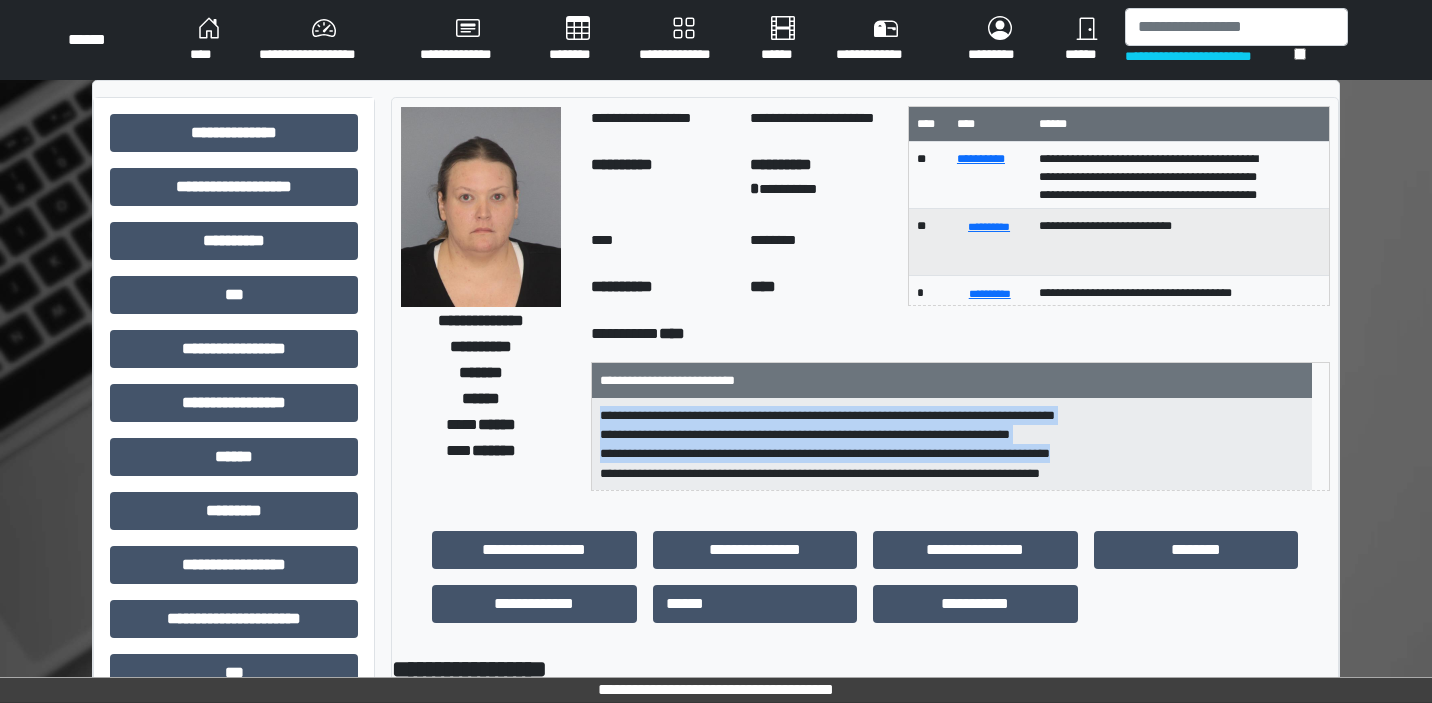 scroll, scrollTop: 0, scrollLeft: 0, axis: both 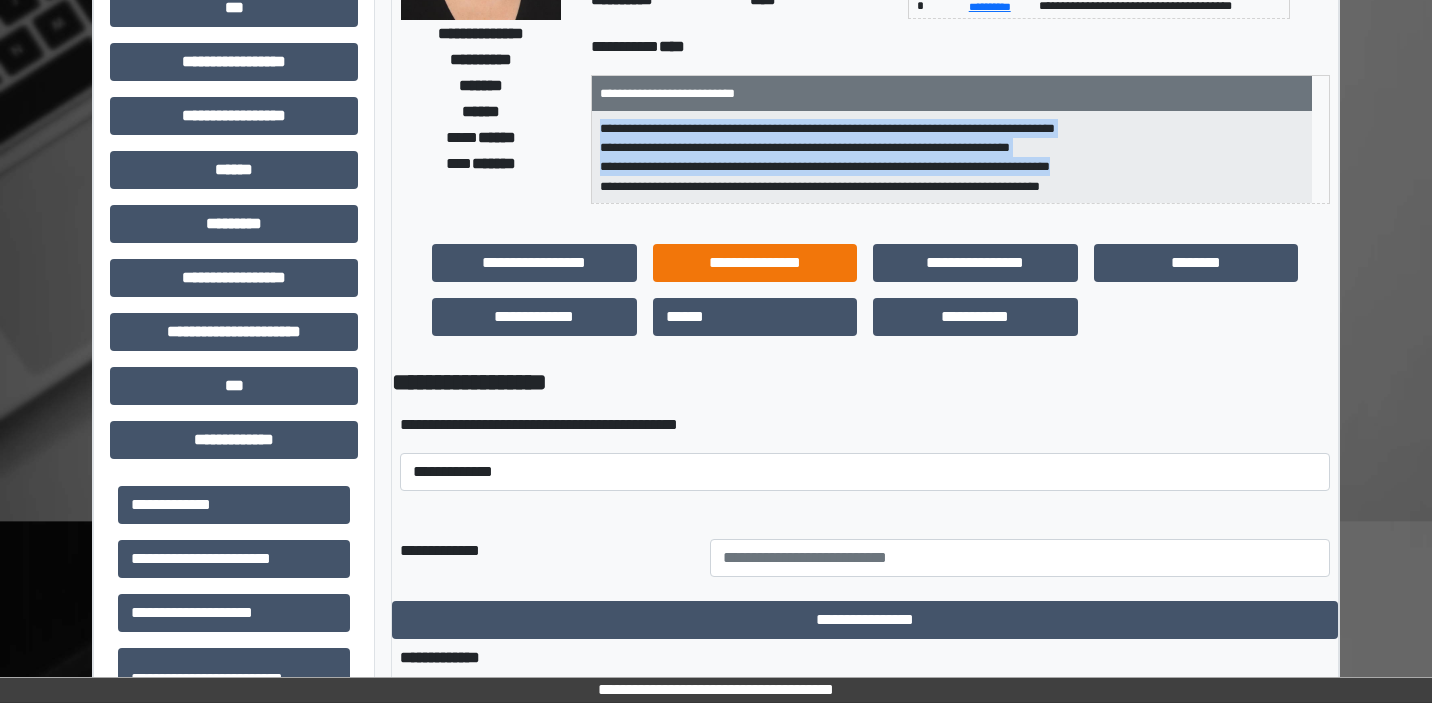 click on "**********" at bounding box center [755, 263] 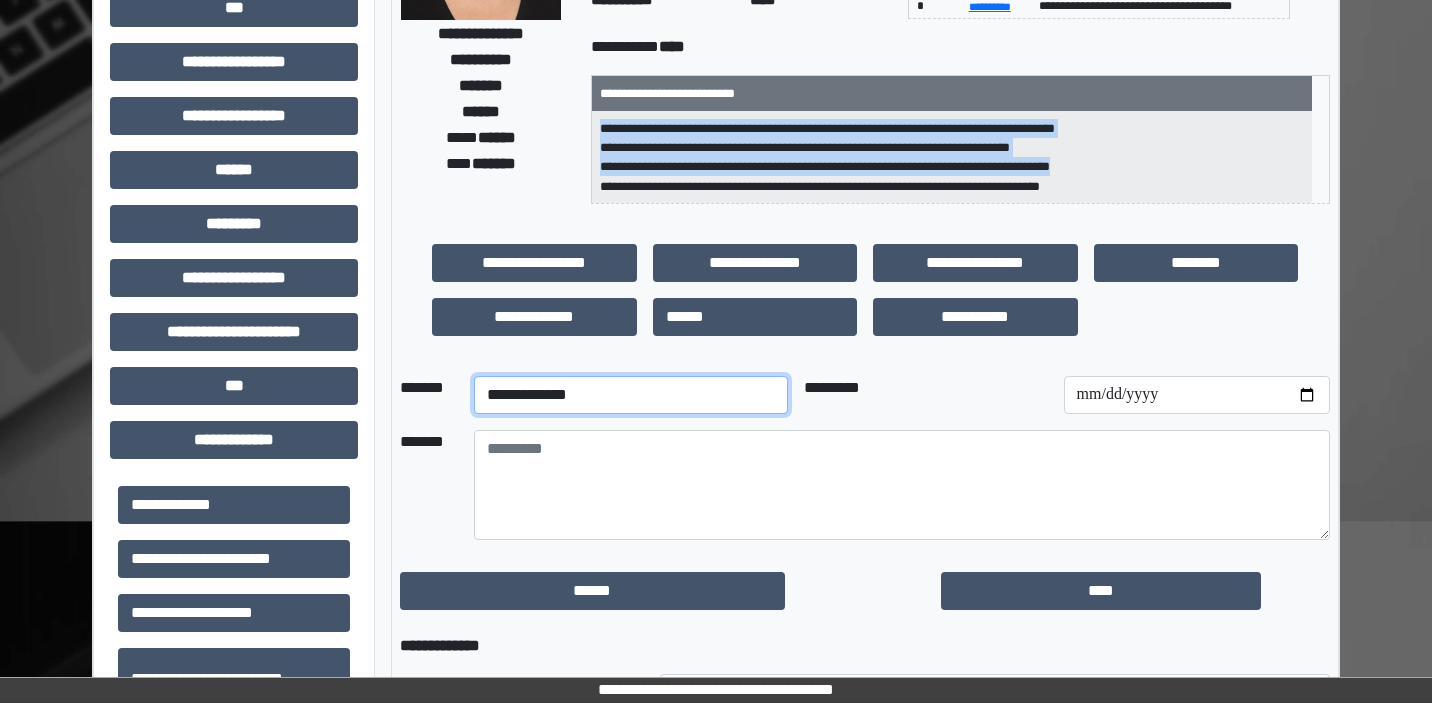 select on "*" 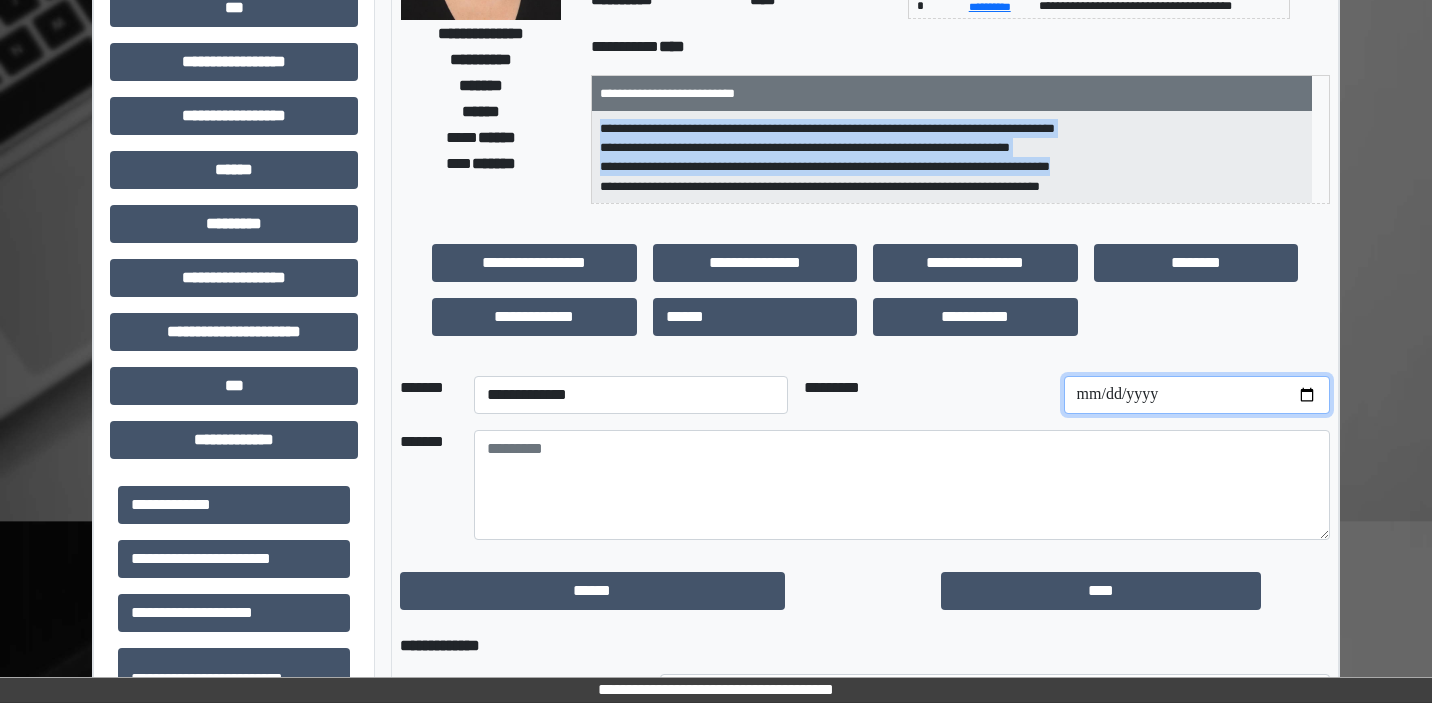 click at bounding box center (1197, 395) 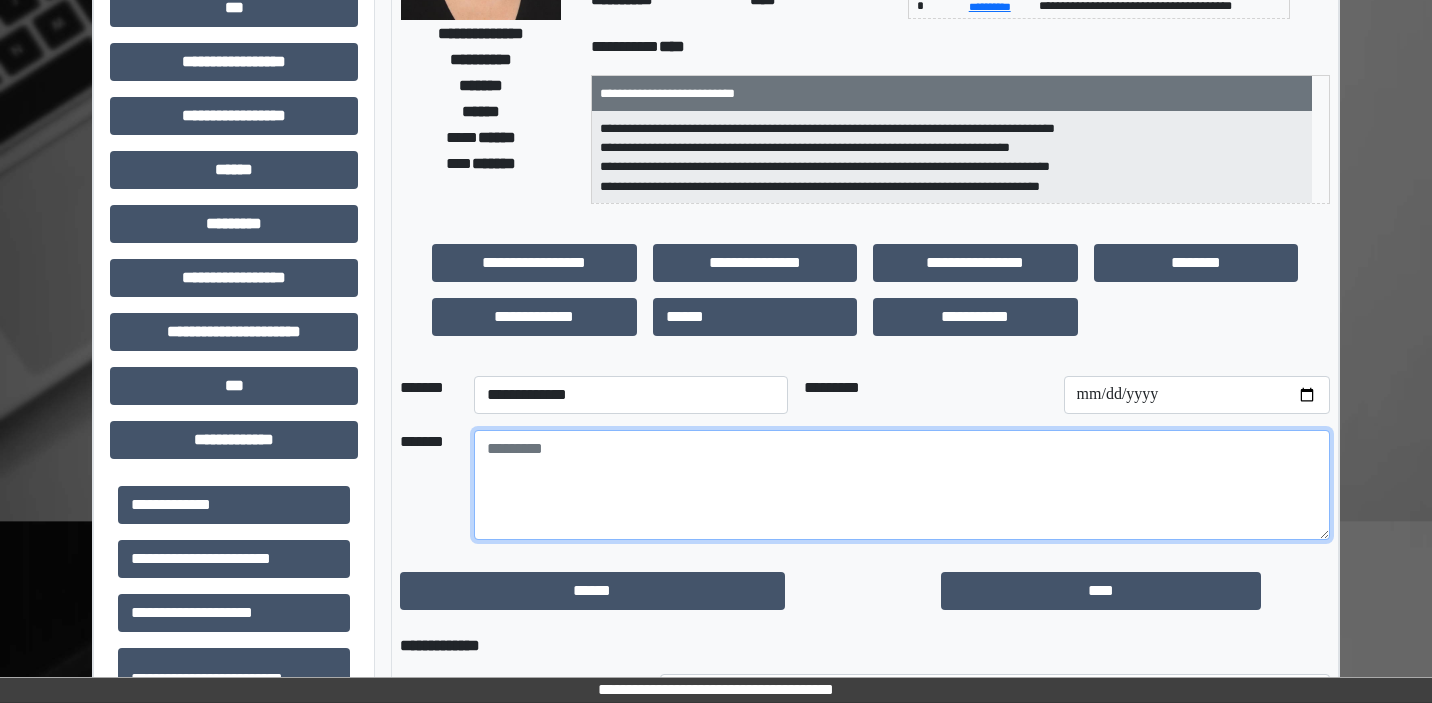 click at bounding box center (902, 485) 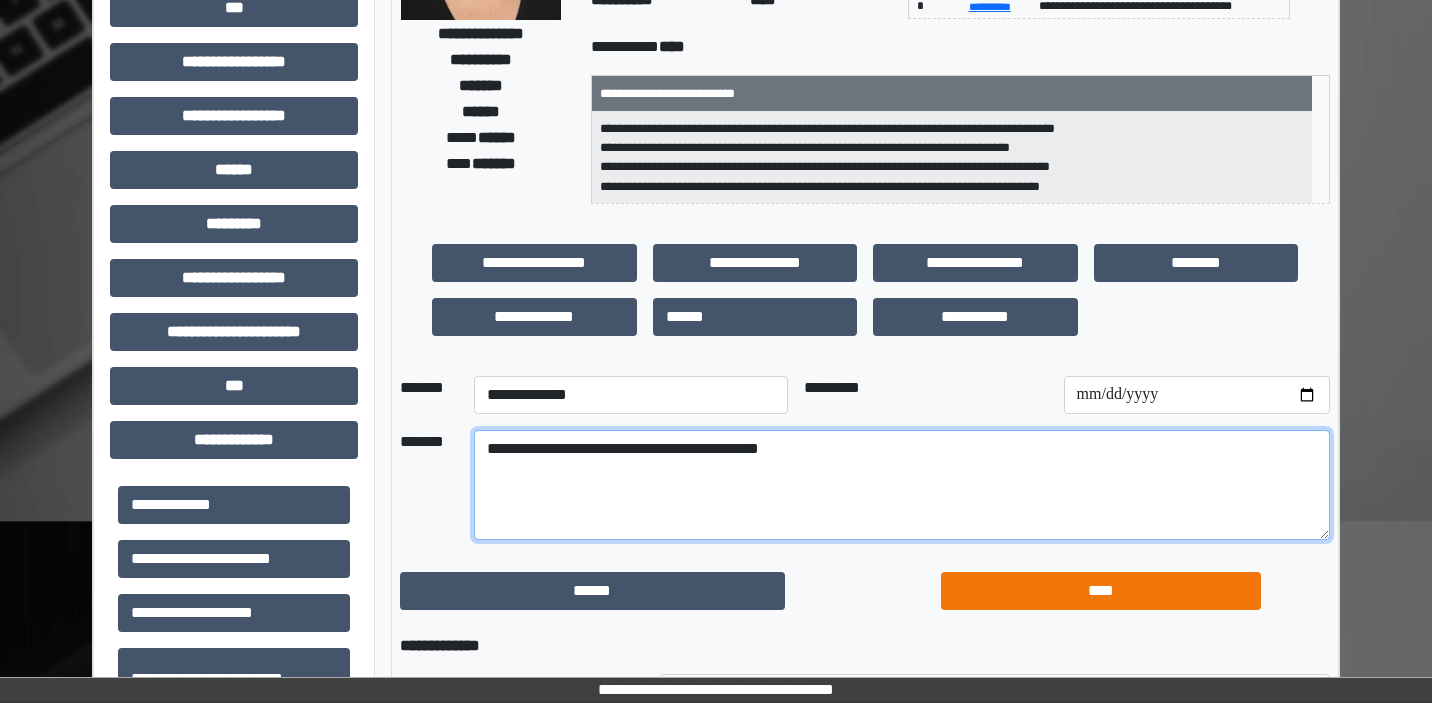 type on "**********" 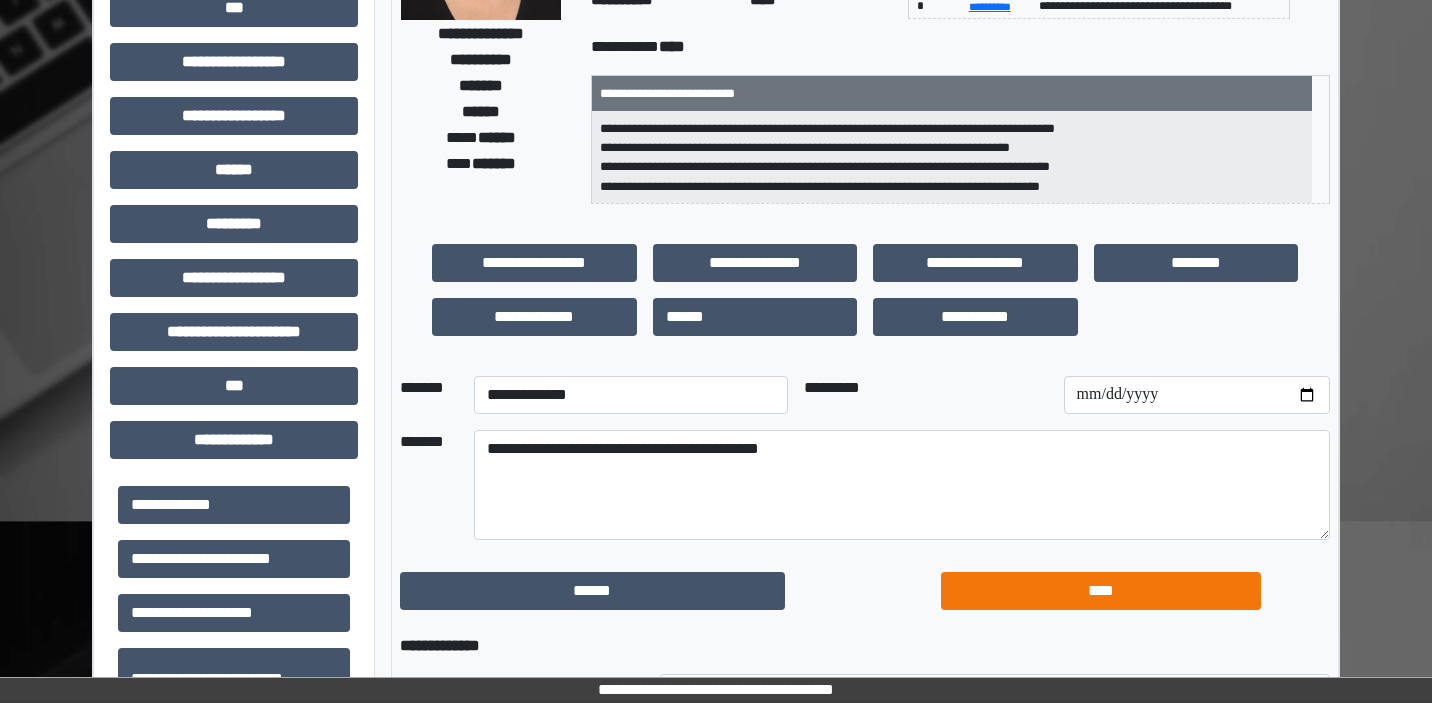 click on "****" at bounding box center [1101, 591] 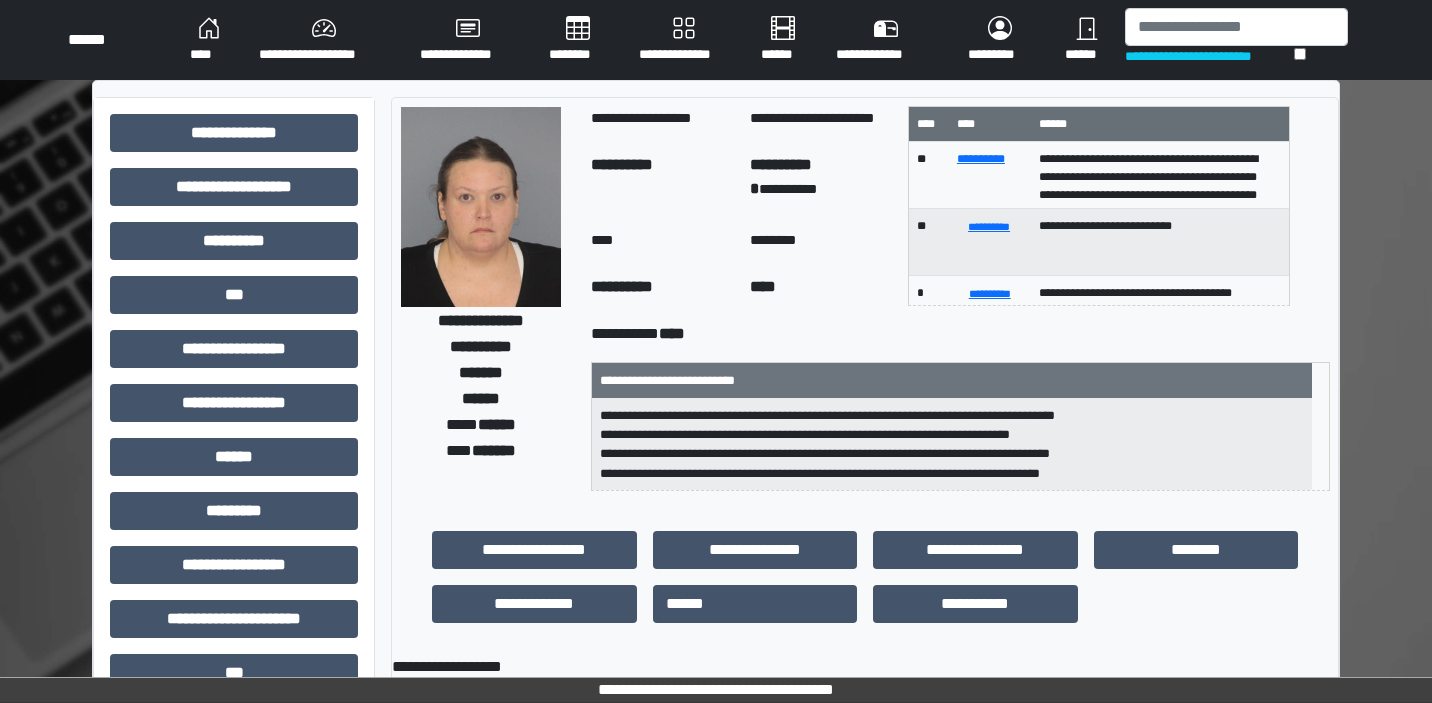 scroll, scrollTop: 0, scrollLeft: 0, axis: both 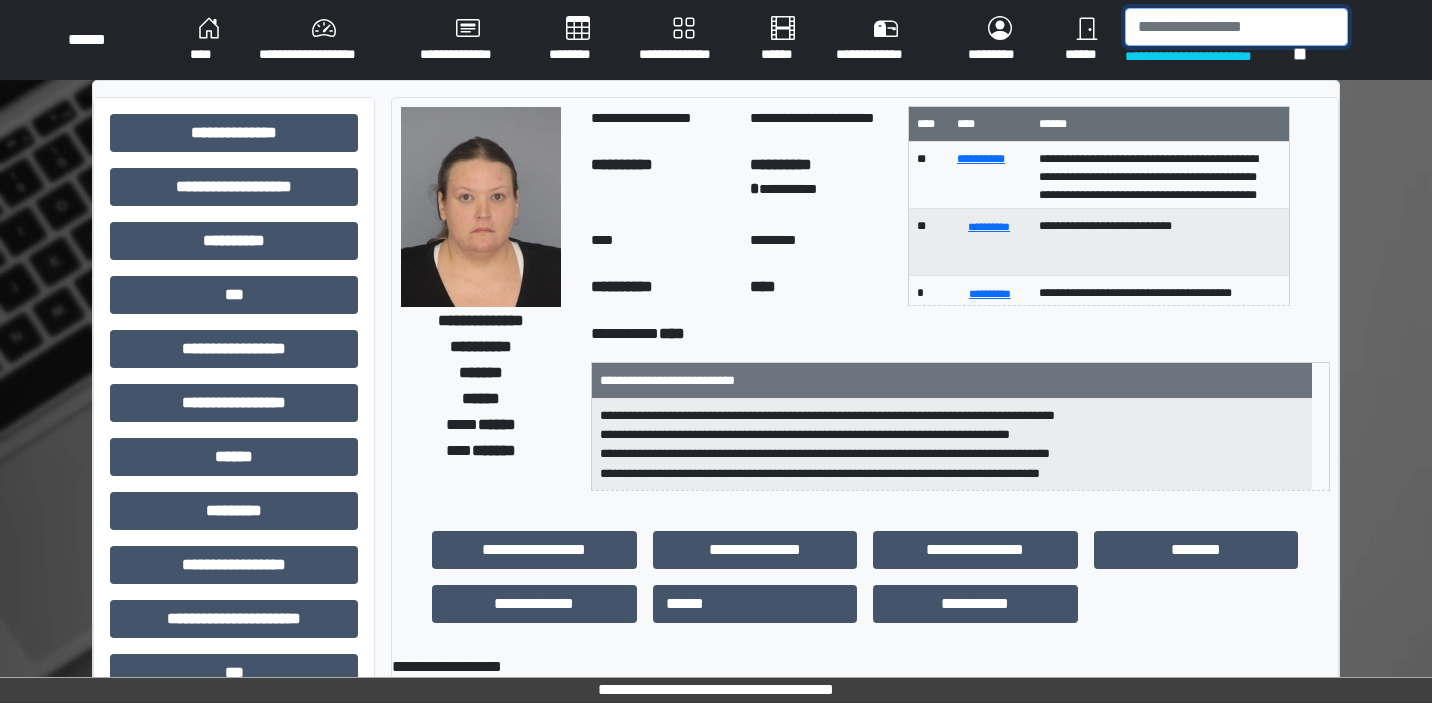 click at bounding box center [1236, 27] 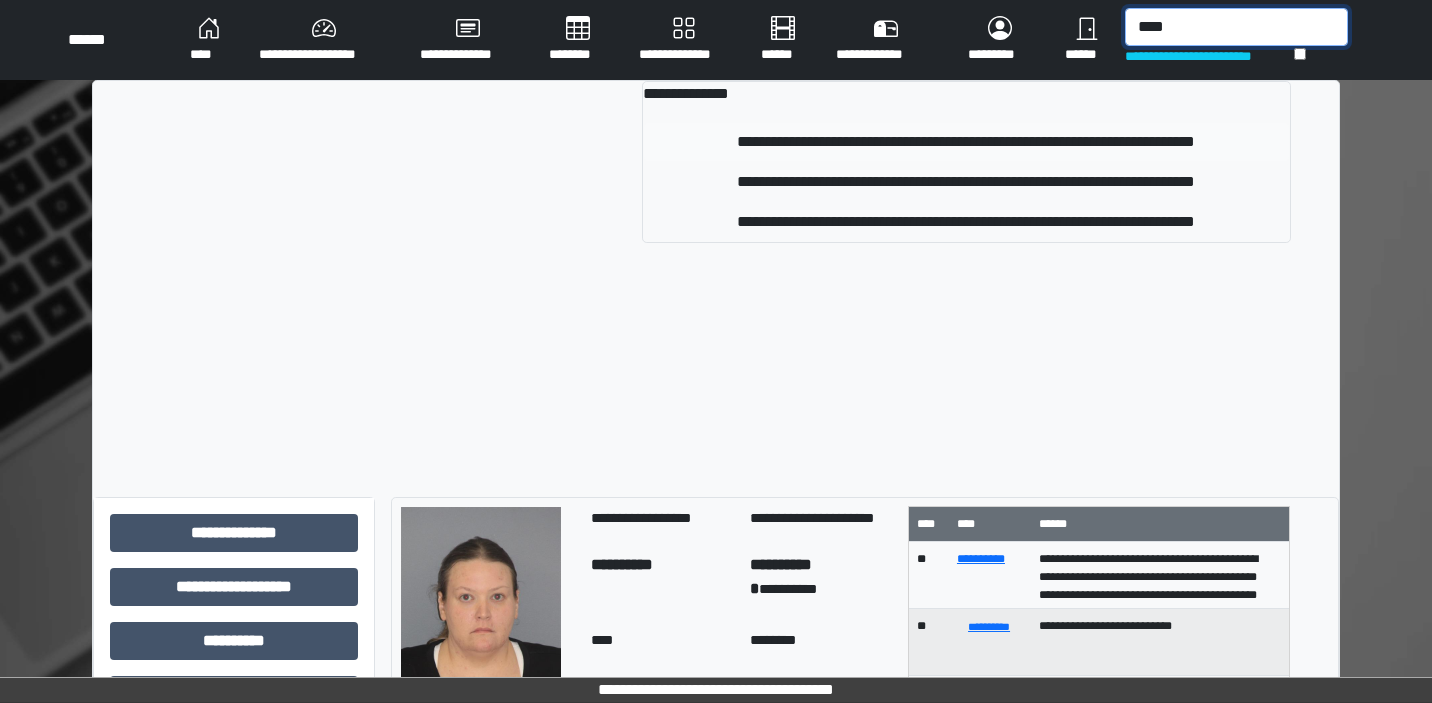 type on "****" 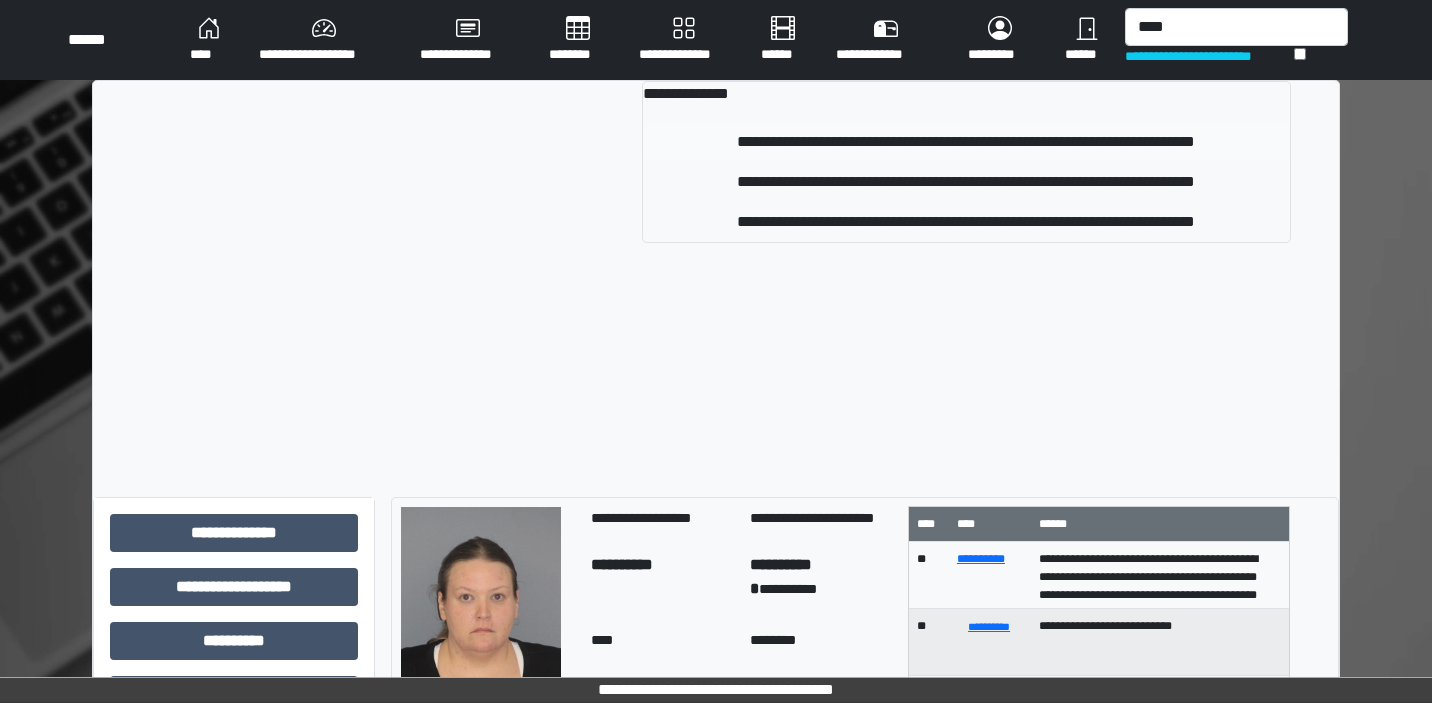 click on "**********" at bounding box center [966, 142] 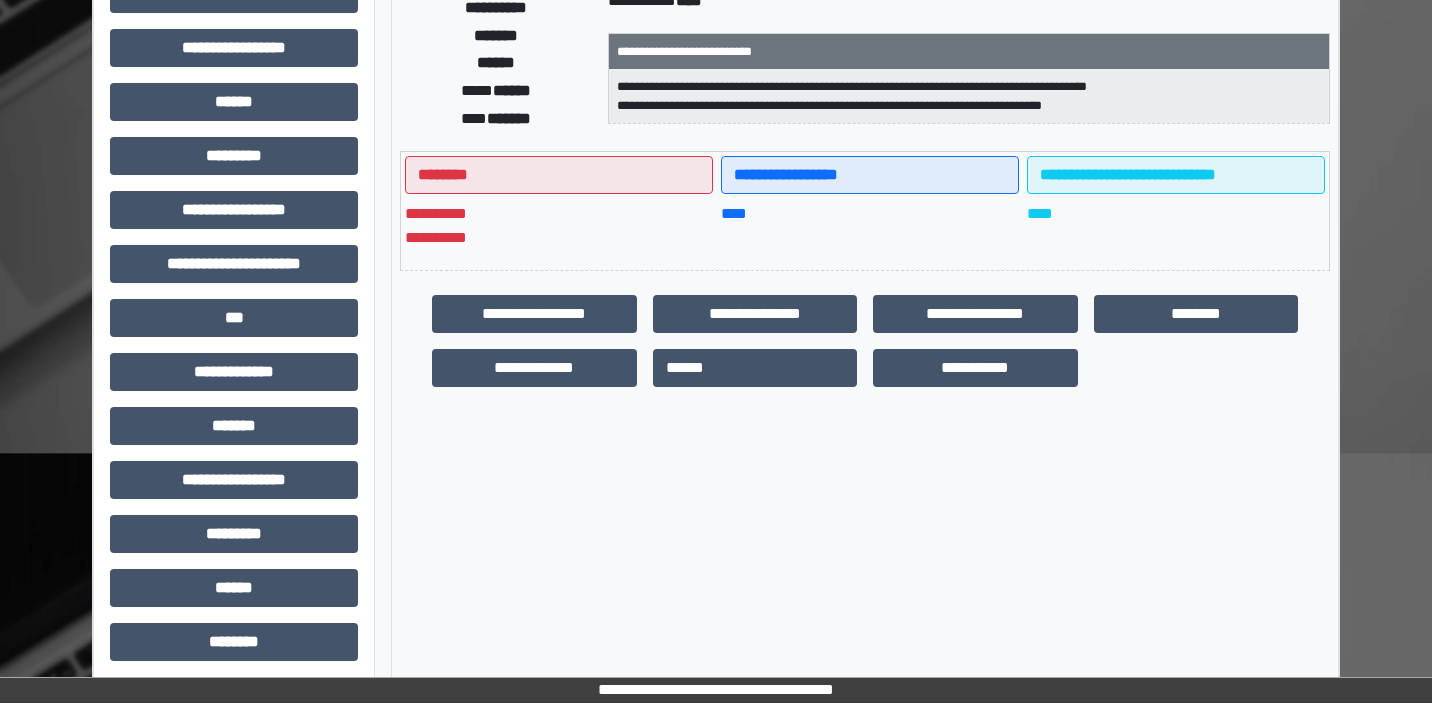 scroll, scrollTop: 331, scrollLeft: 0, axis: vertical 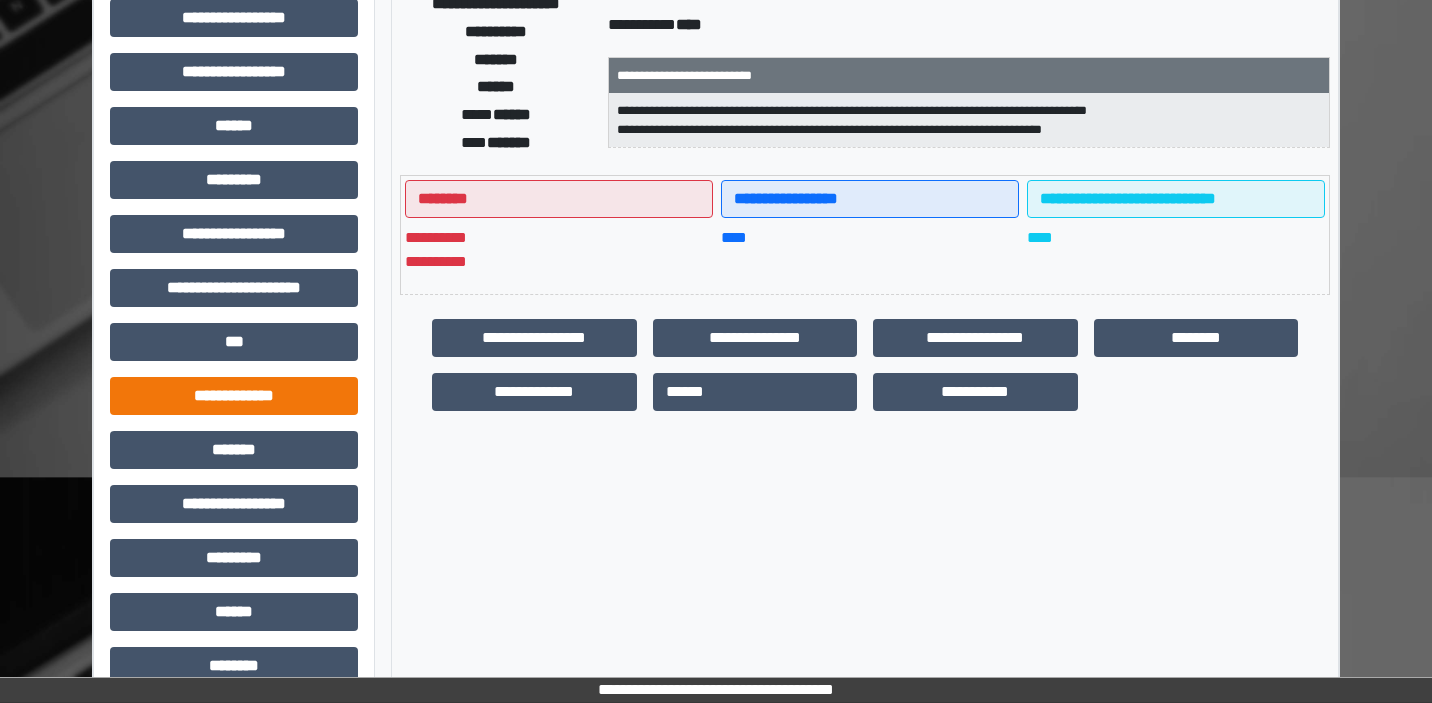 click on "**********" at bounding box center (234, 396) 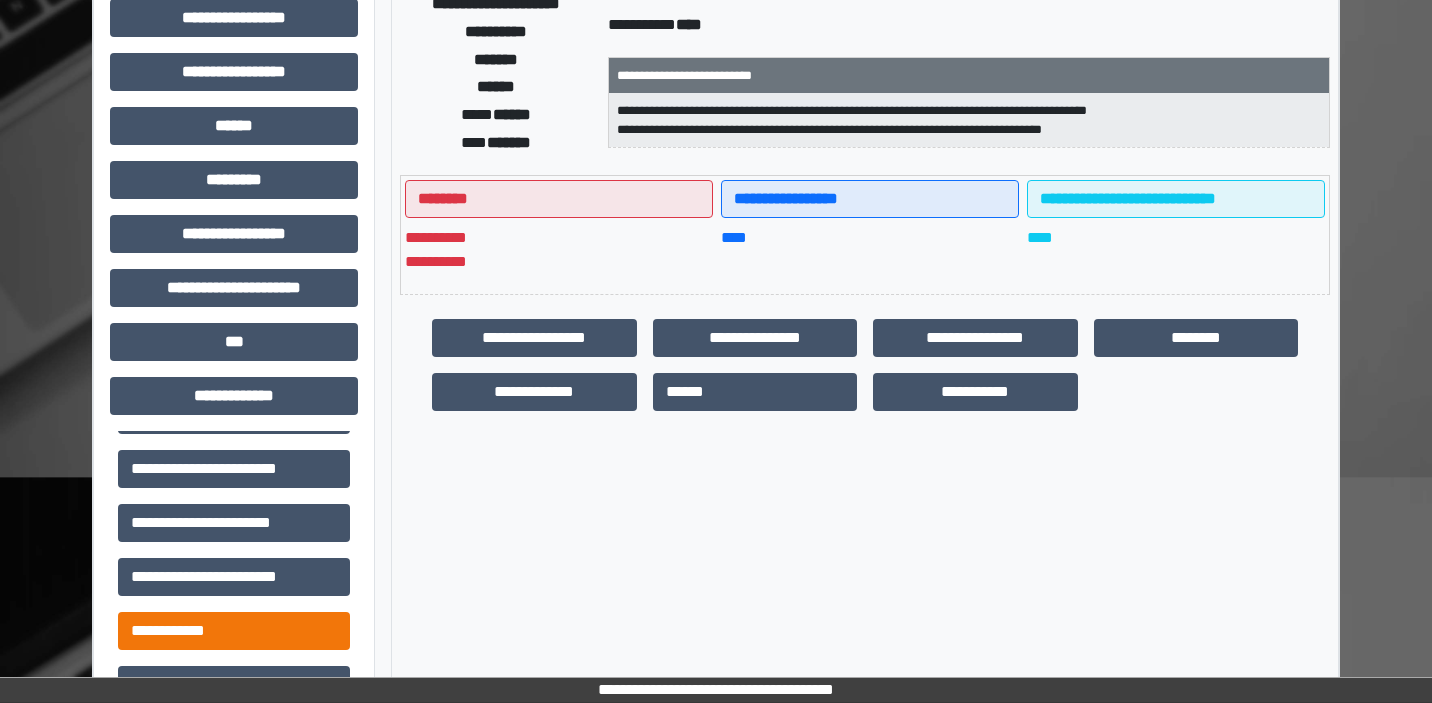 scroll, scrollTop: 567, scrollLeft: 0, axis: vertical 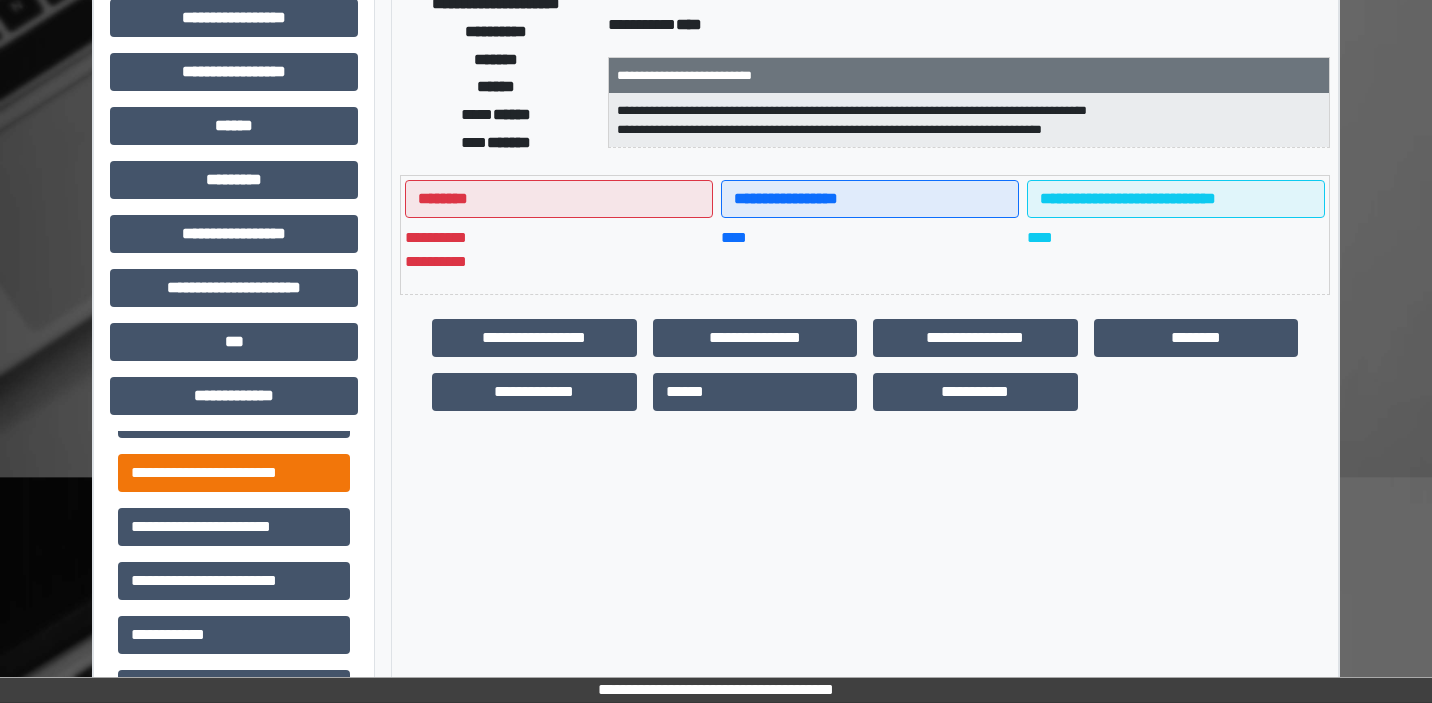 click on "**********" at bounding box center [234, 473] 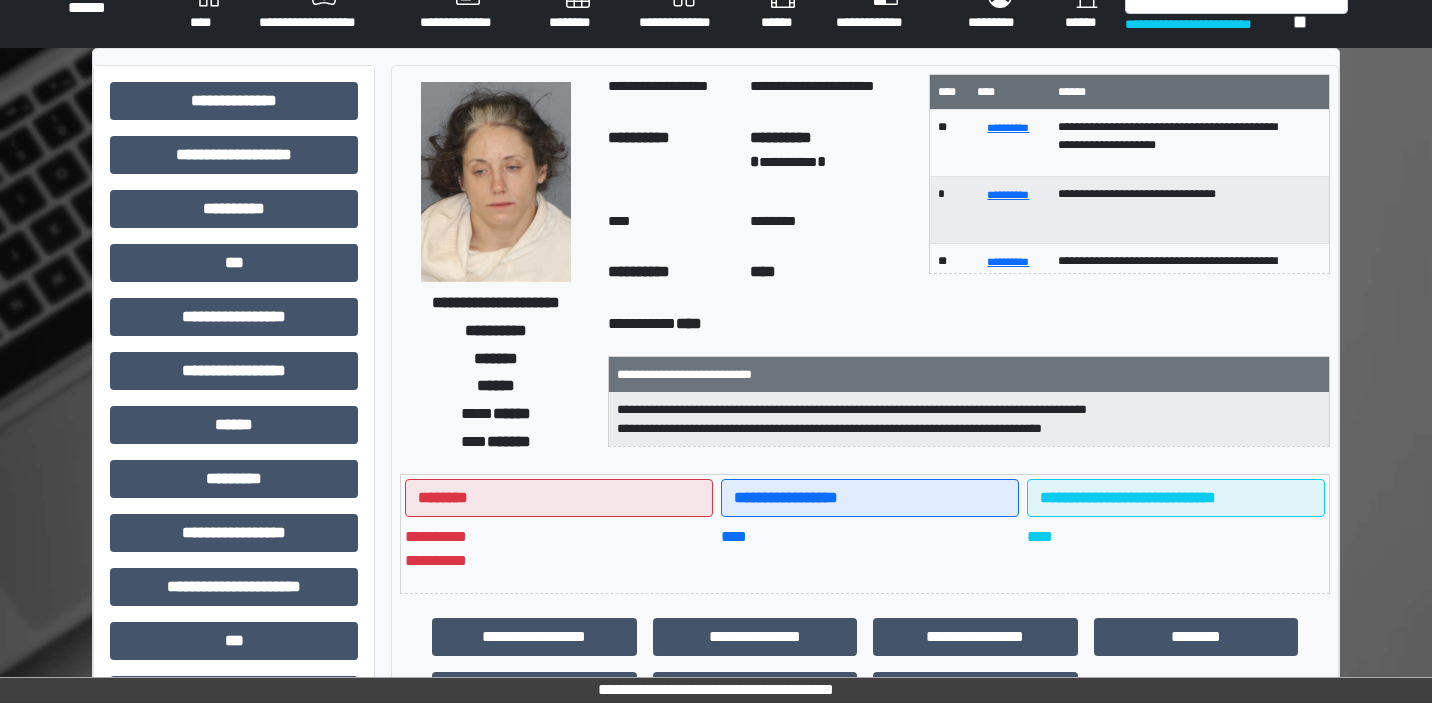 scroll, scrollTop: 34, scrollLeft: 0, axis: vertical 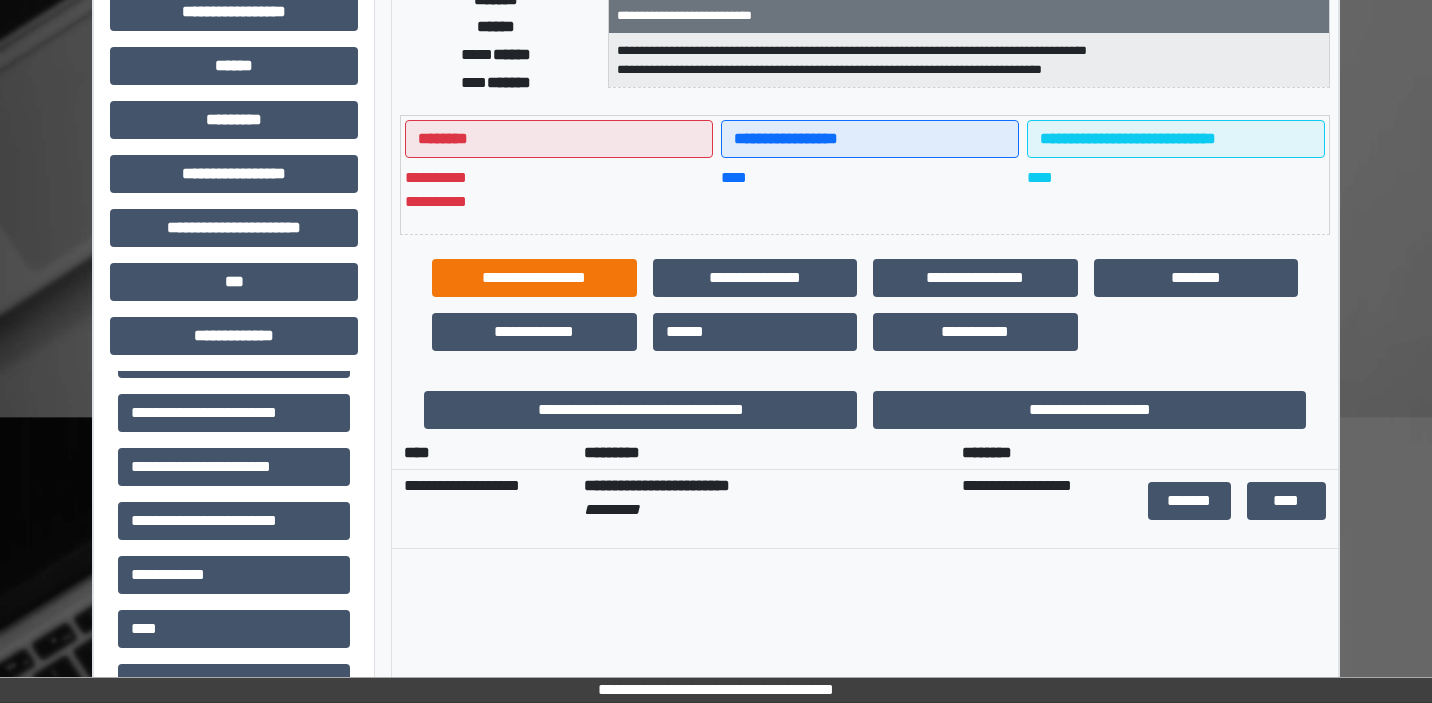 click on "**********" at bounding box center [534, 278] 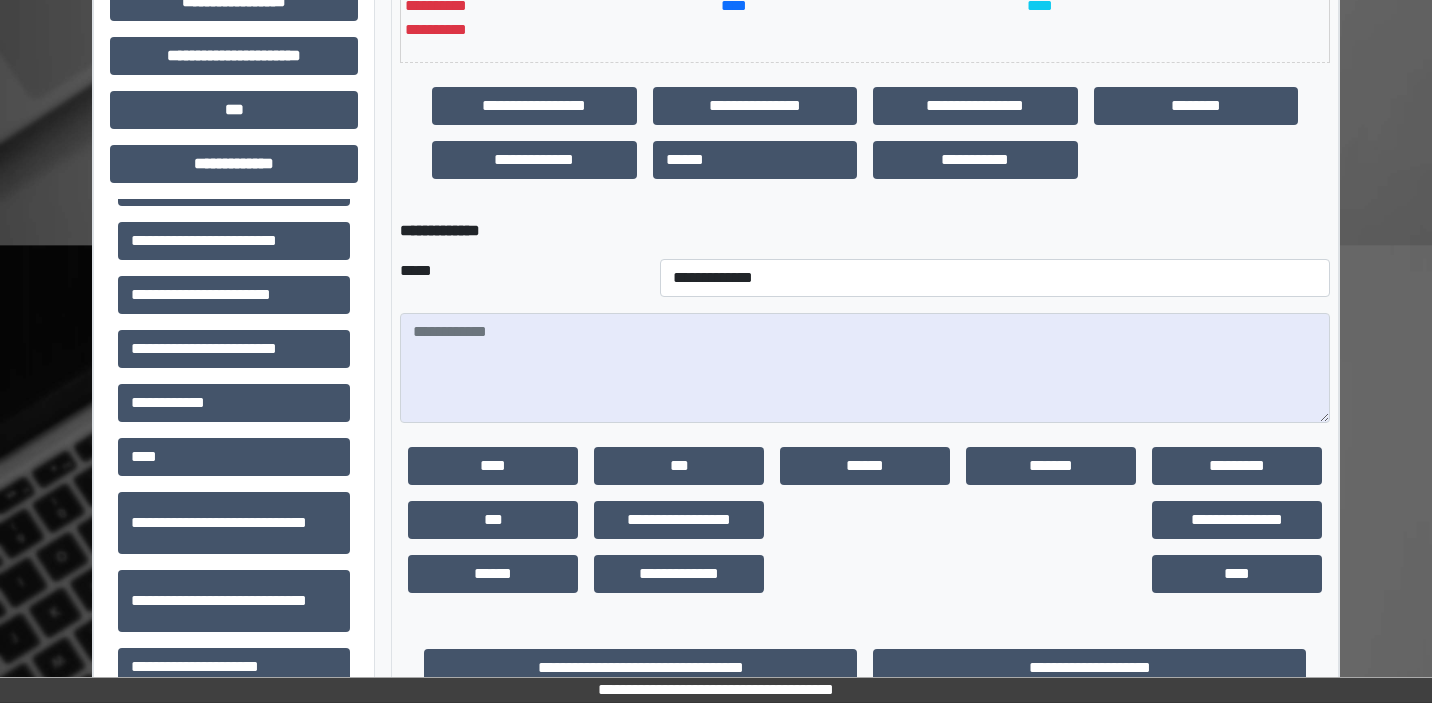 scroll, scrollTop: 724, scrollLeft: 0, axis: vertical 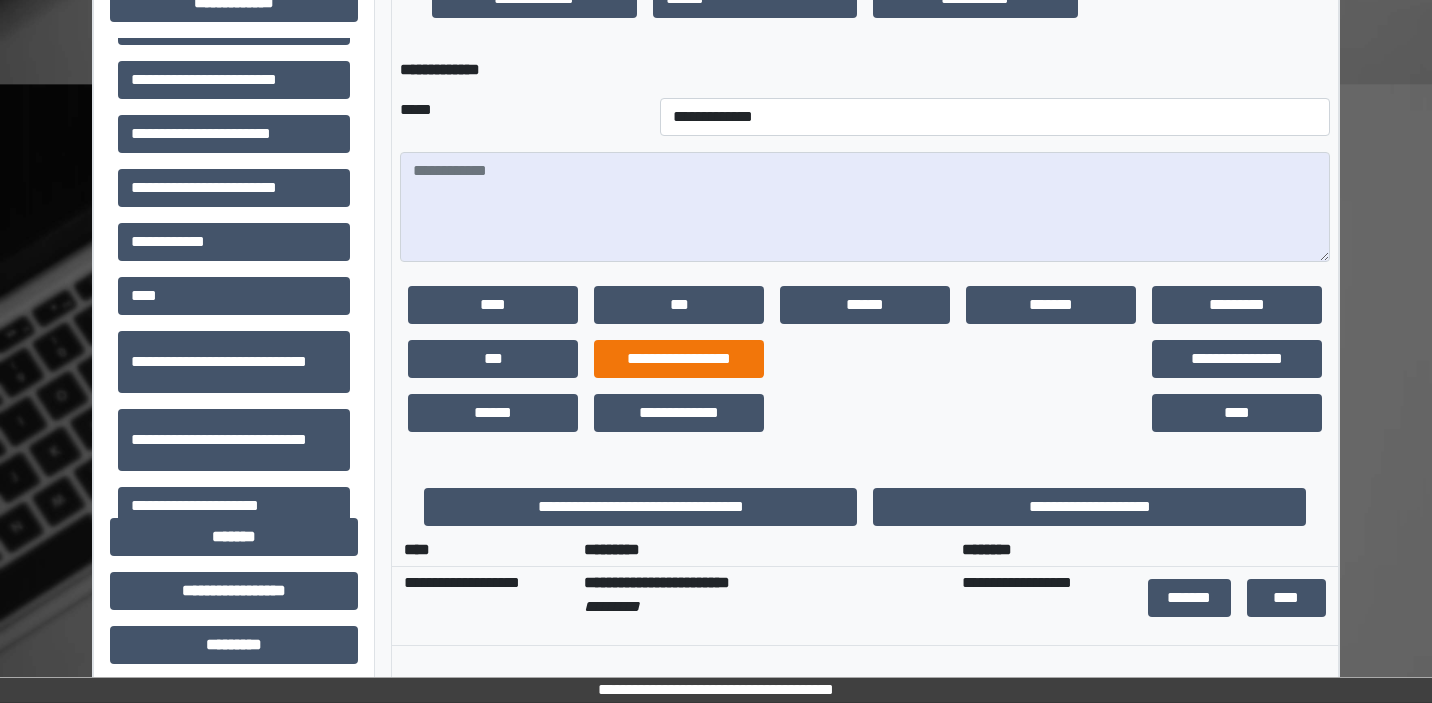 click on "**********" at bounding box center [679, 359] 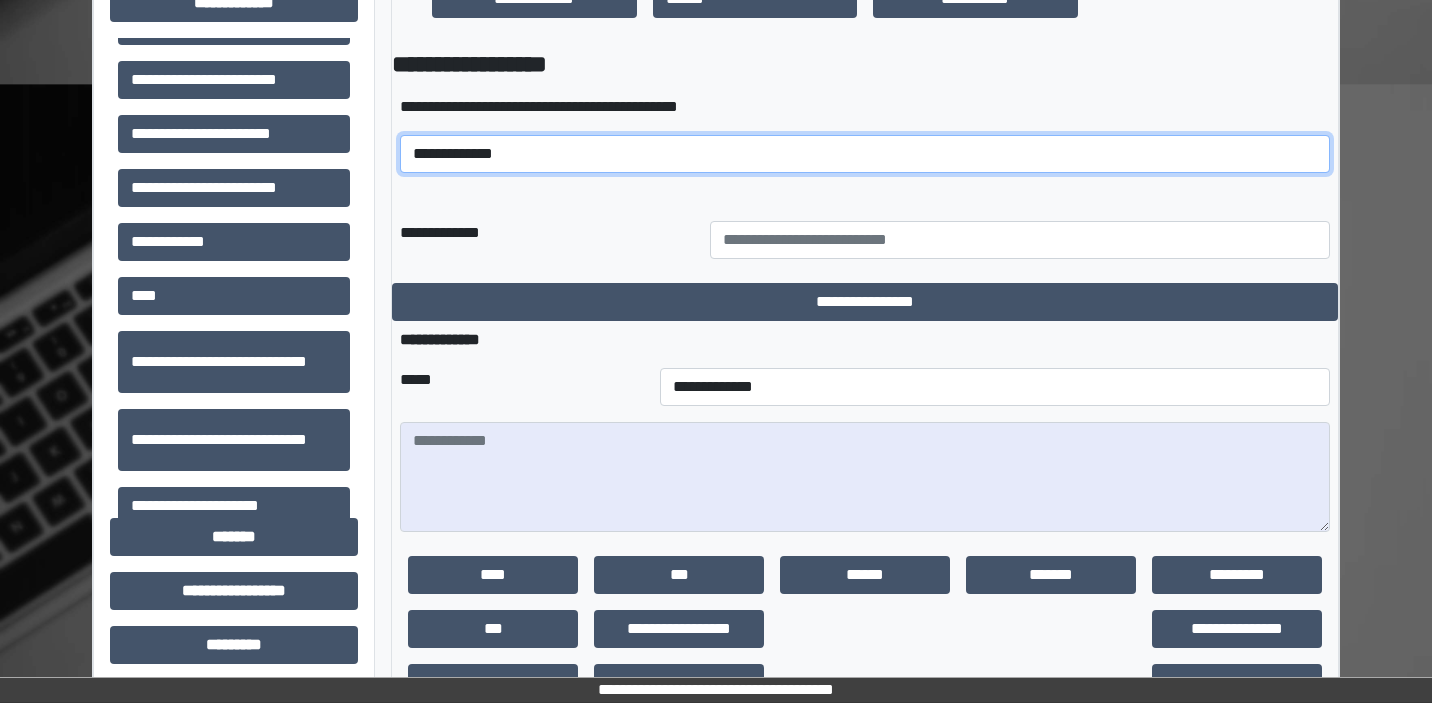 select on "*****" 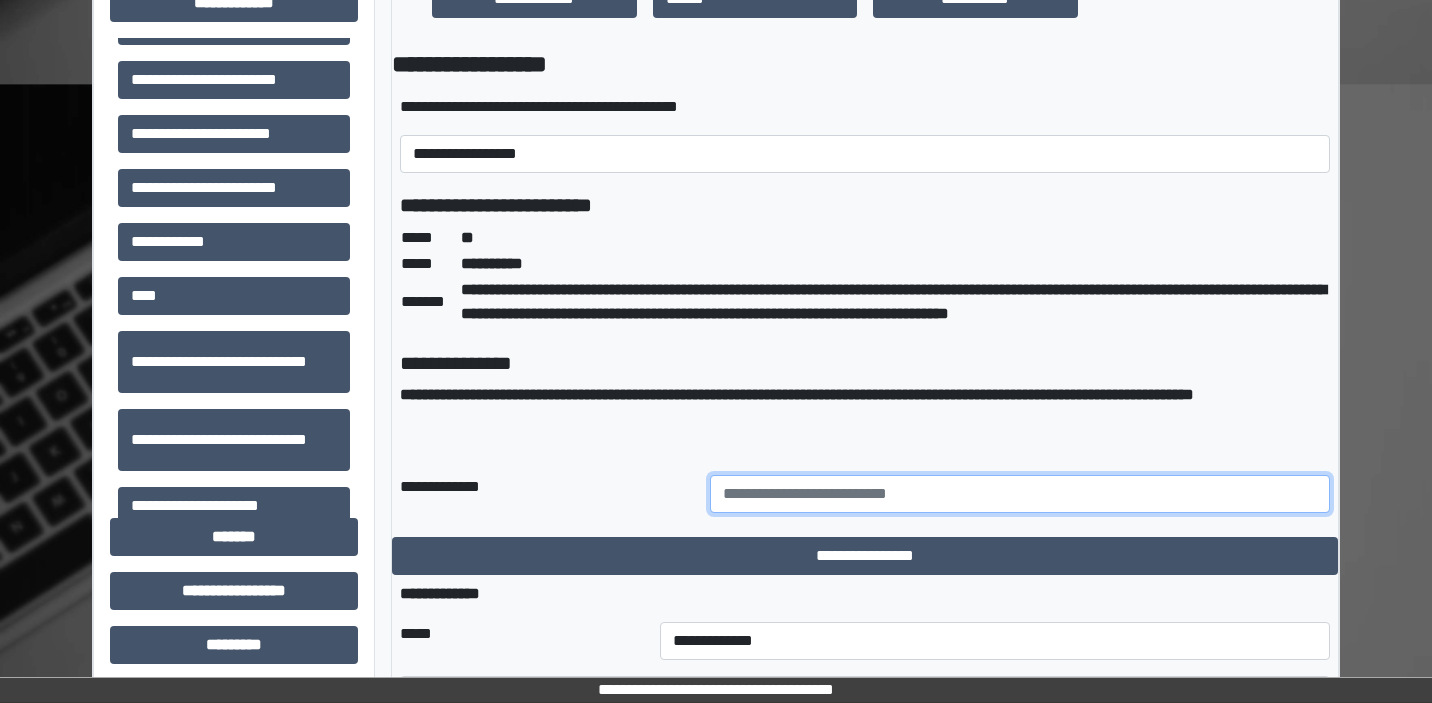 click at bounding box center (1020, 494) 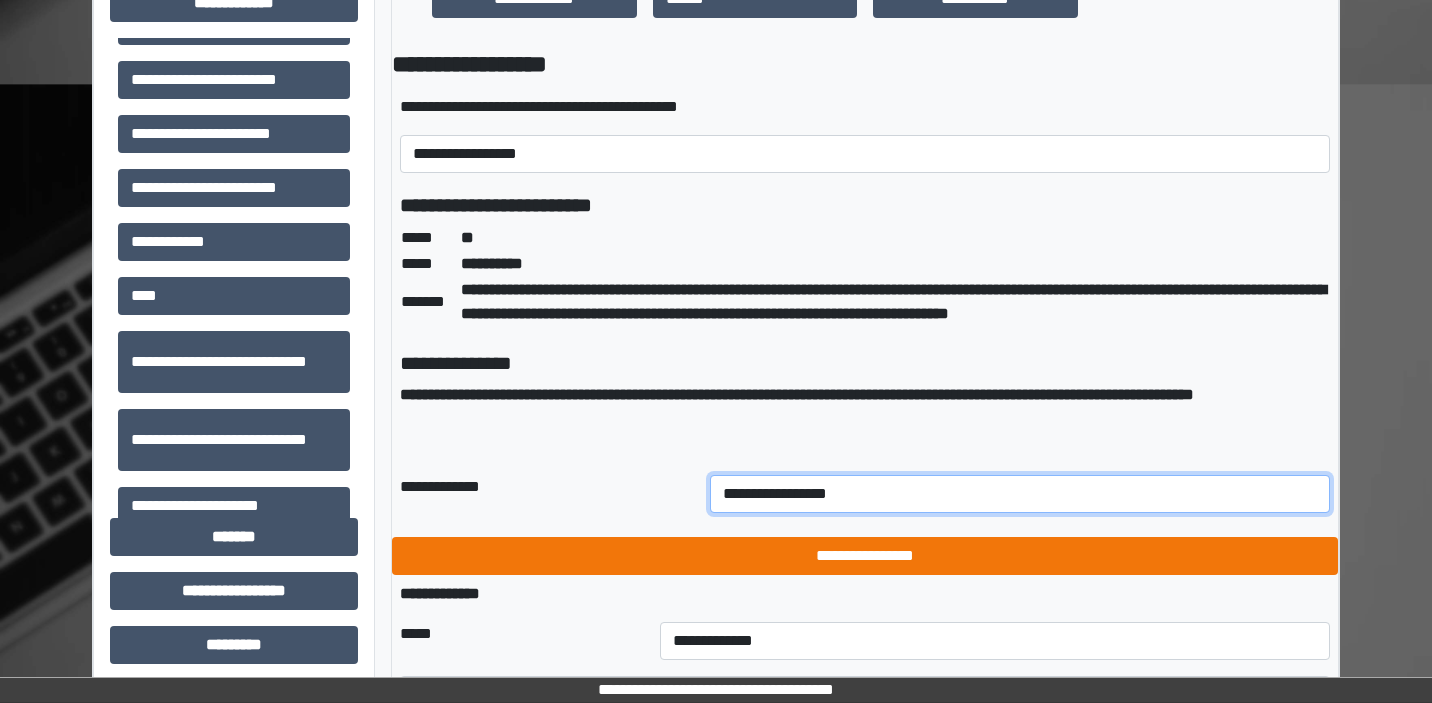 type on "**********" 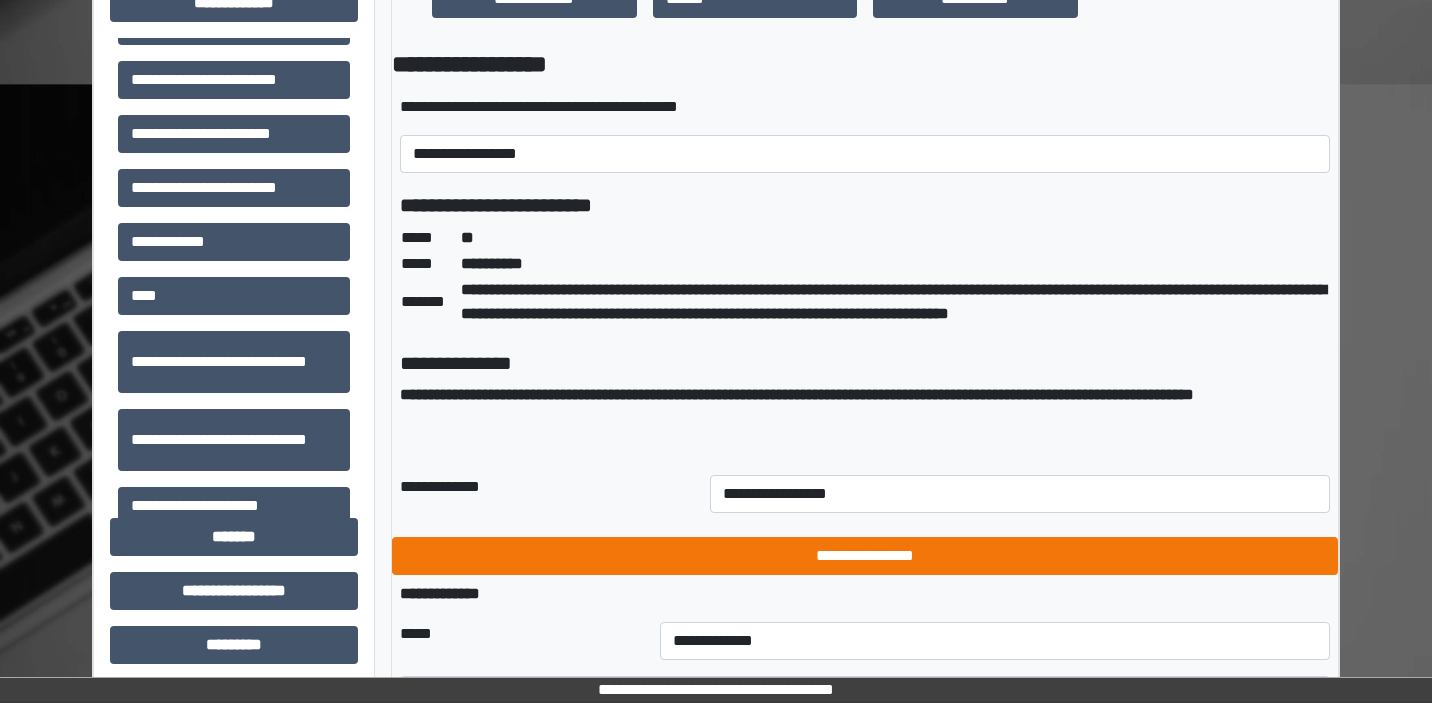 click on "**********" at bounding box center (865, 556) 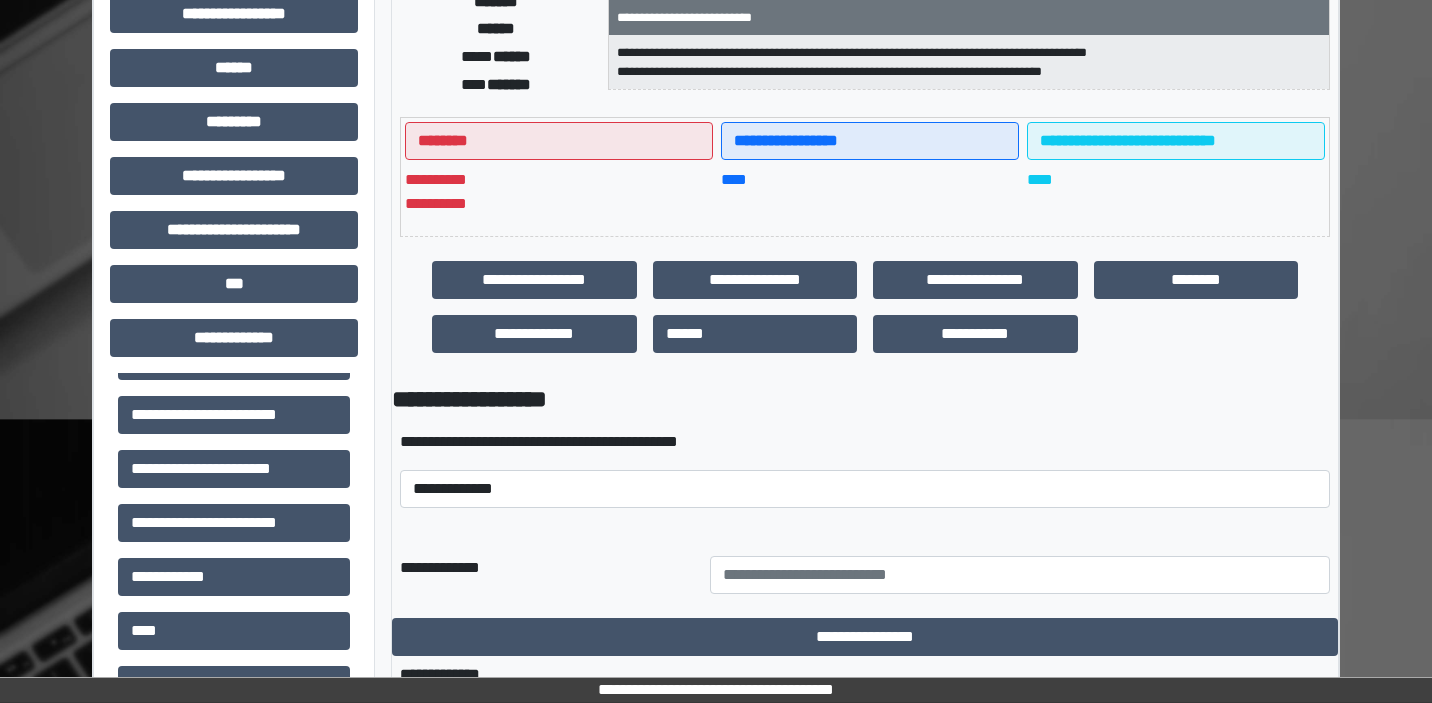 scroll, scrollTop: 209, scrollLeft: 0, axis: vertical 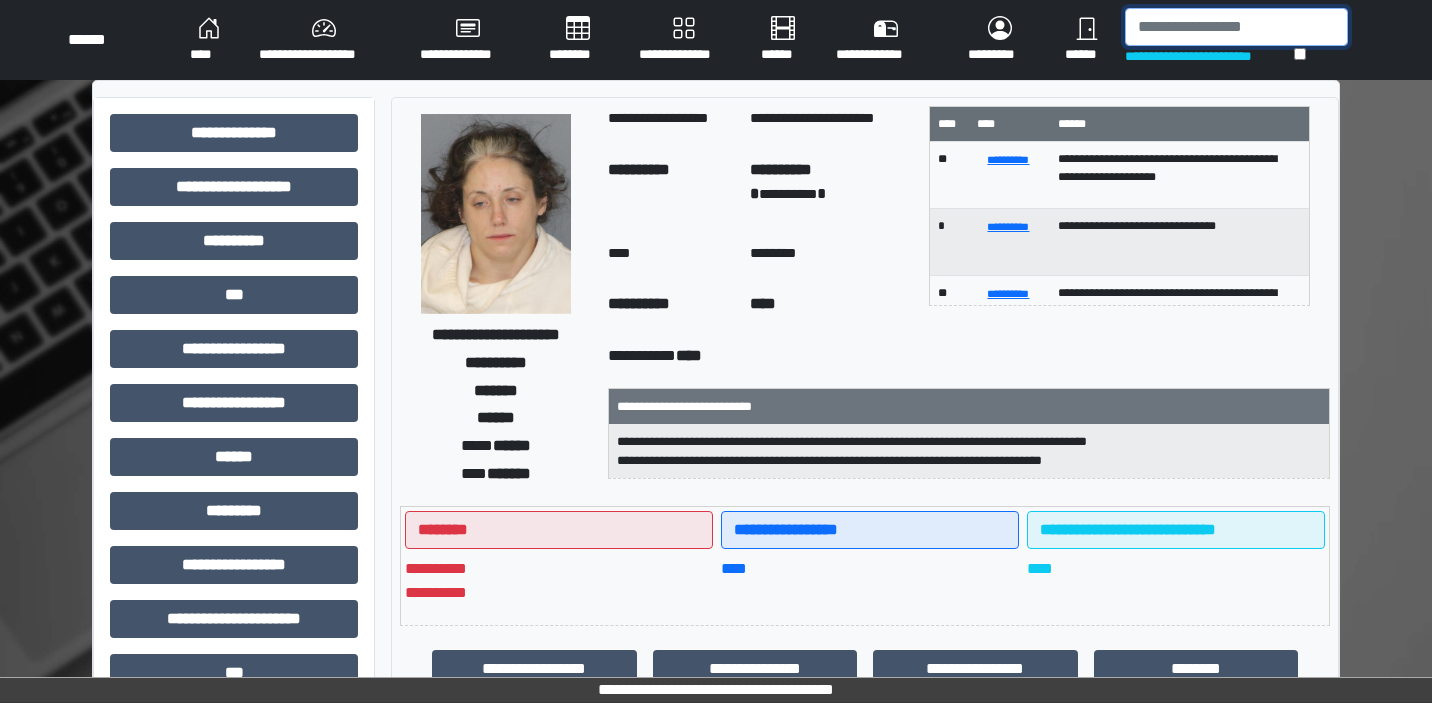 click at bounding box center (1236, 27) 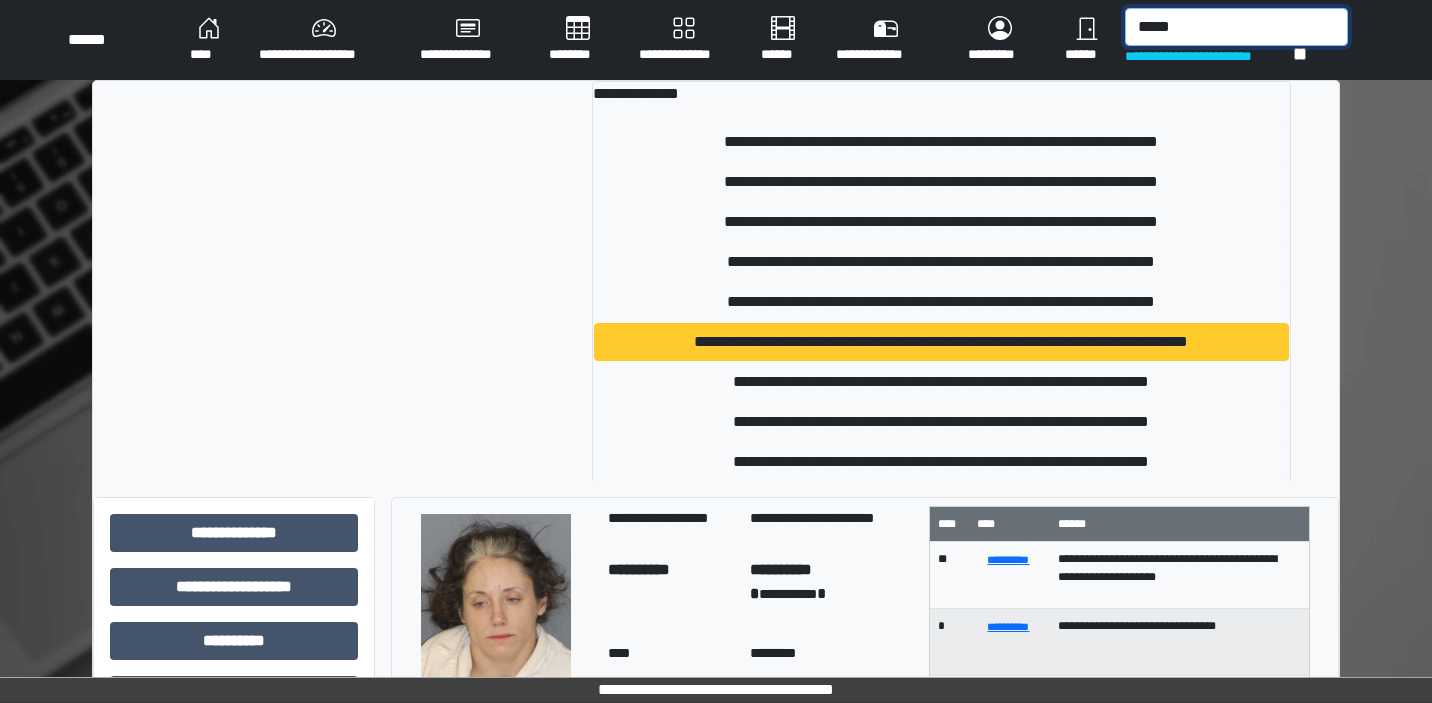 type on "*****" 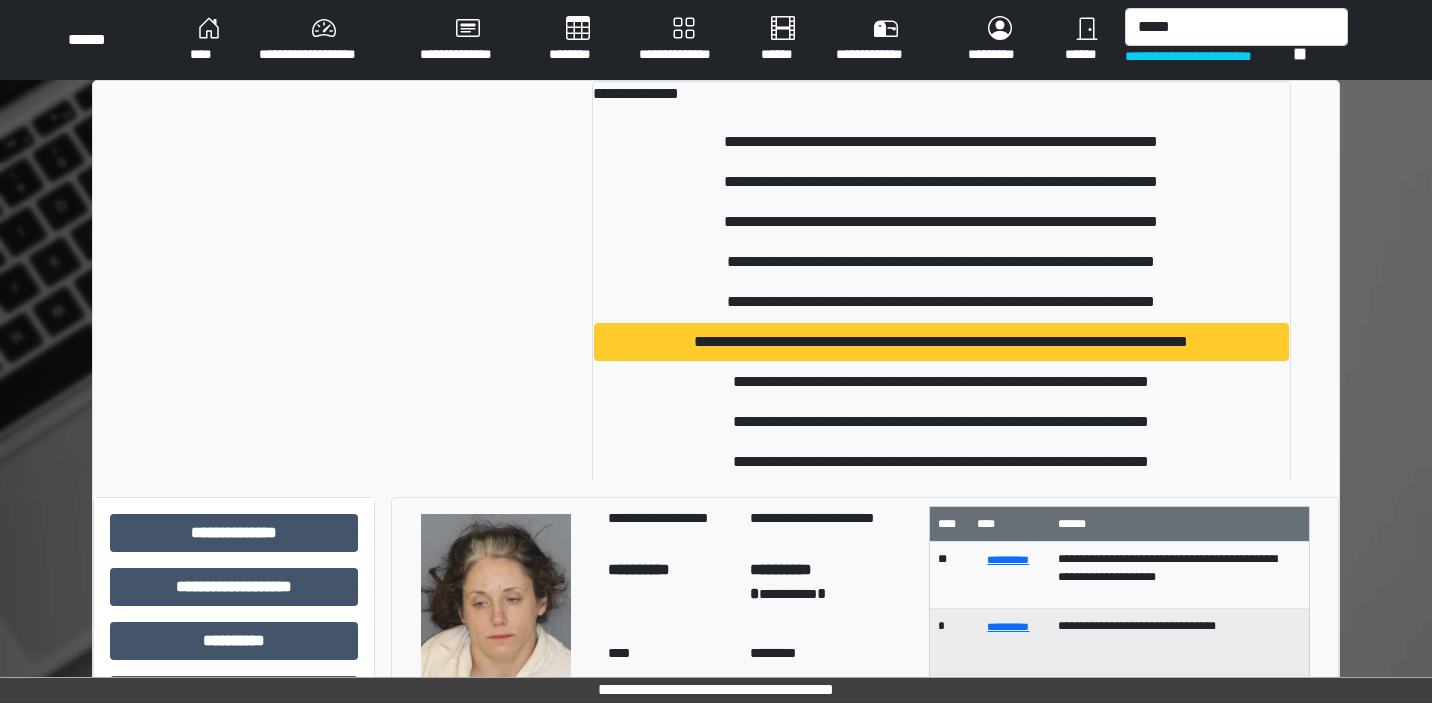 click on "**********" at bounding box center (941, 342) 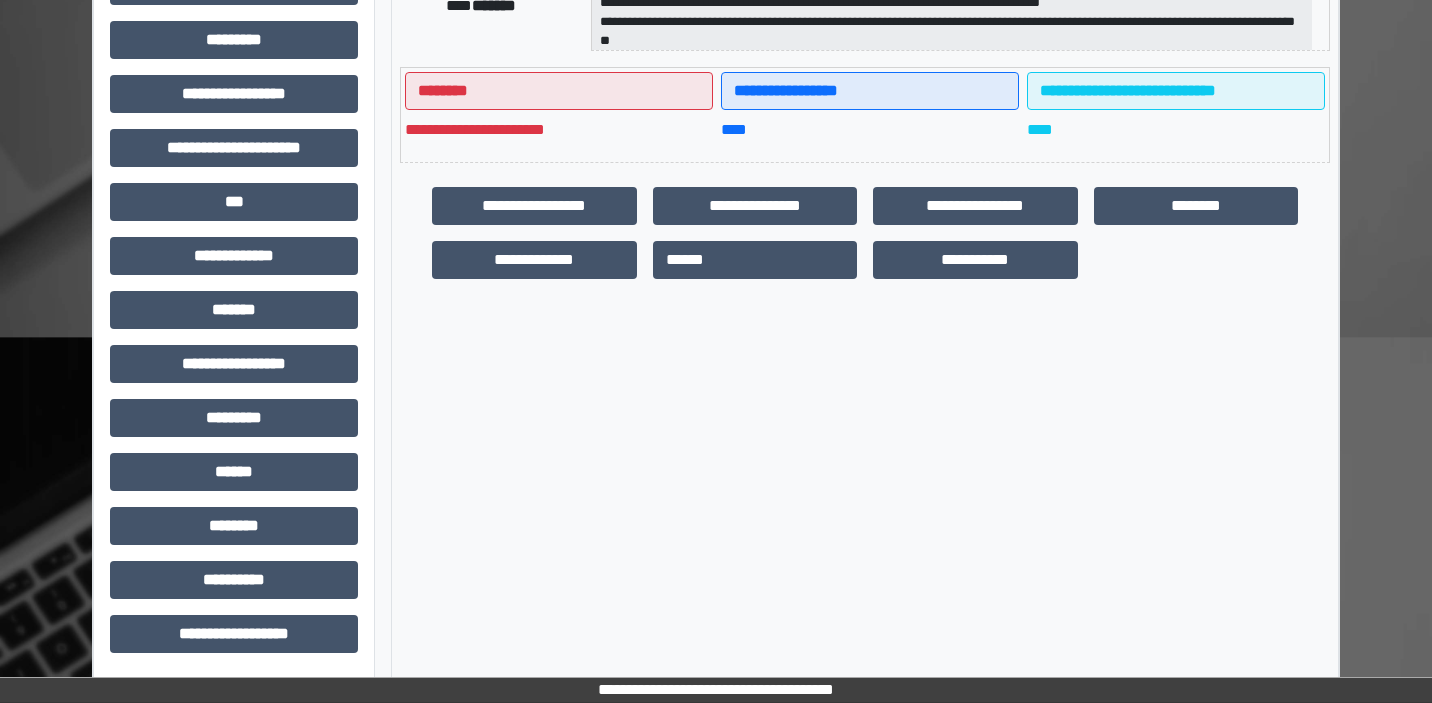scroll, scrollTop: 471, scrollLeft: 0, axis: vertical 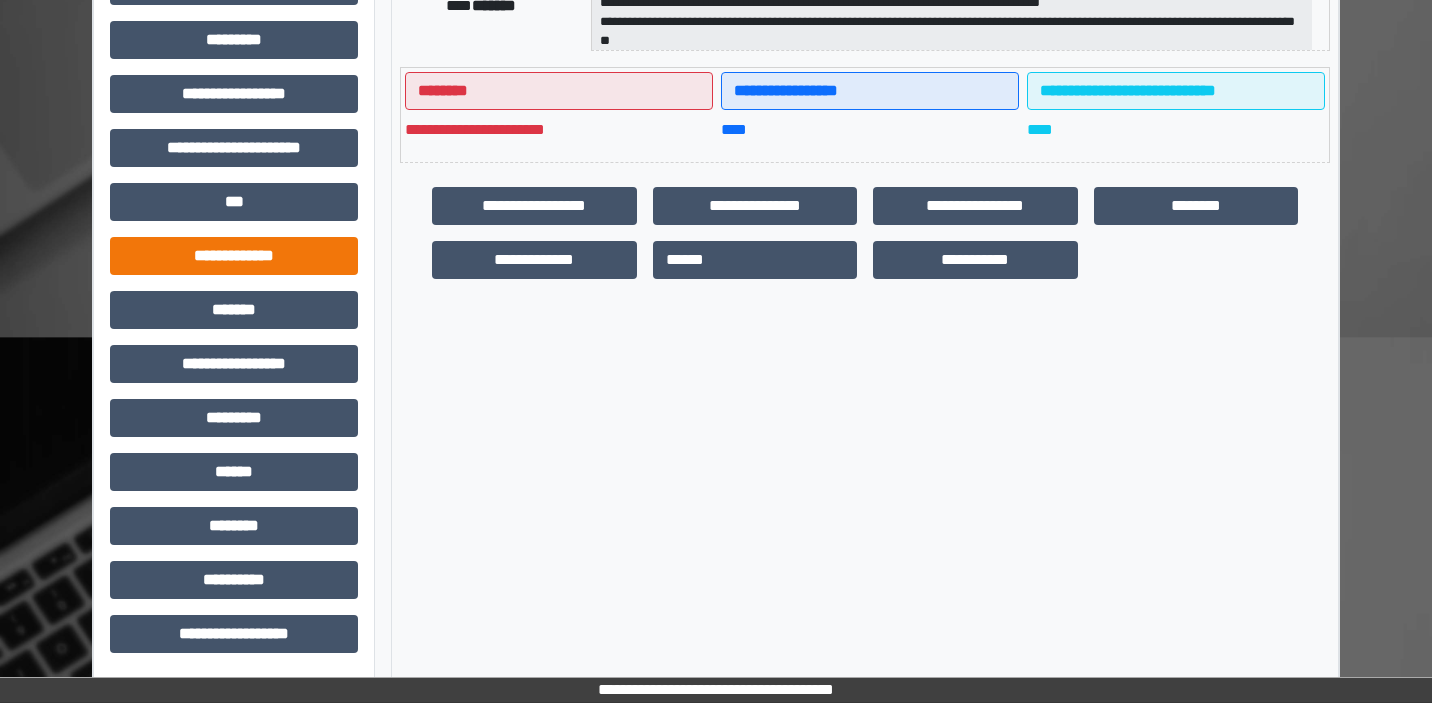 click on "**********" at bounding box center [234, 256] 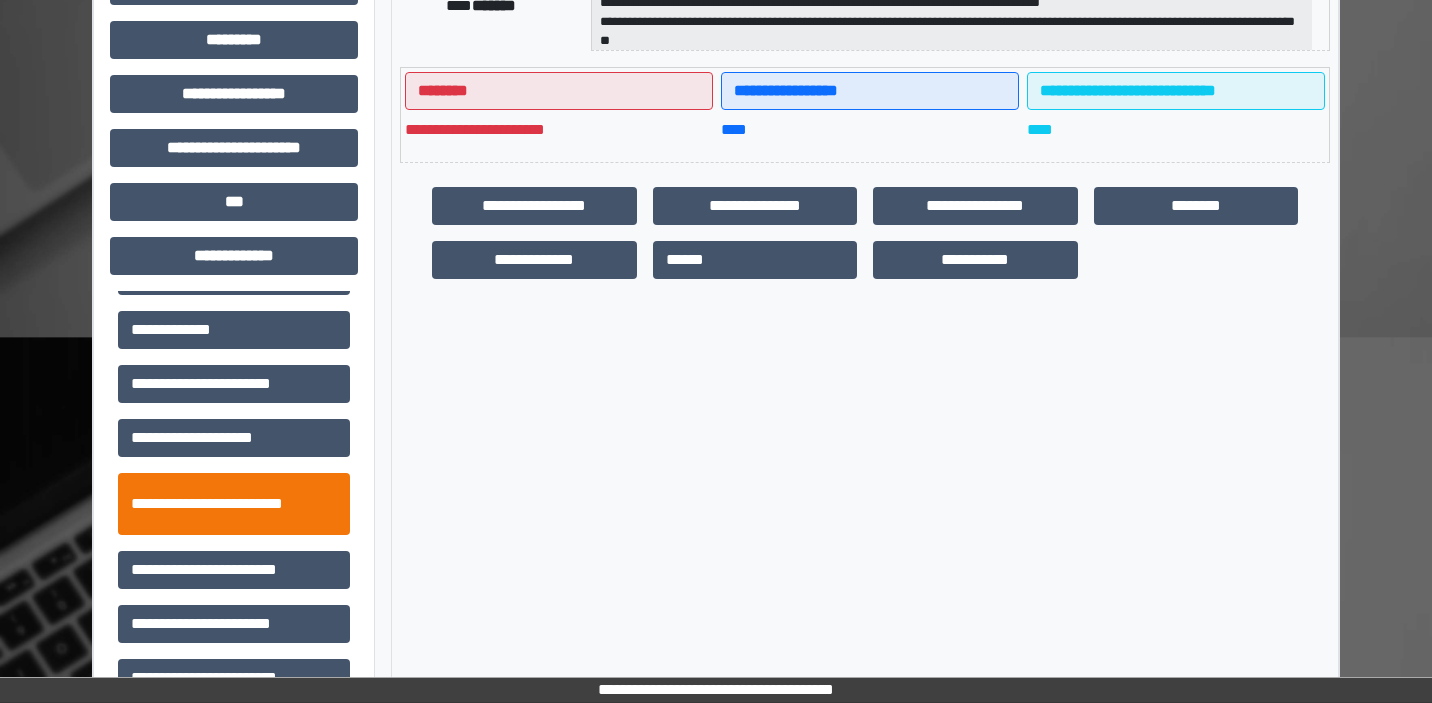 scroll, scrollTop: 336, scrollLeft: 0, axis: vertical 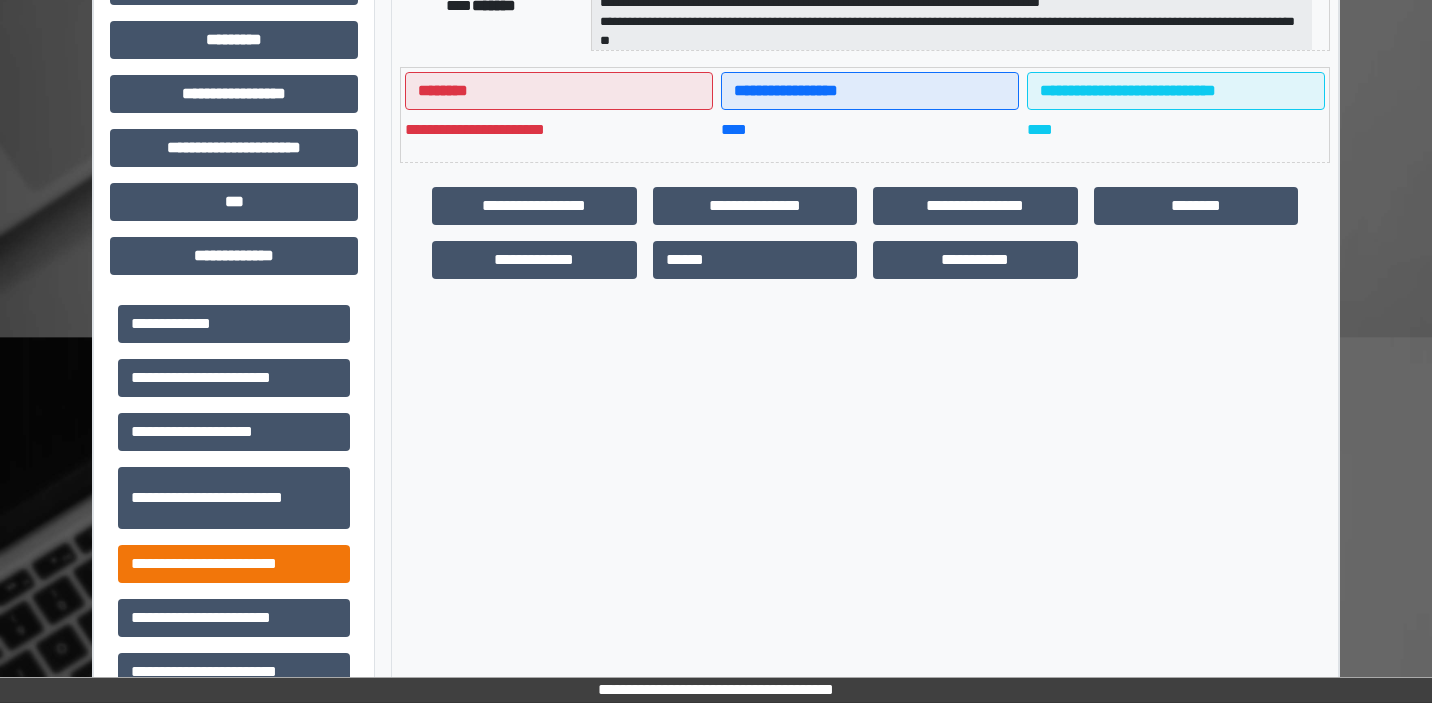 click on "**********" at bounding box center (234, 564) 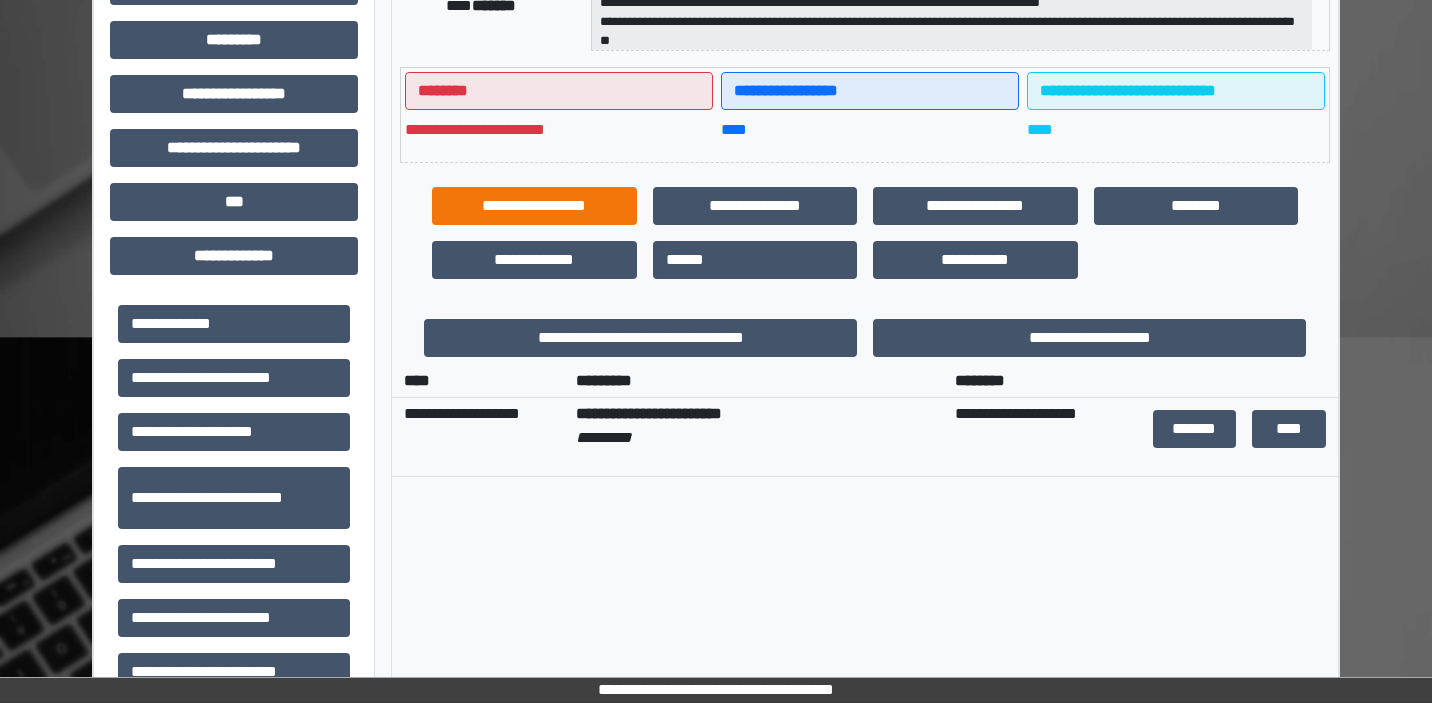 click on "**********" at bounding box center [534, 206] 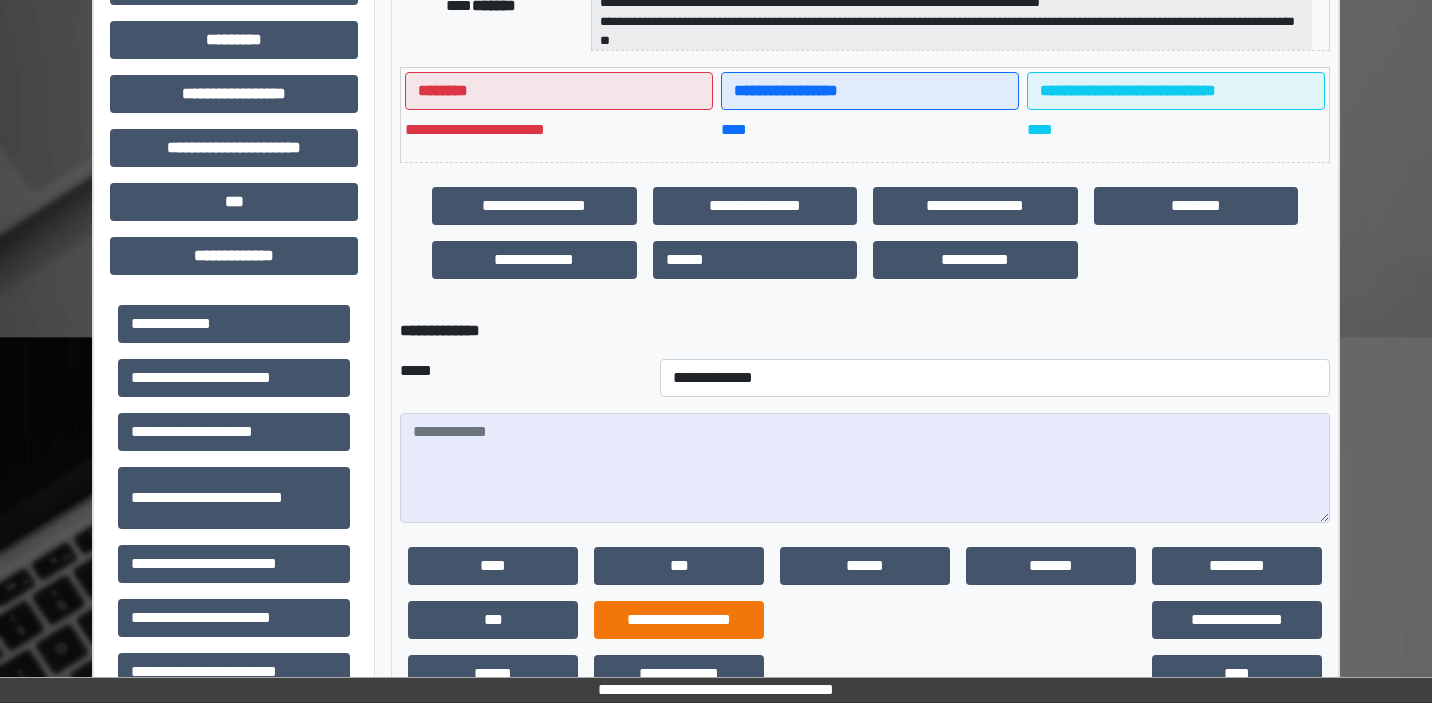 click on "**********" at bounding box center [679, 620] 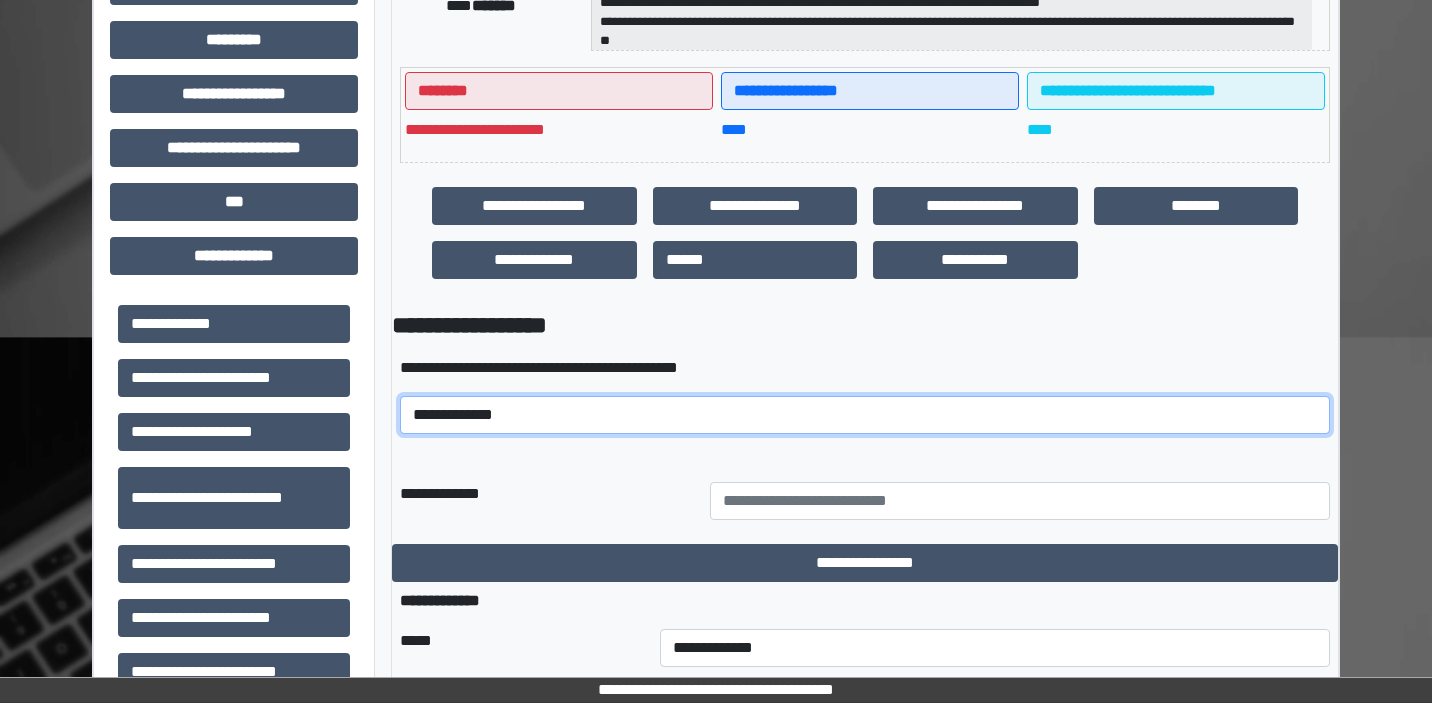 select on "*****" 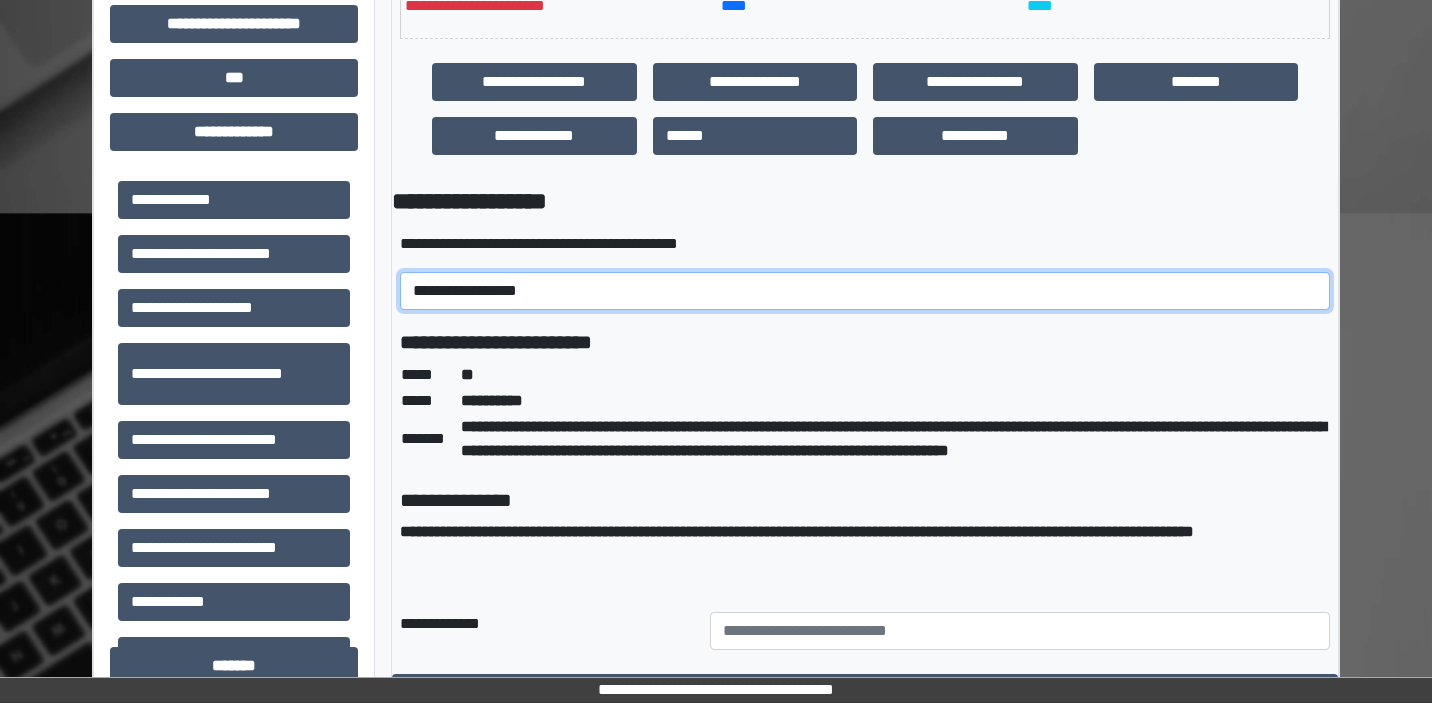 scroll, scrollTop: 605, scrollLeft: 0, axis: vertical 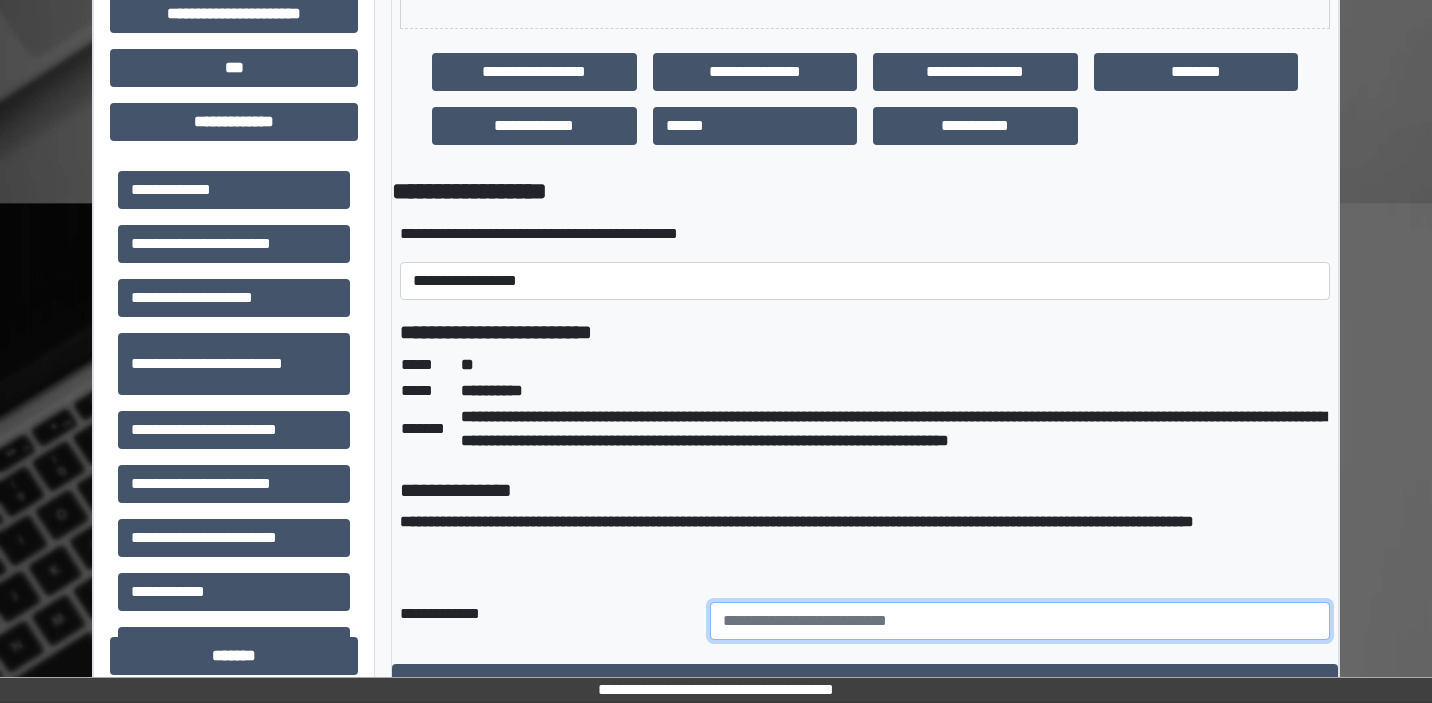 click at bounding box center [1020, 621] 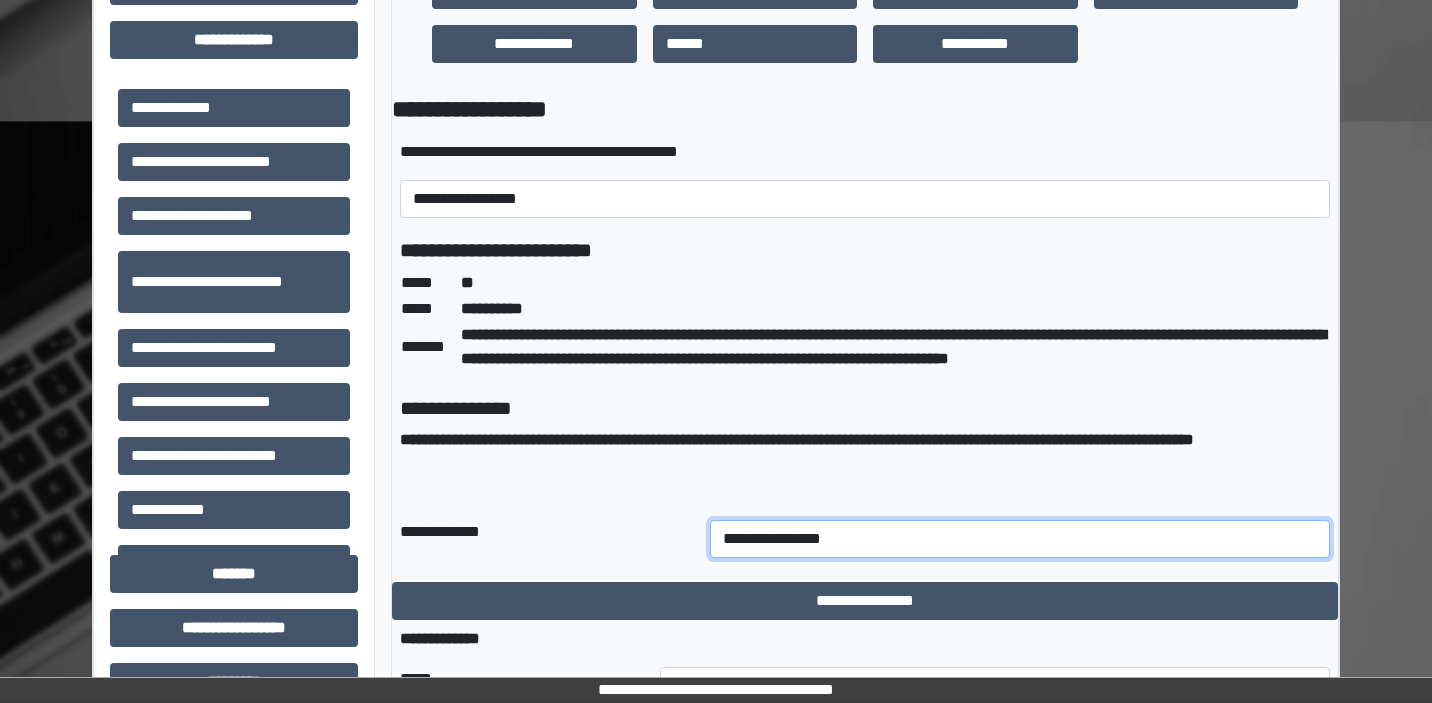 scroll, scrollTop: 710, scrollLeft: 0, axis: vertical 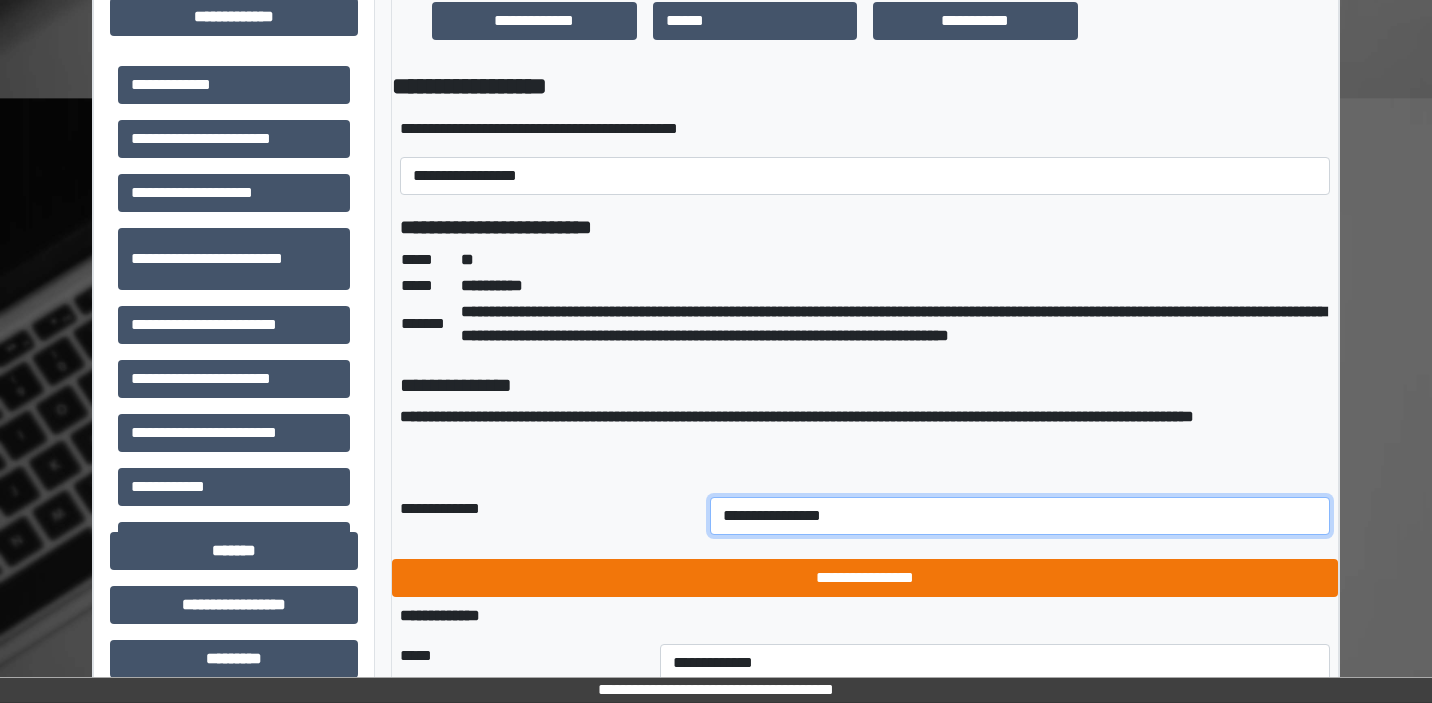 type on "**********" 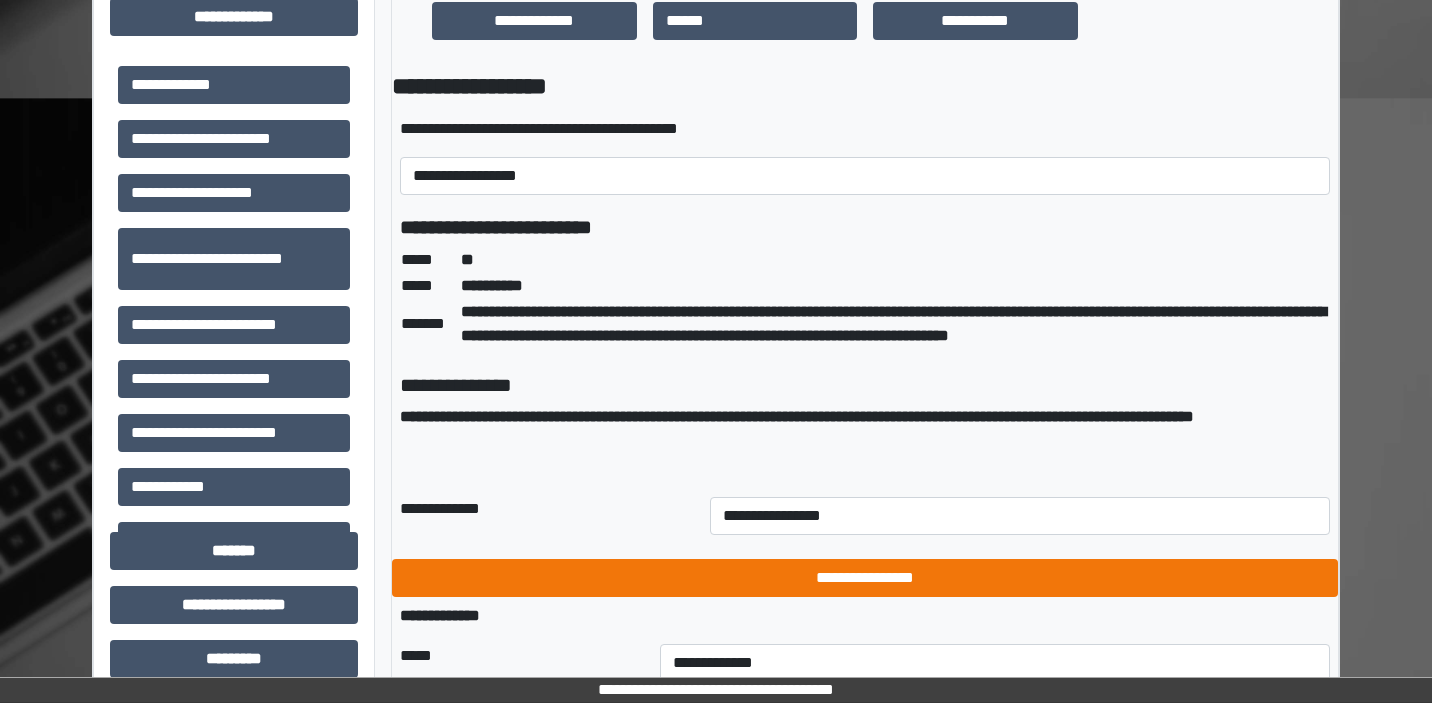 click on "**********" at bounding box center [865, 578] 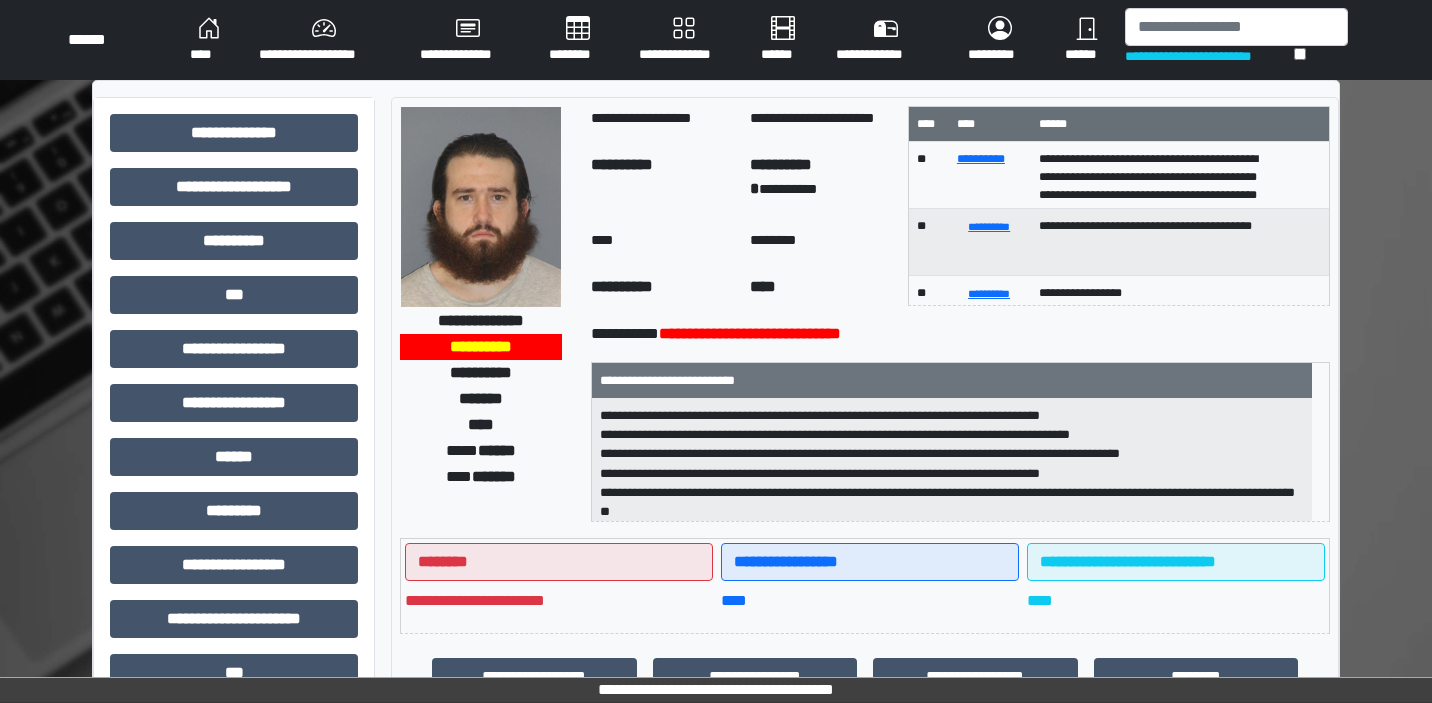 scroll, scrollTop: 0, scrollLeft: 0, axis: both 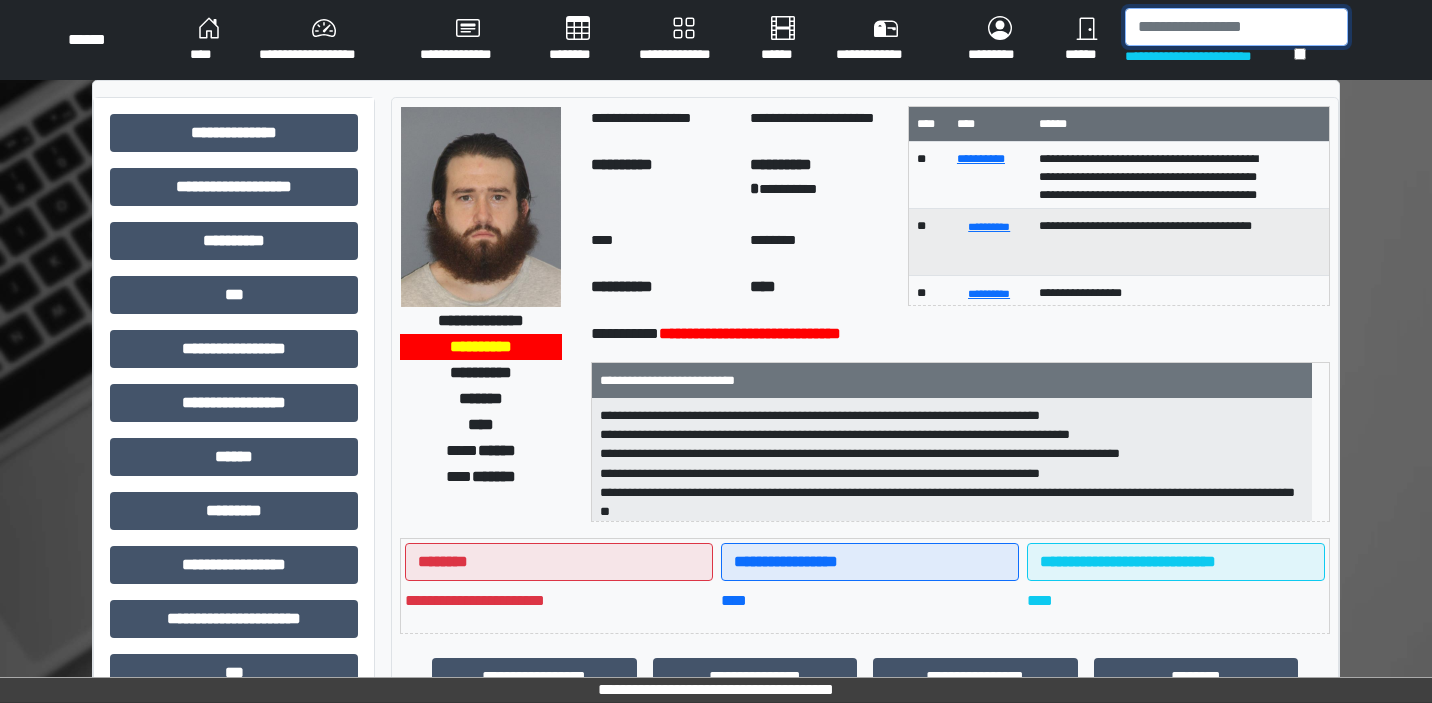 click at bounding box center [1236, 27] 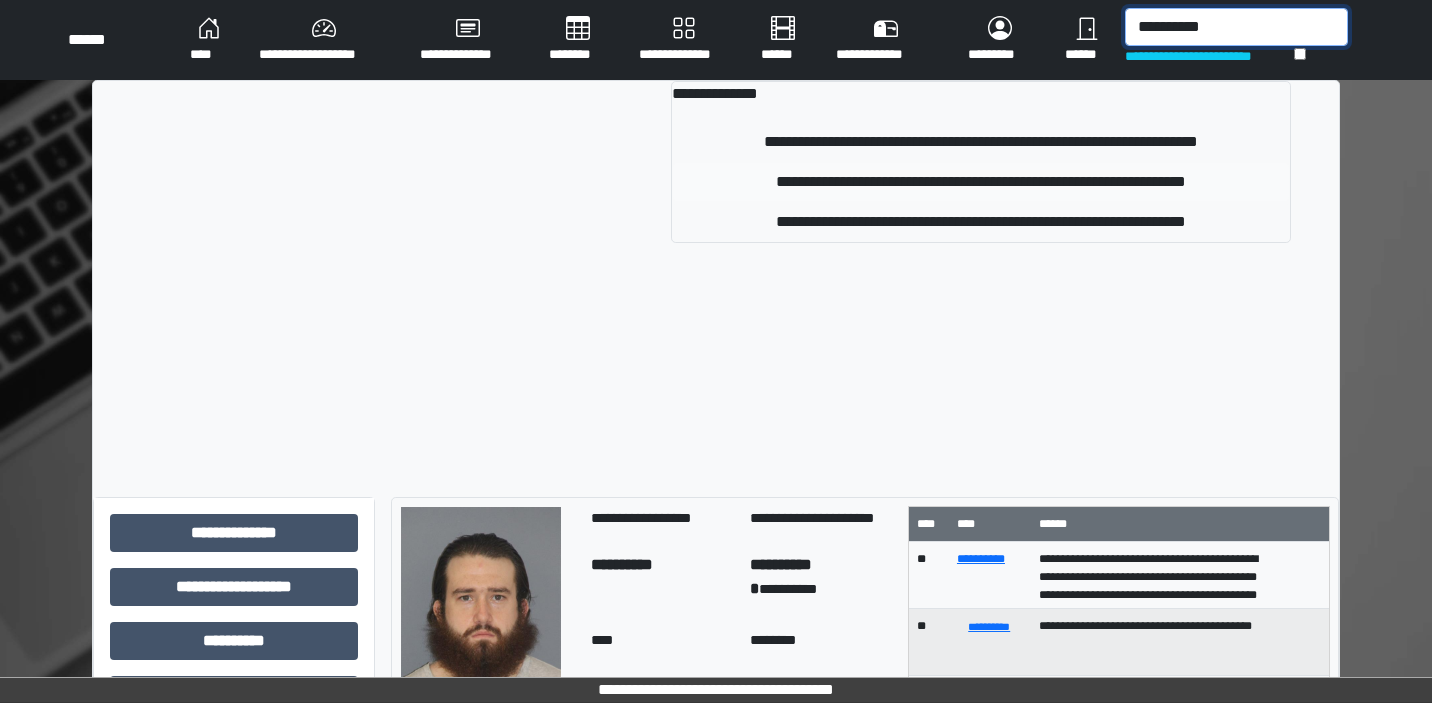 type on "**********" 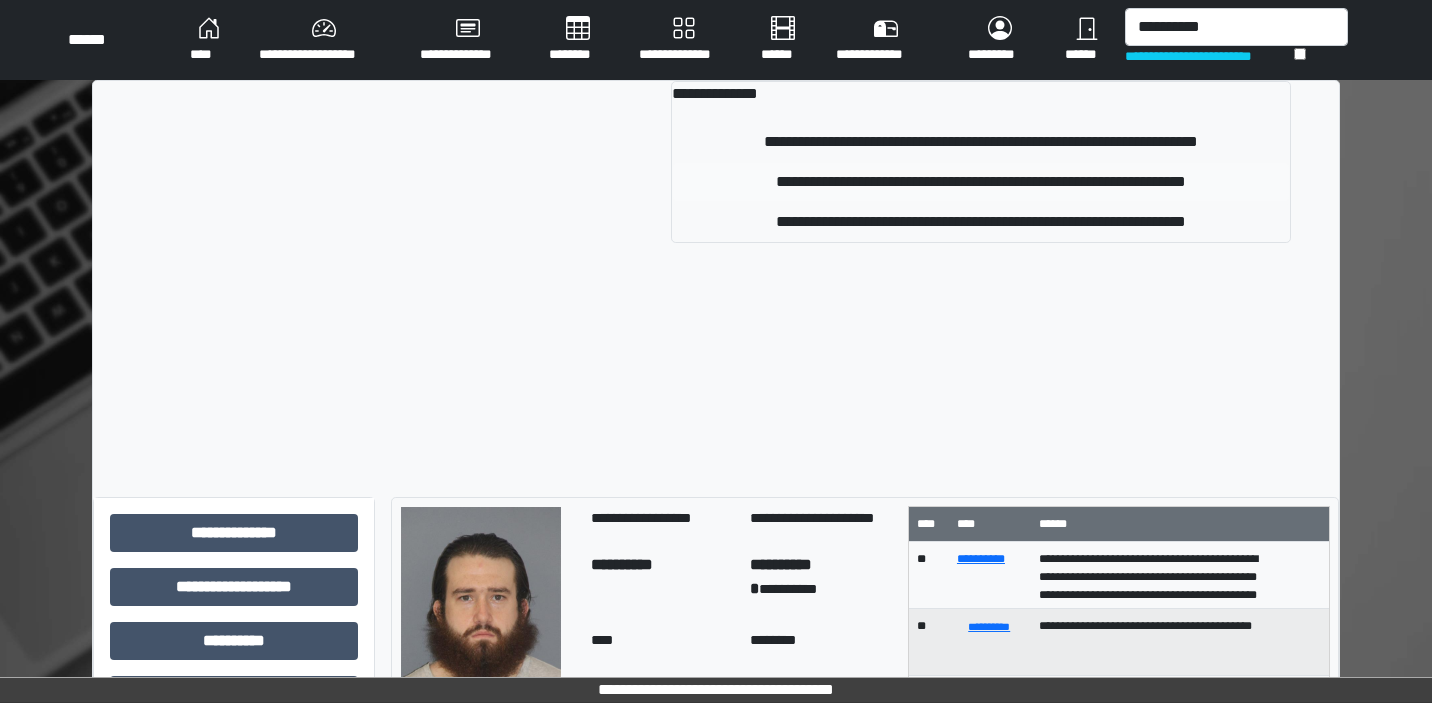 click on "**********" at bounding box center [981, 182] 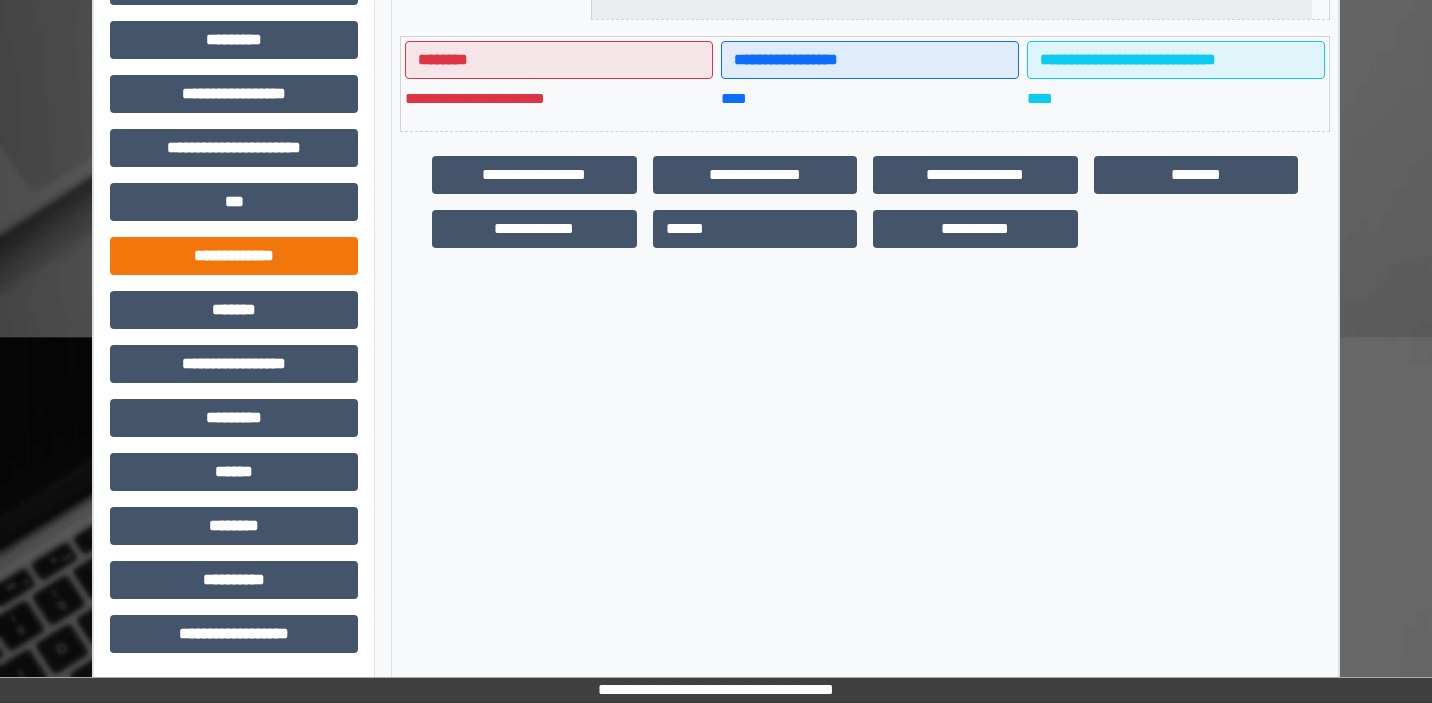 scroll, scrollTop: 471, scrollLeft: 0, axis: vertical 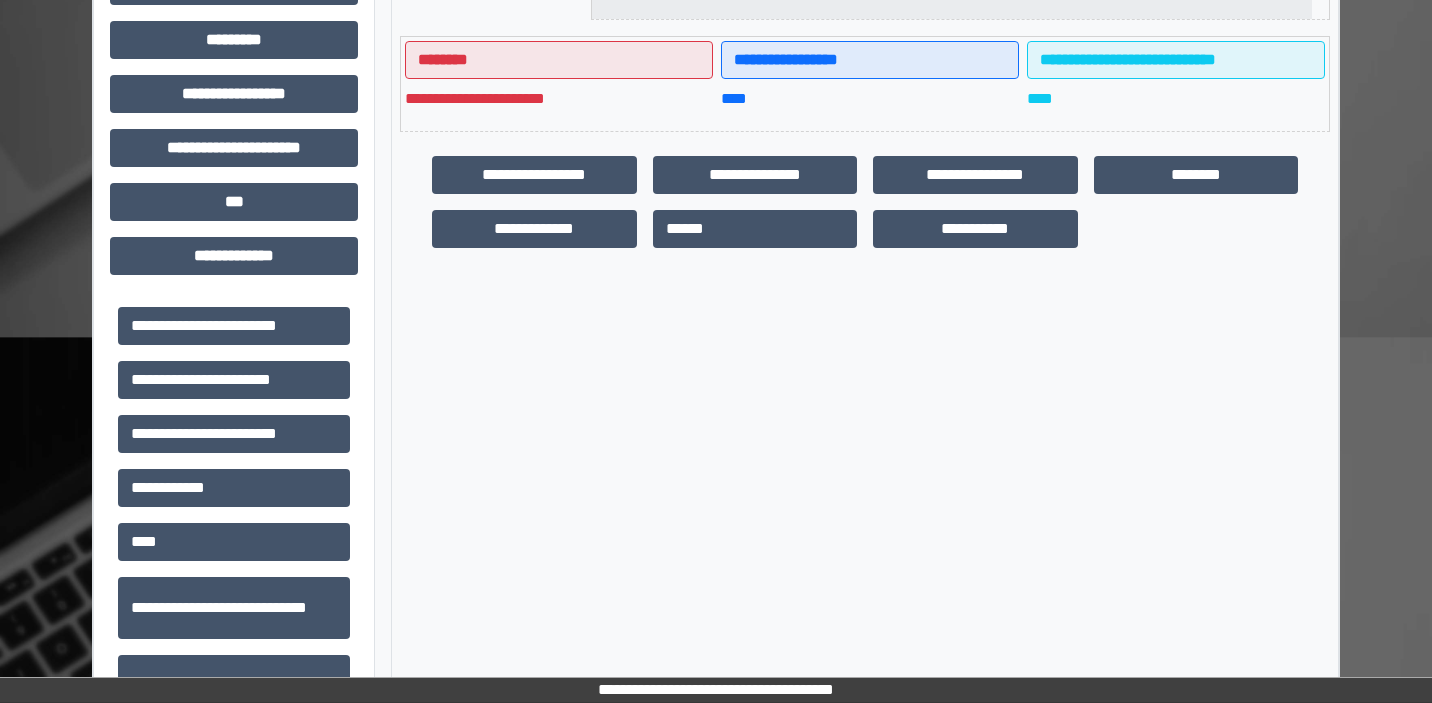 click on "**********" at bounding box center (234, 326) 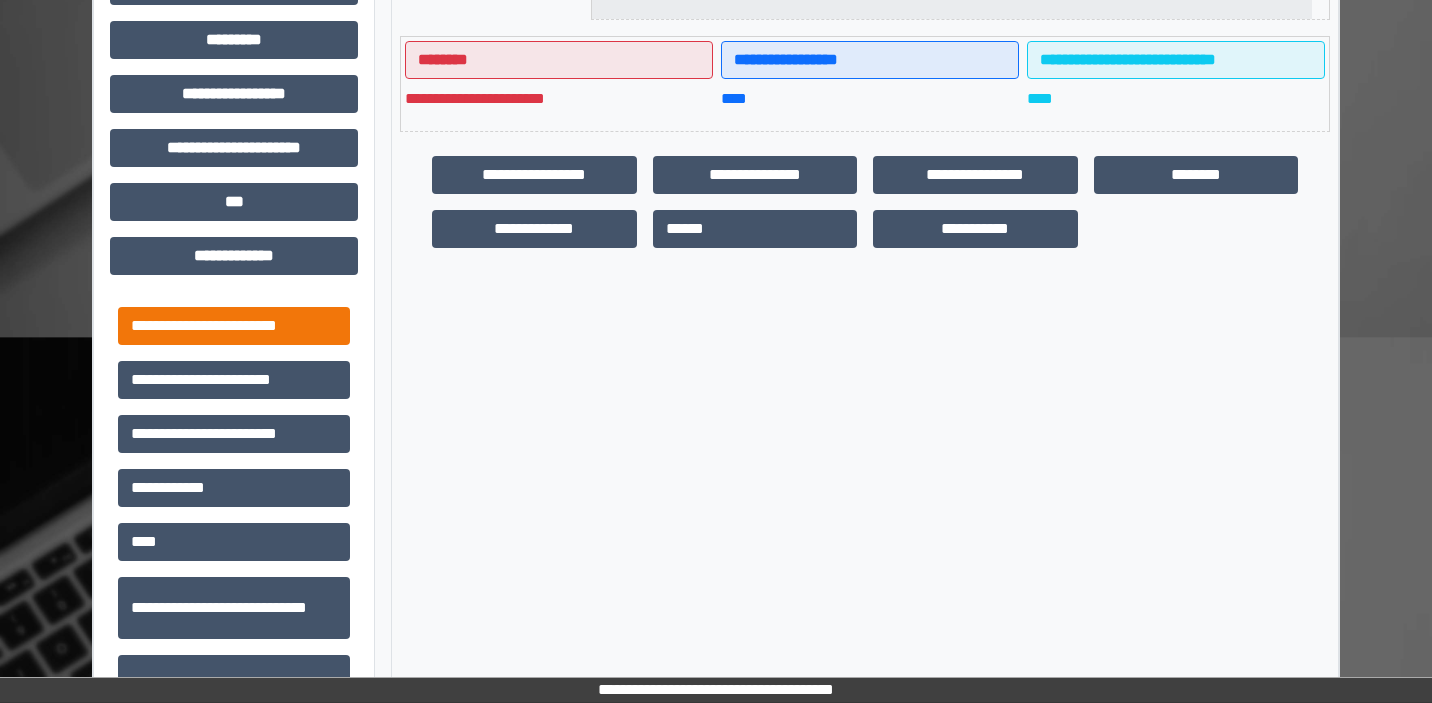 click on "**********" at bounding box center [234, 326] 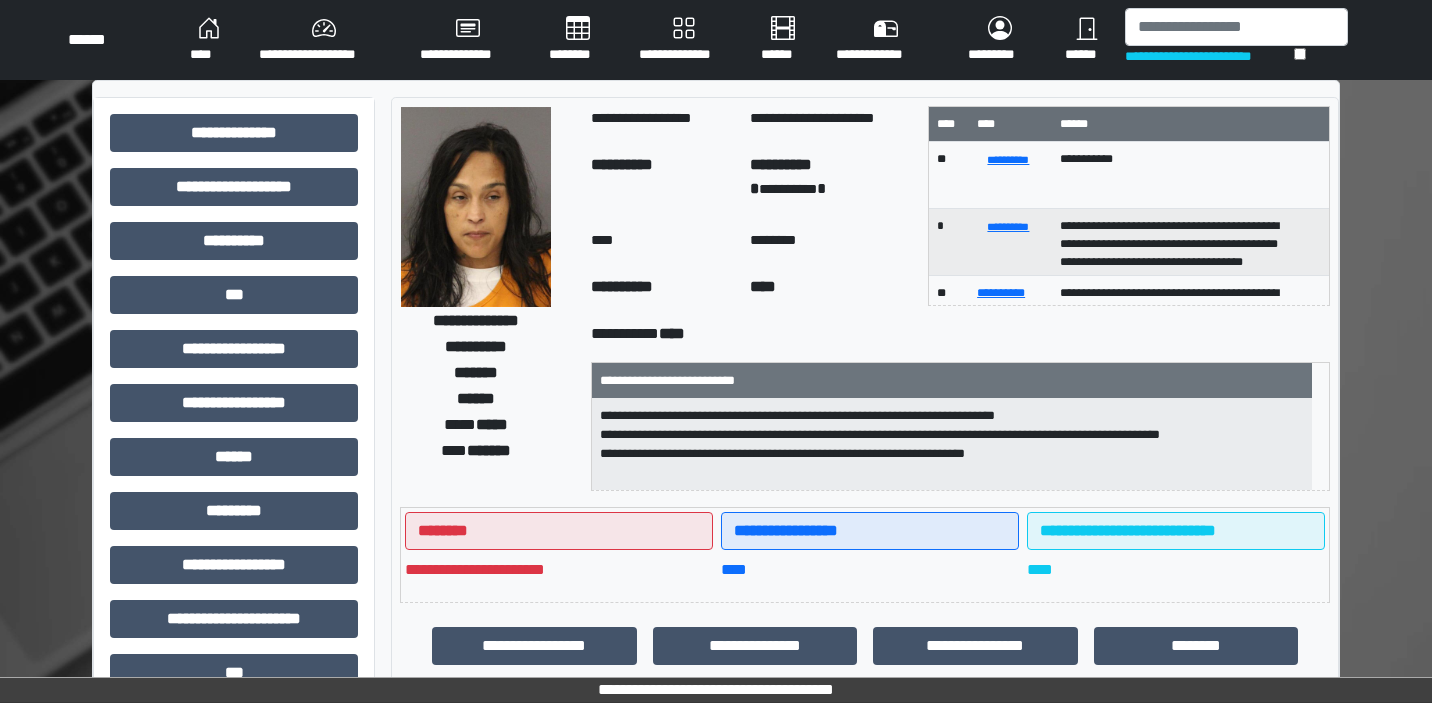 scroll, scrollTop: 0, scrollLeft: 0, axis: both 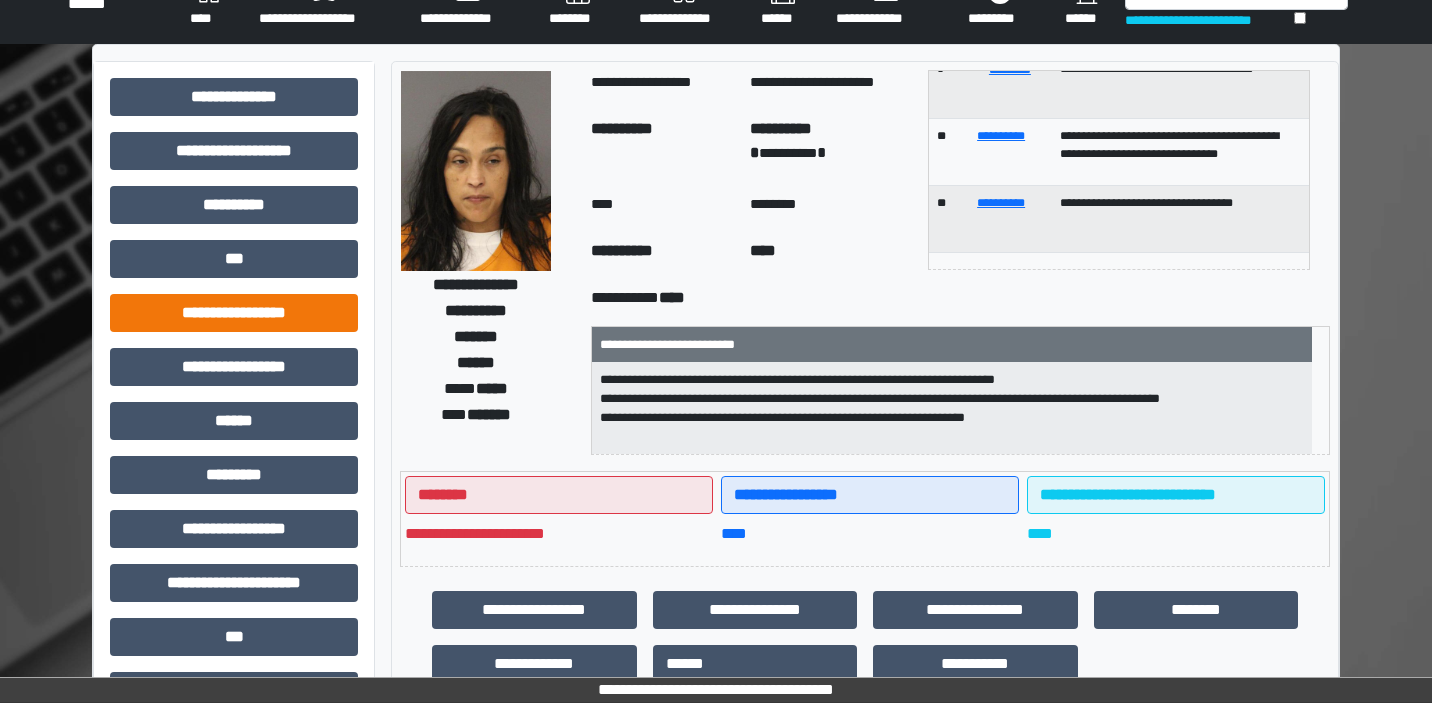 click on "**********" at bounding box center (234, 313) 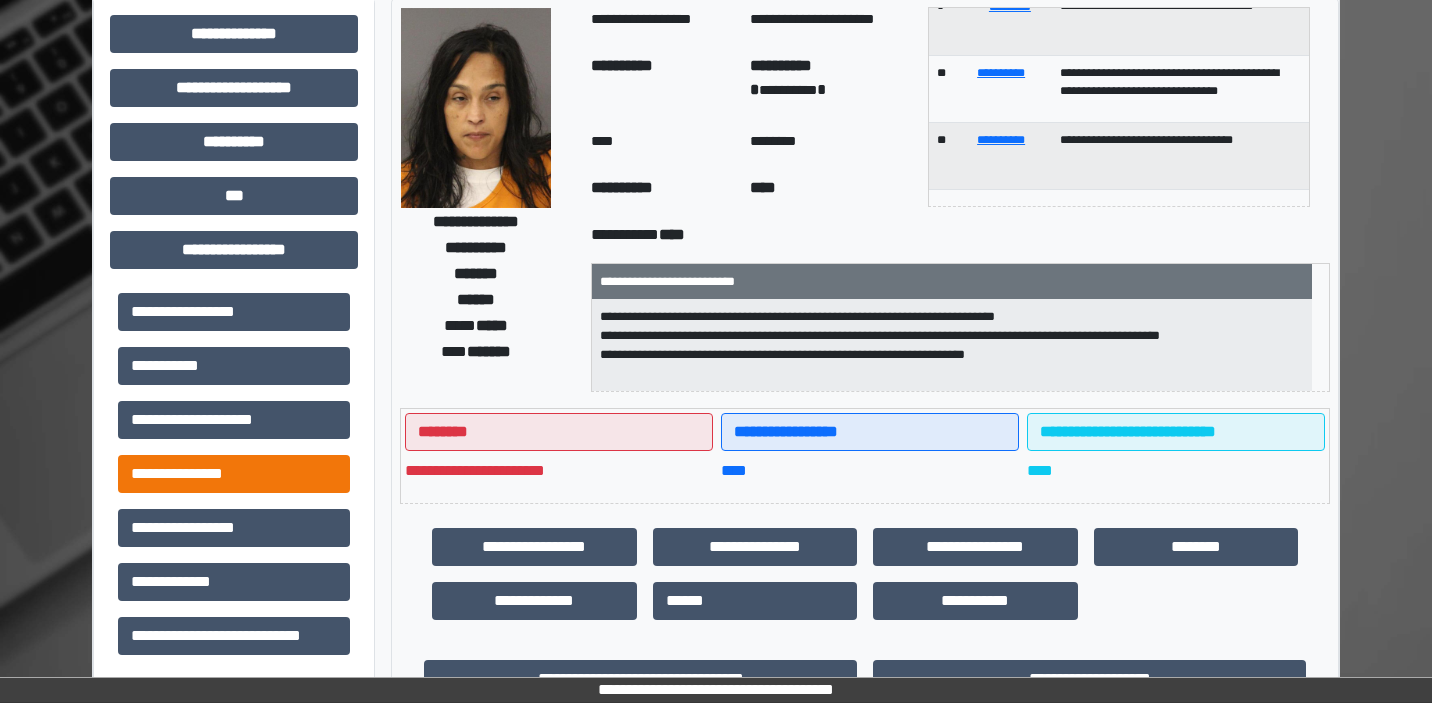 scroll, scrollTop: 100, scrollLeft: 0, axis: vertical 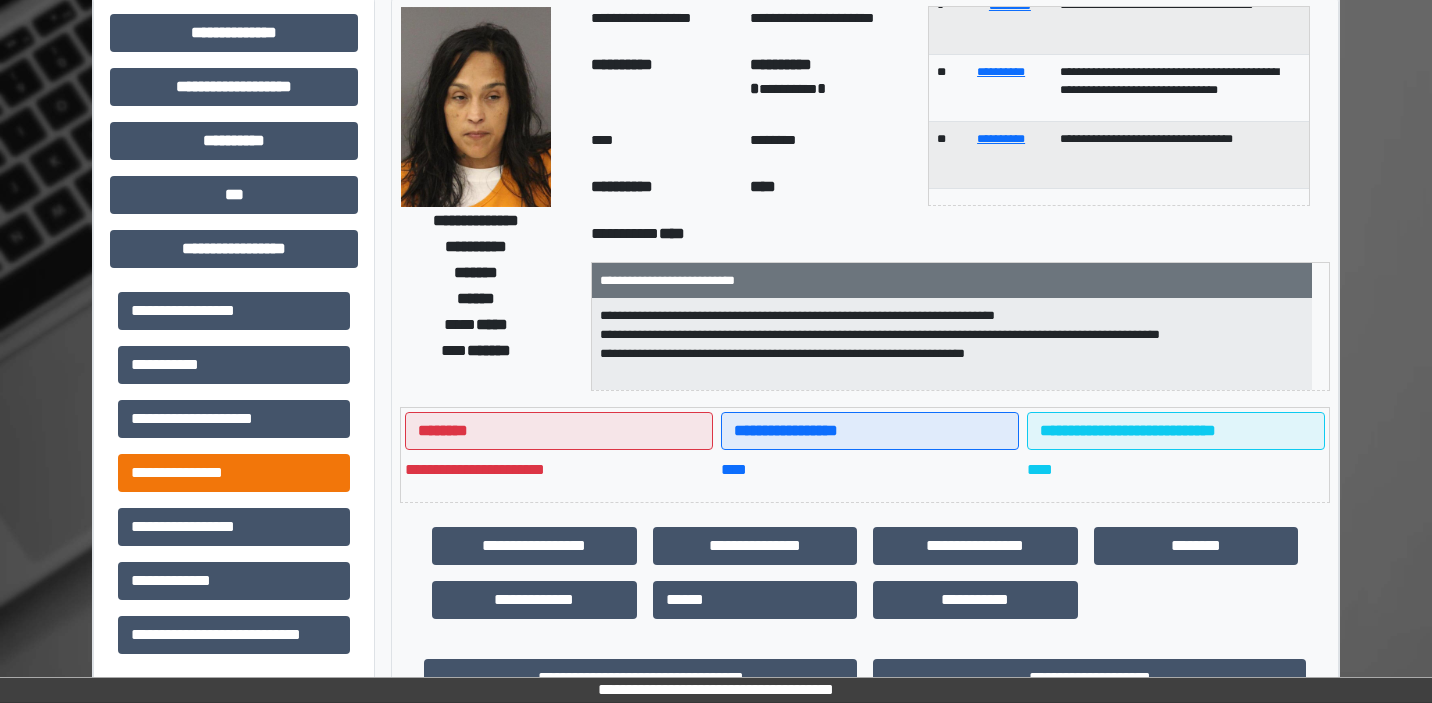 click on "**********" at bounding box center (234, 473) 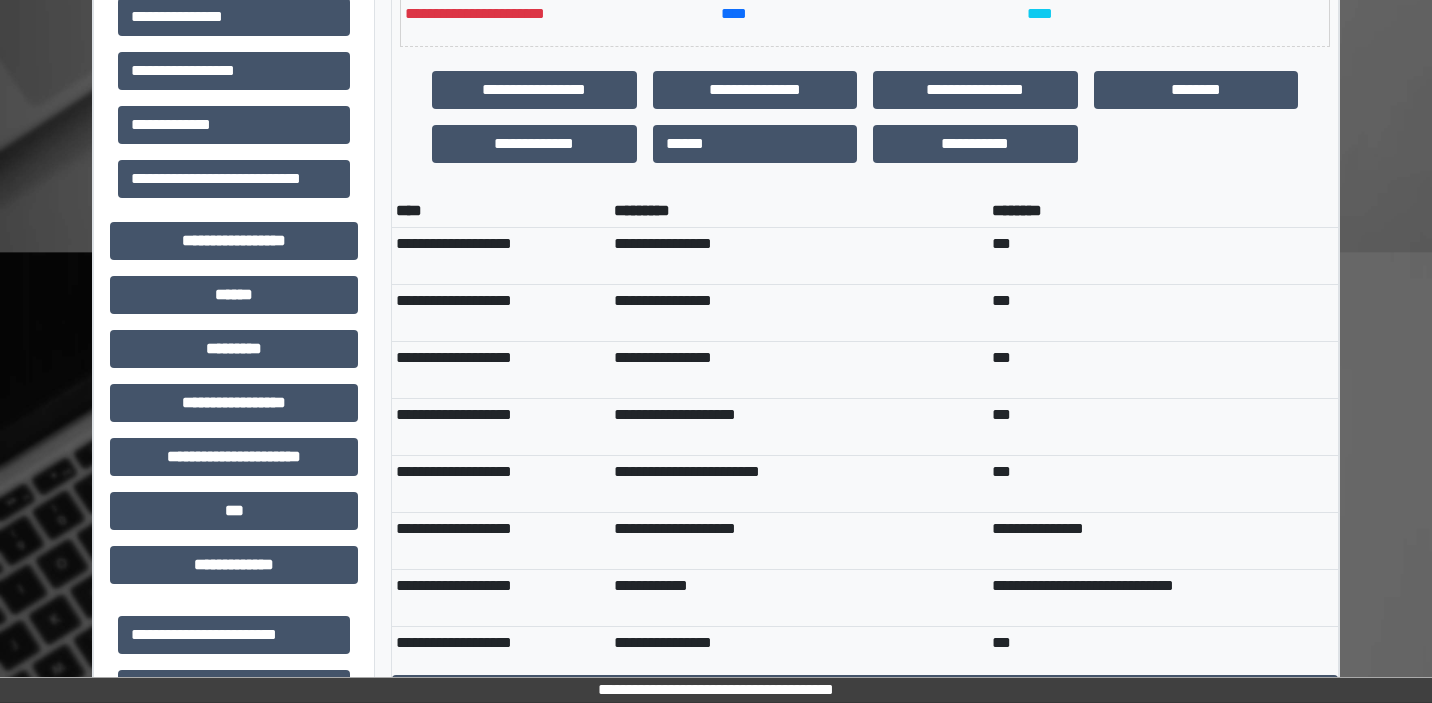 scroll, scrollTop: 558, scrollLeft: 0, axis: vertical 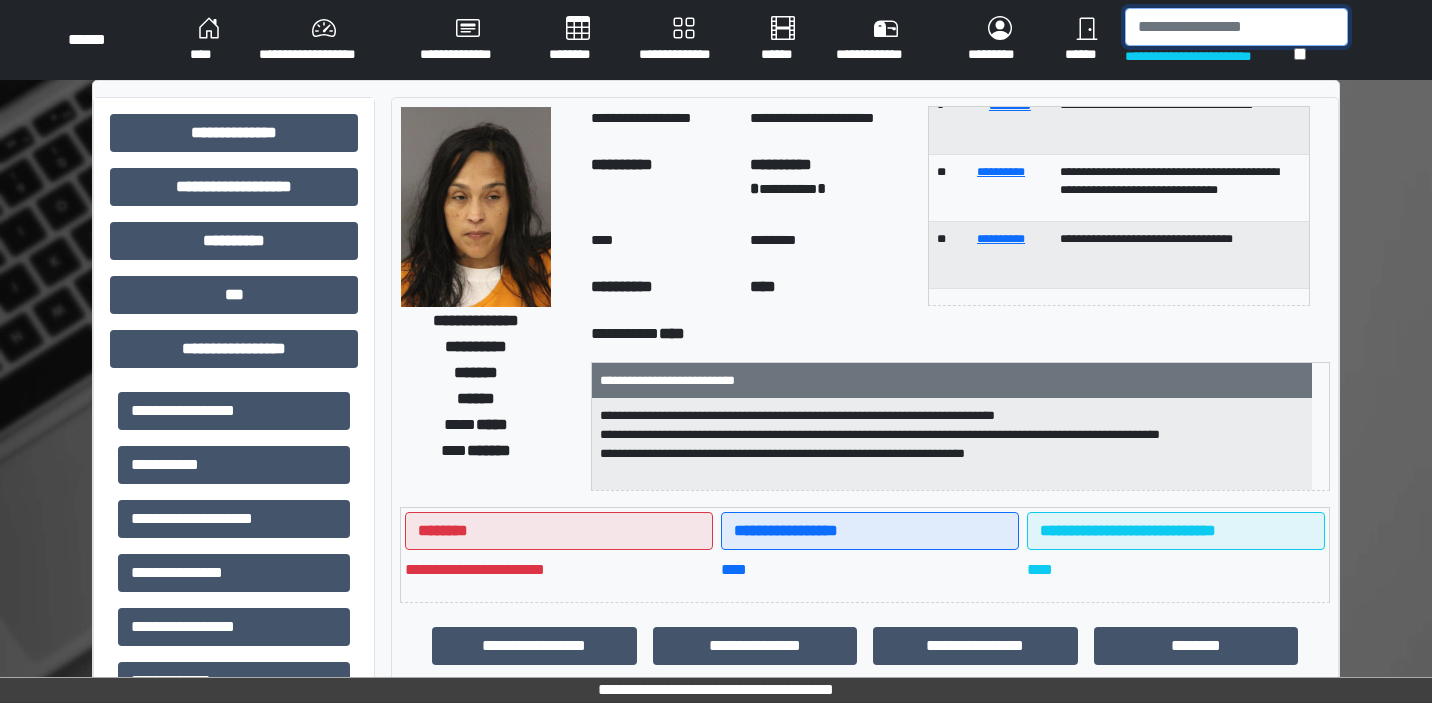 click at bounding box center [1236, 27] 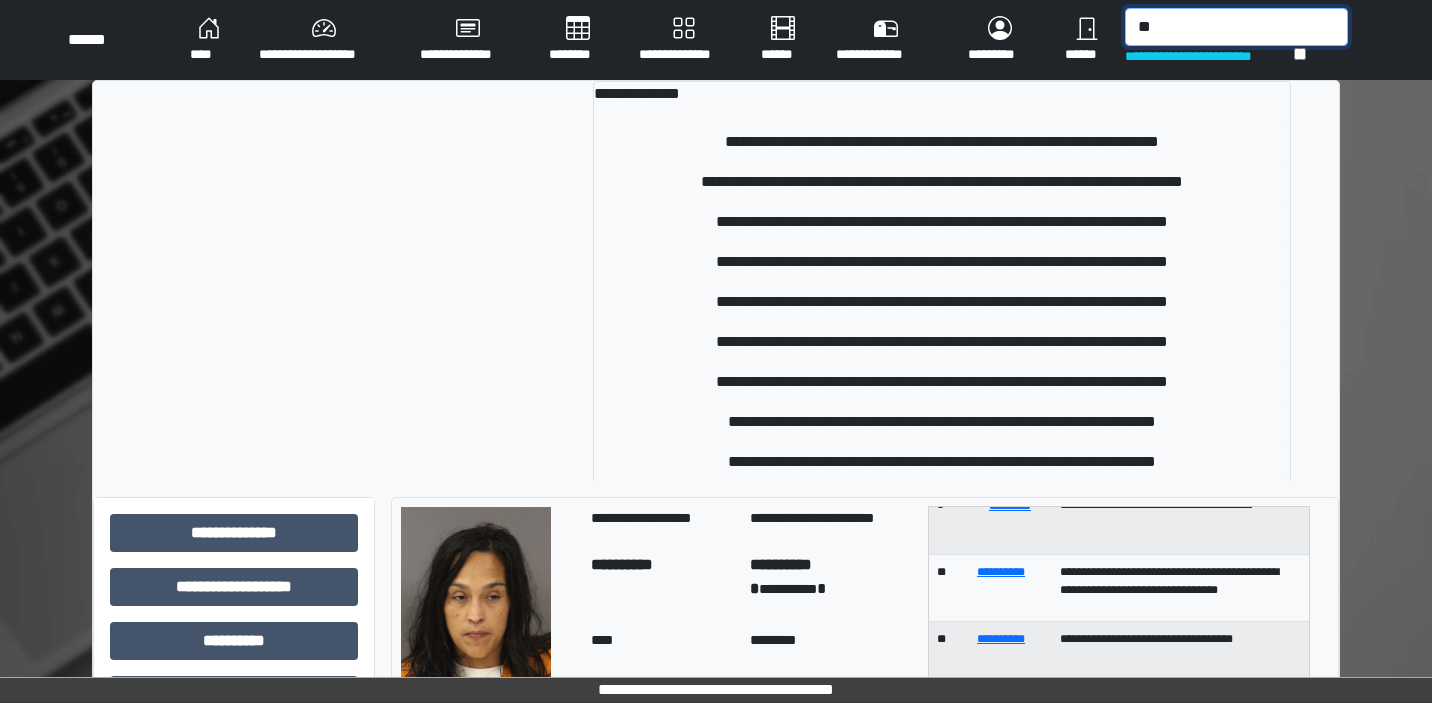 type on "*" 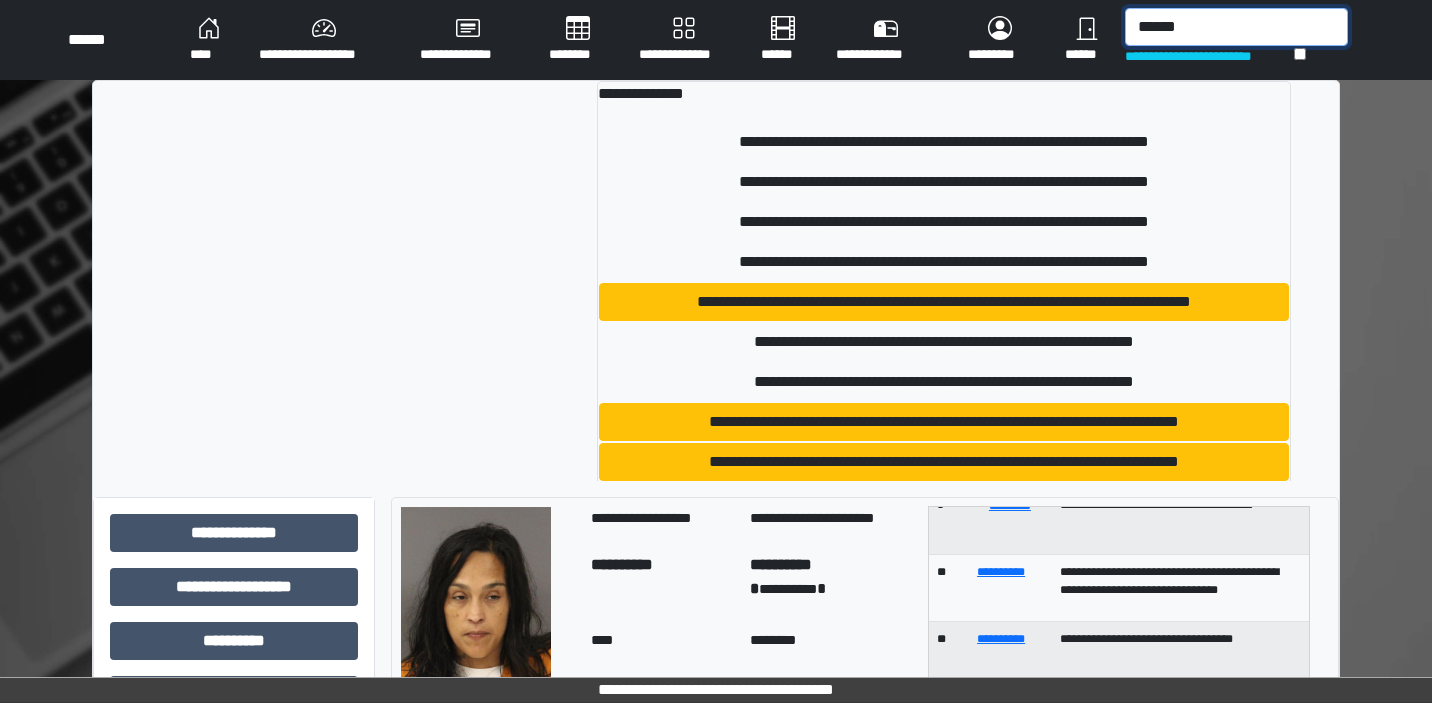 type on "******" 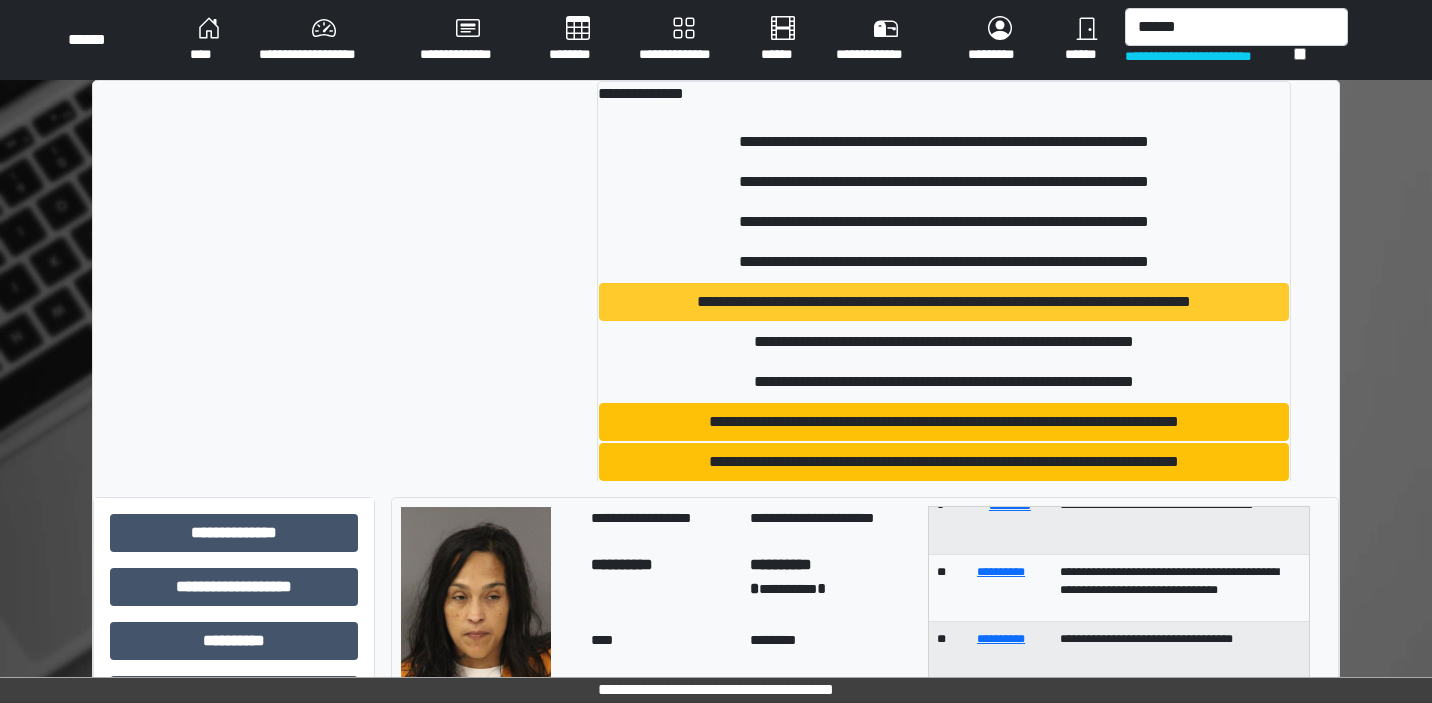 drag, startPoint x: 1164, startPoint y: 62, endPoint x: 1034, endPoint y: 312, distance: 281.78006 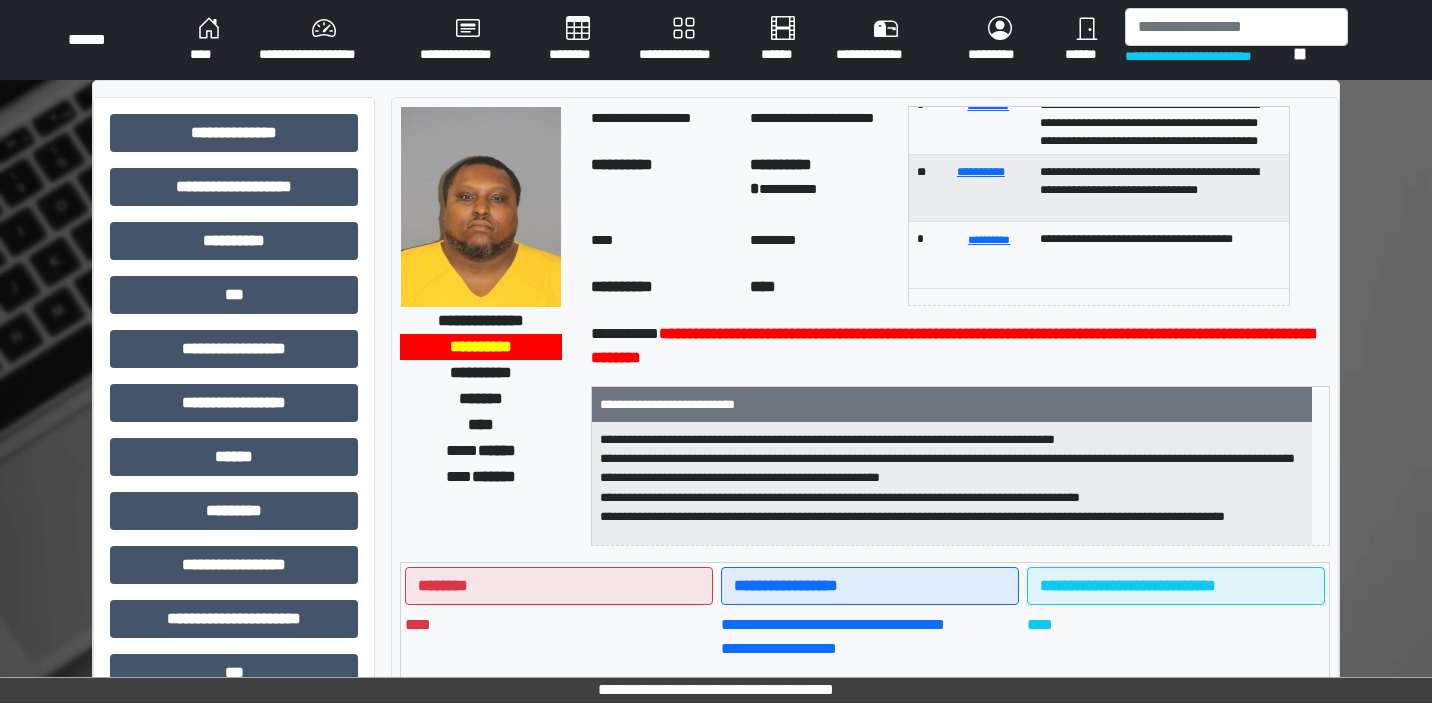 scroll, scrollTop: 322, scrollLeft: 0, axis: vertical 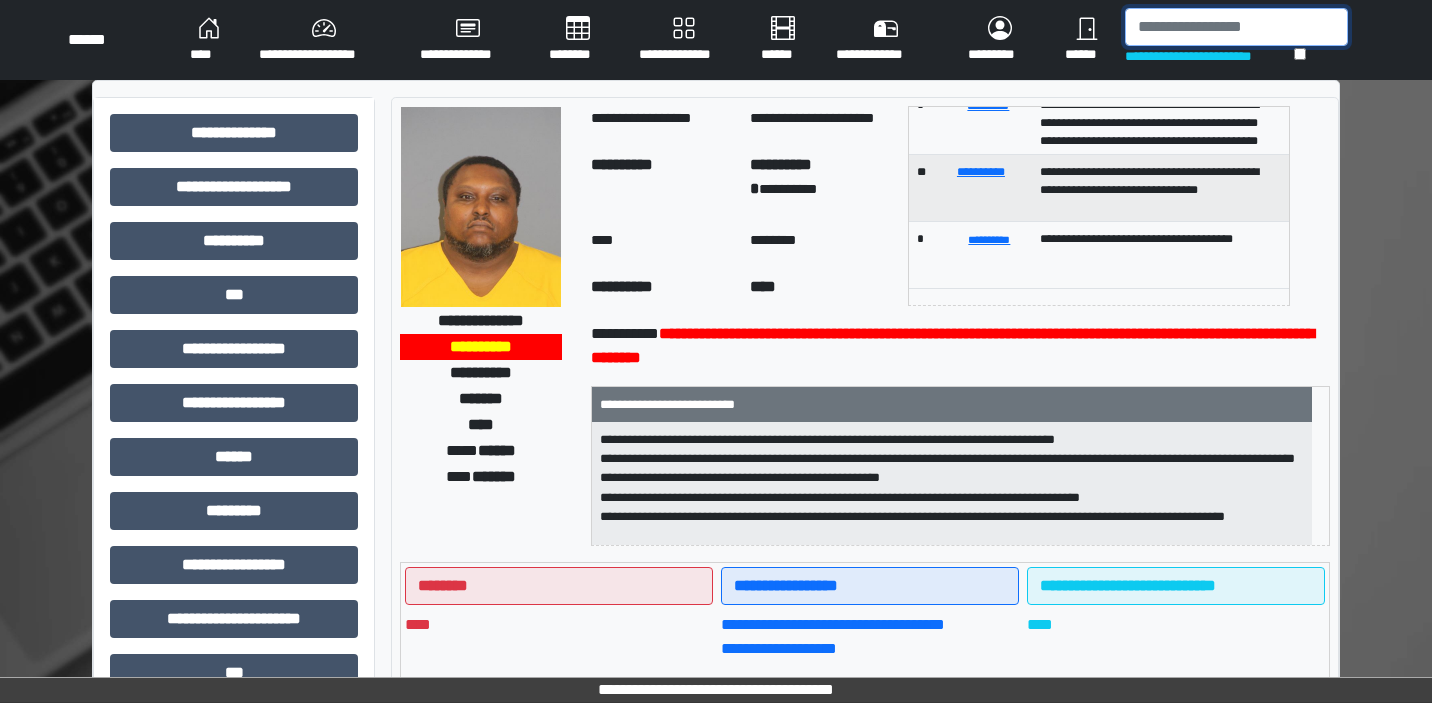click at bounding box center (1236, 27) 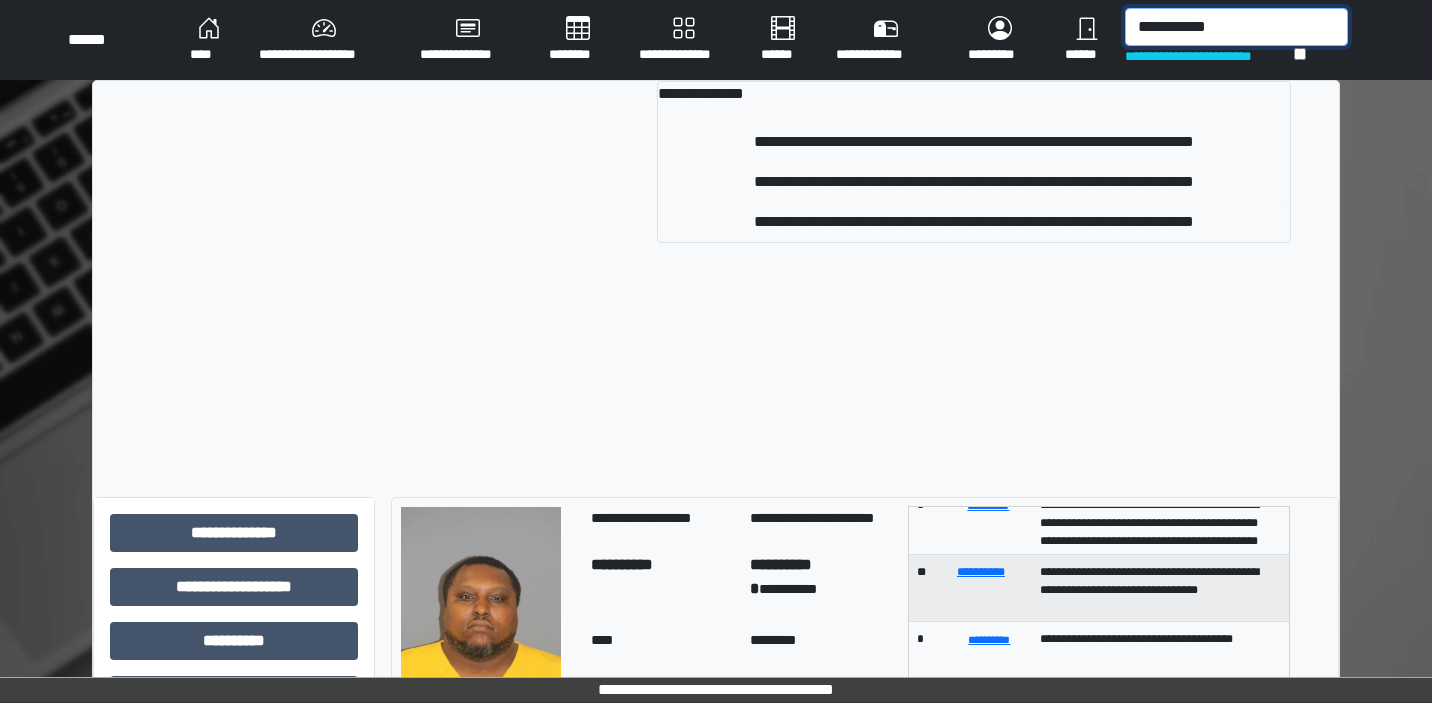 type on "**********" 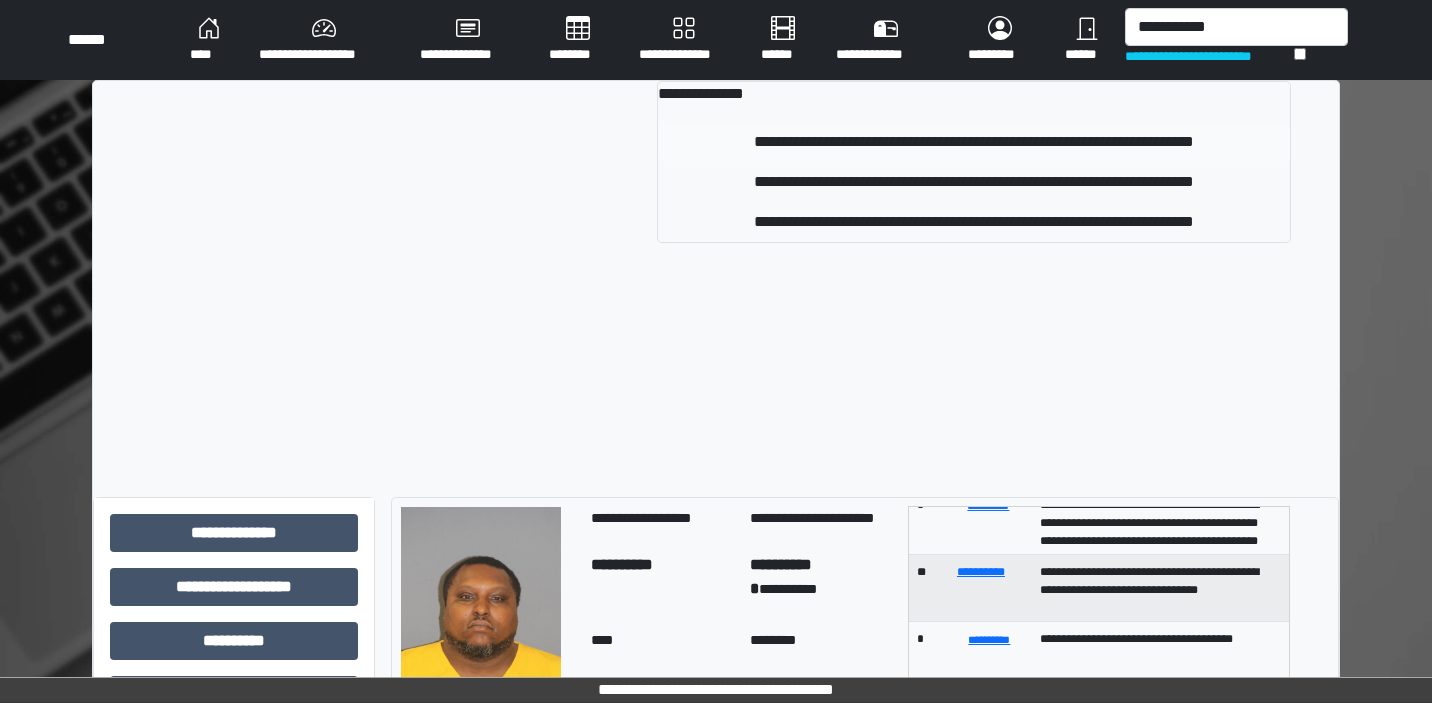 click on "**********" at bounding box center [974, 142] 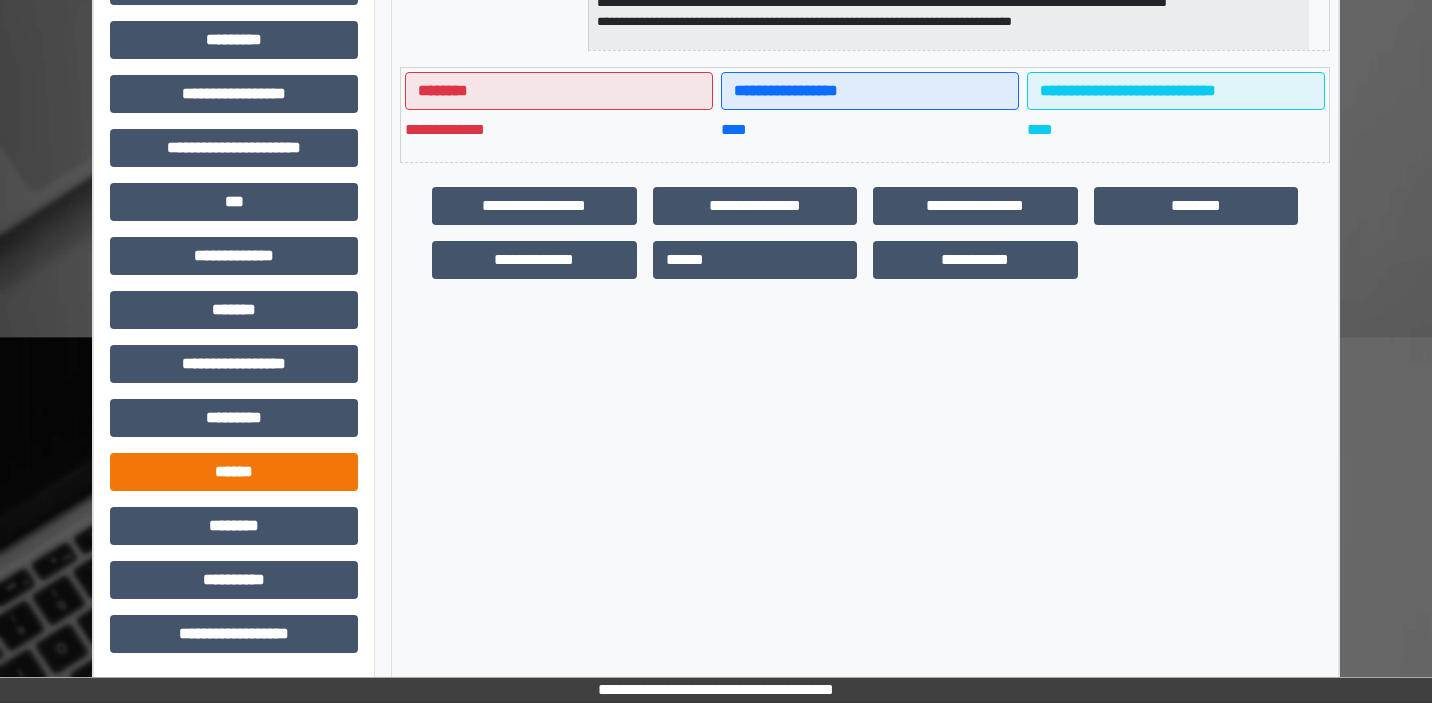 scroll, scrollTop: 471, scrollLeft: 0, axis: vertical 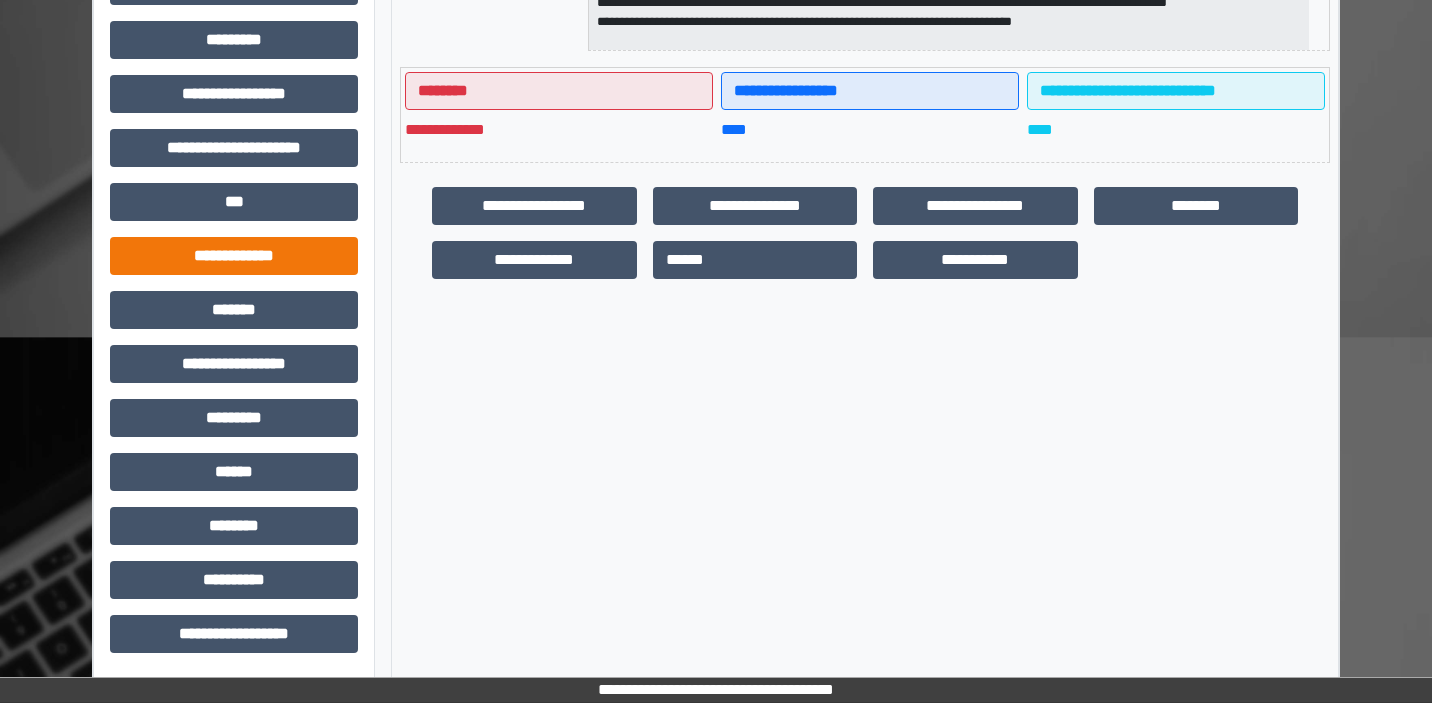 click on "**********" at bounding box center [234, 256] 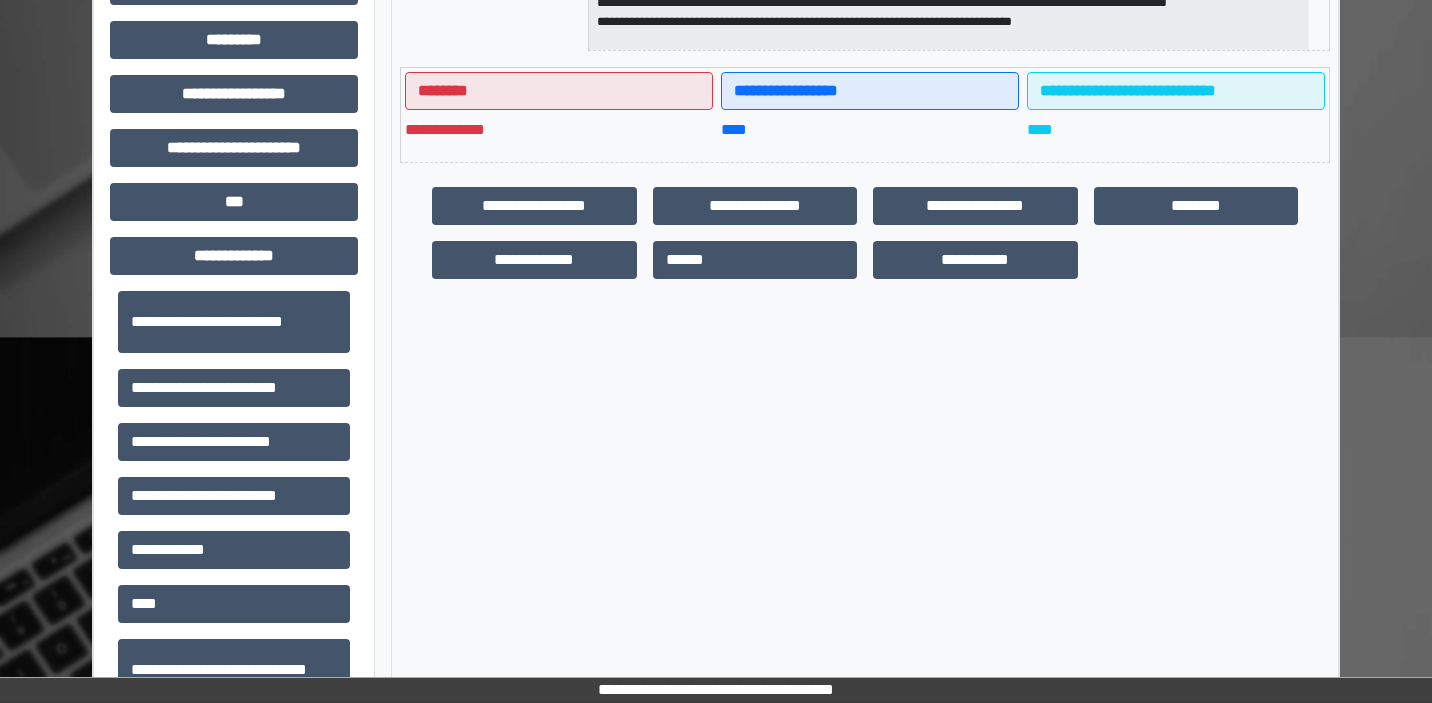 scroll, scrollTop: 537, scrollLeft: 0, axis: vertical 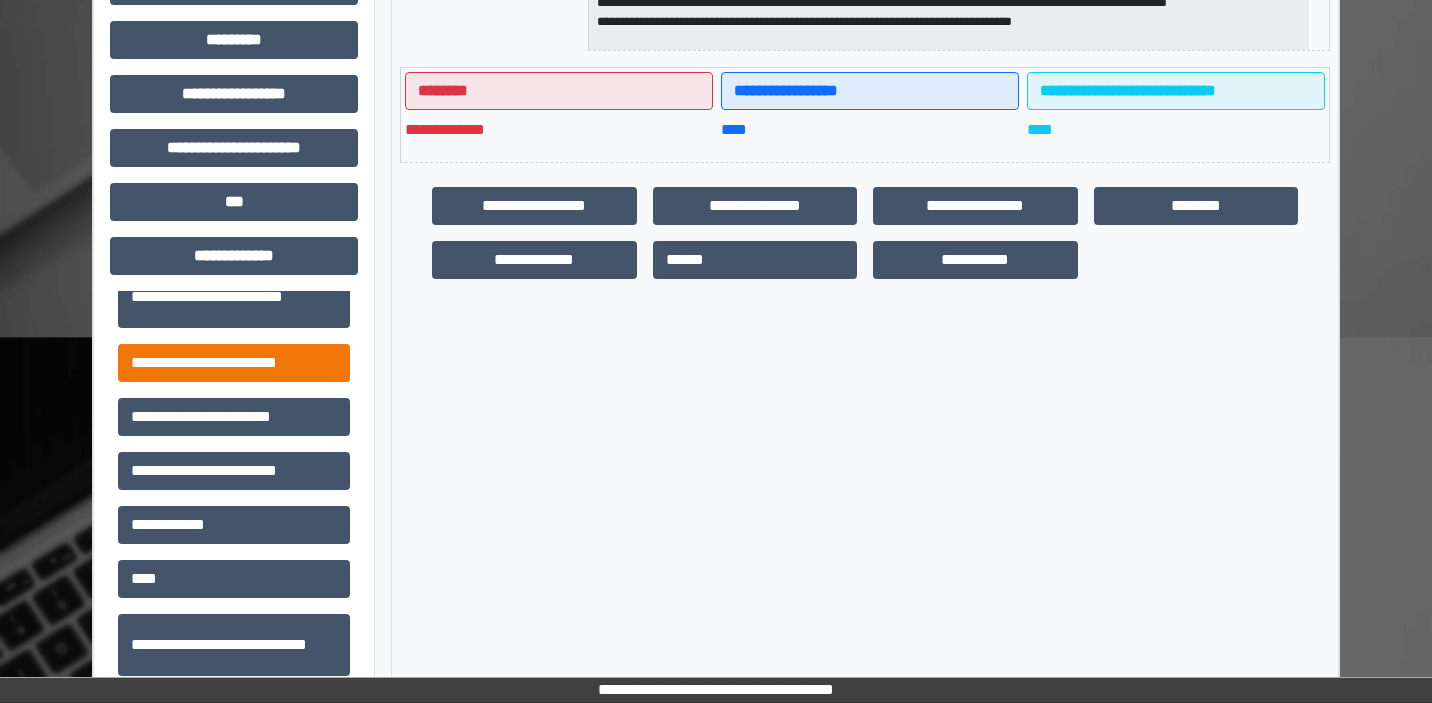 click on "**********" at bounding box center (234, 363) 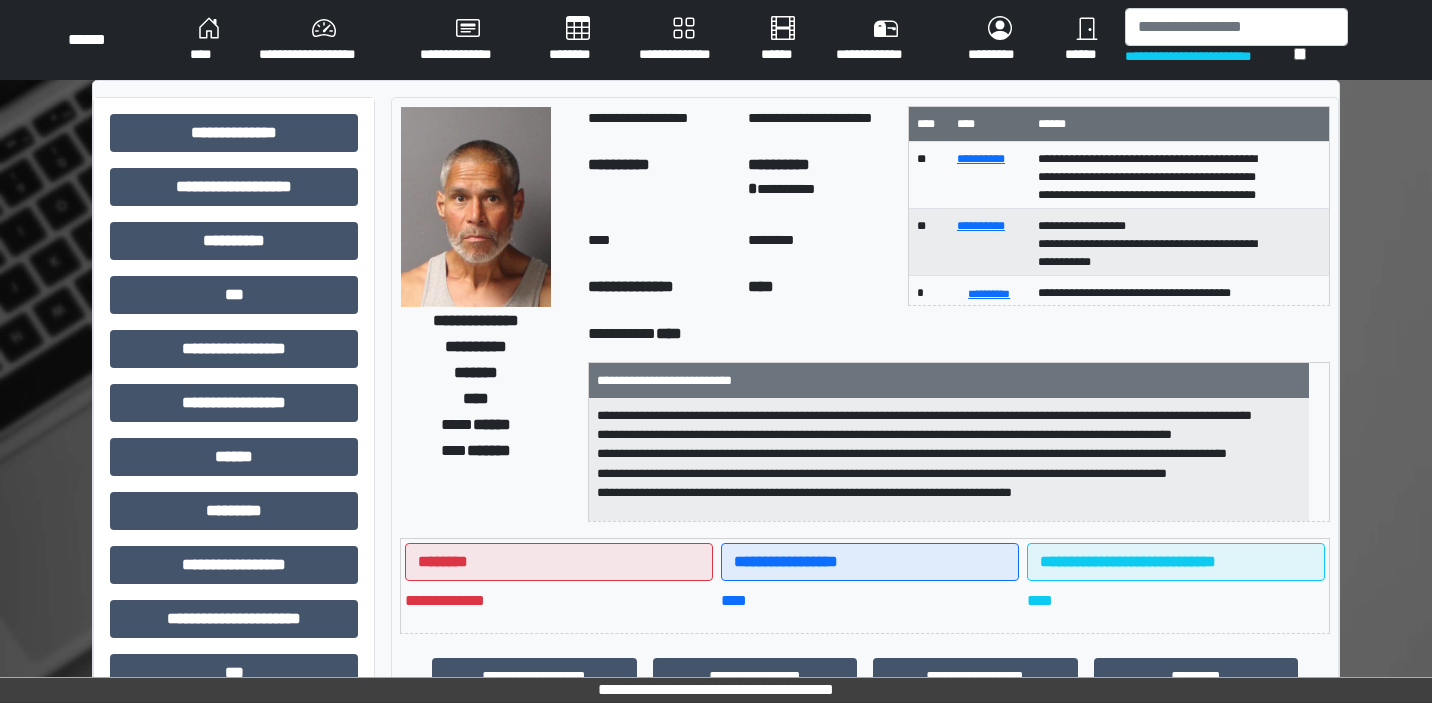 scroll, scrollTop: 0, scrollLeft: 0, axis: both 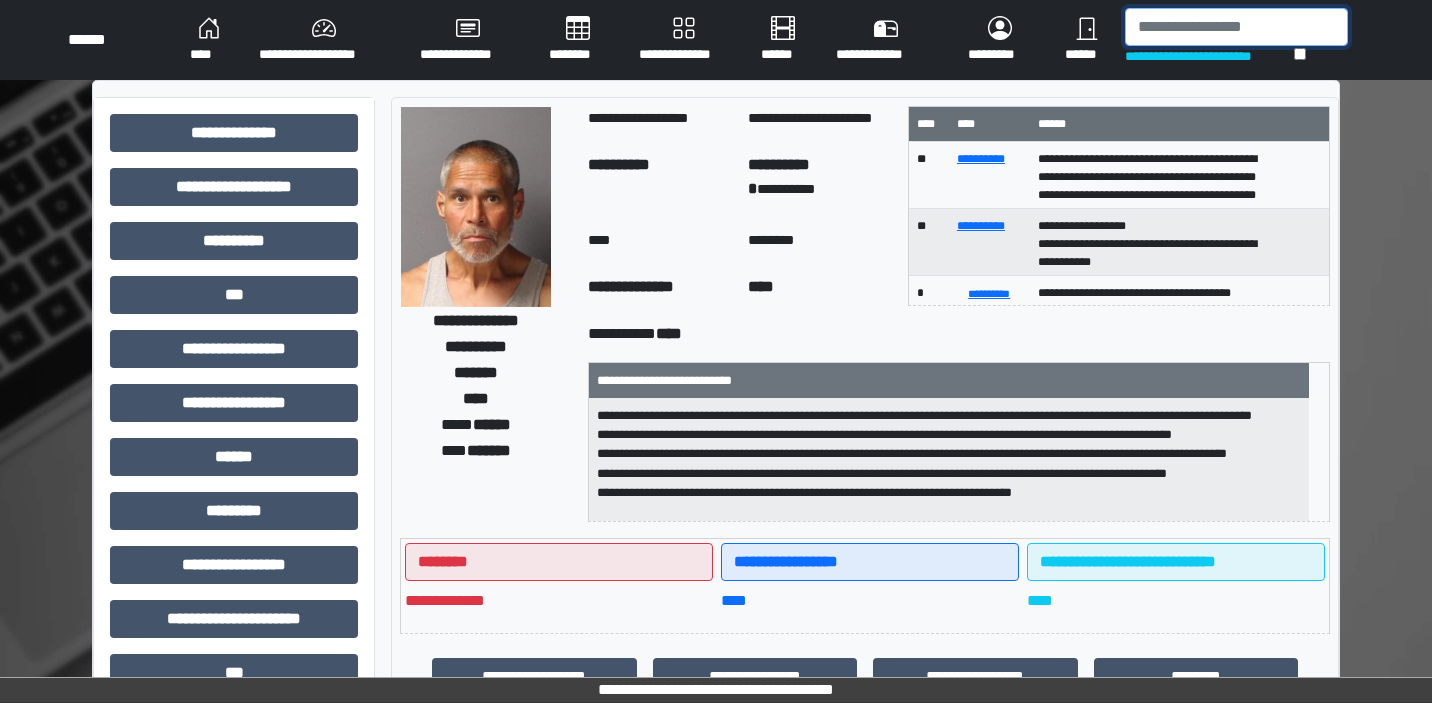 click at bounding box center (1236, 27) 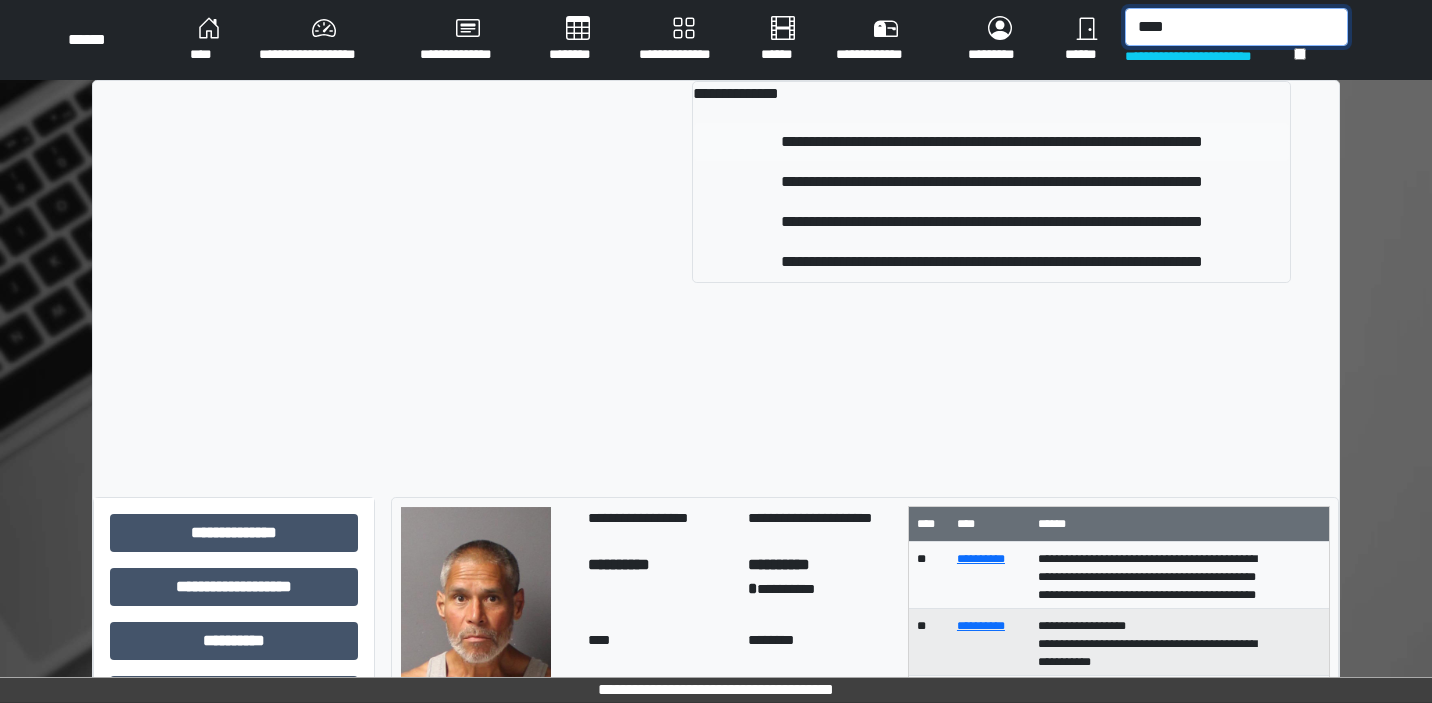 type on "****" 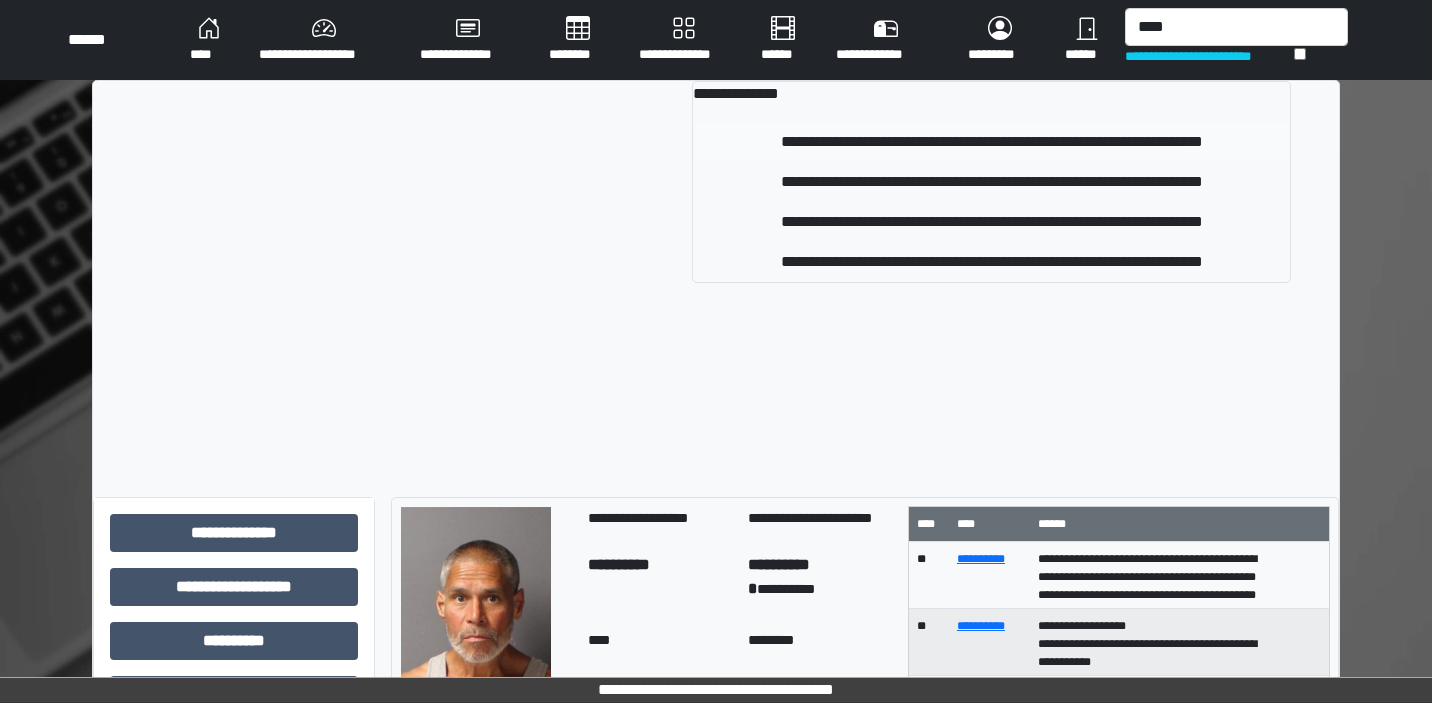 click on "**********" at bounding box center [991, 142] 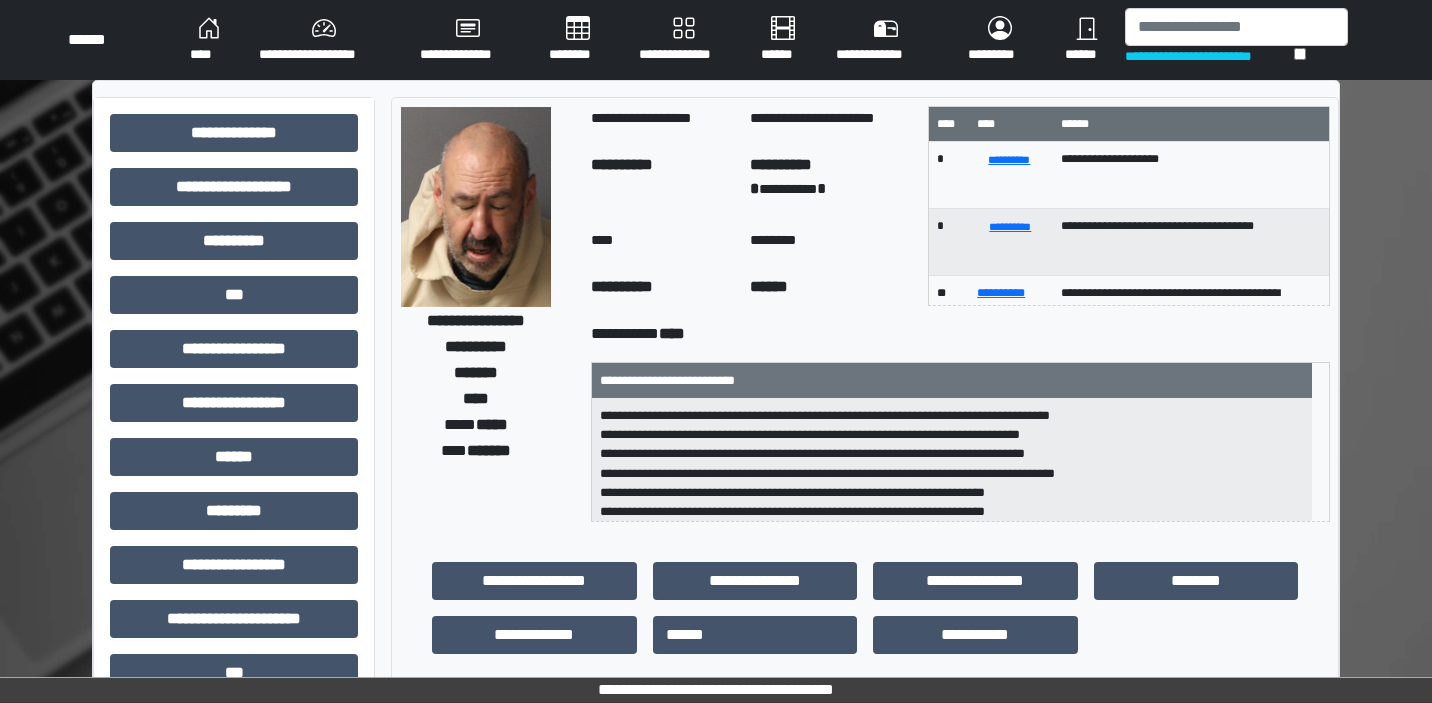 scroll, scrollTop: 0, scrollLeft: 0, axis: both 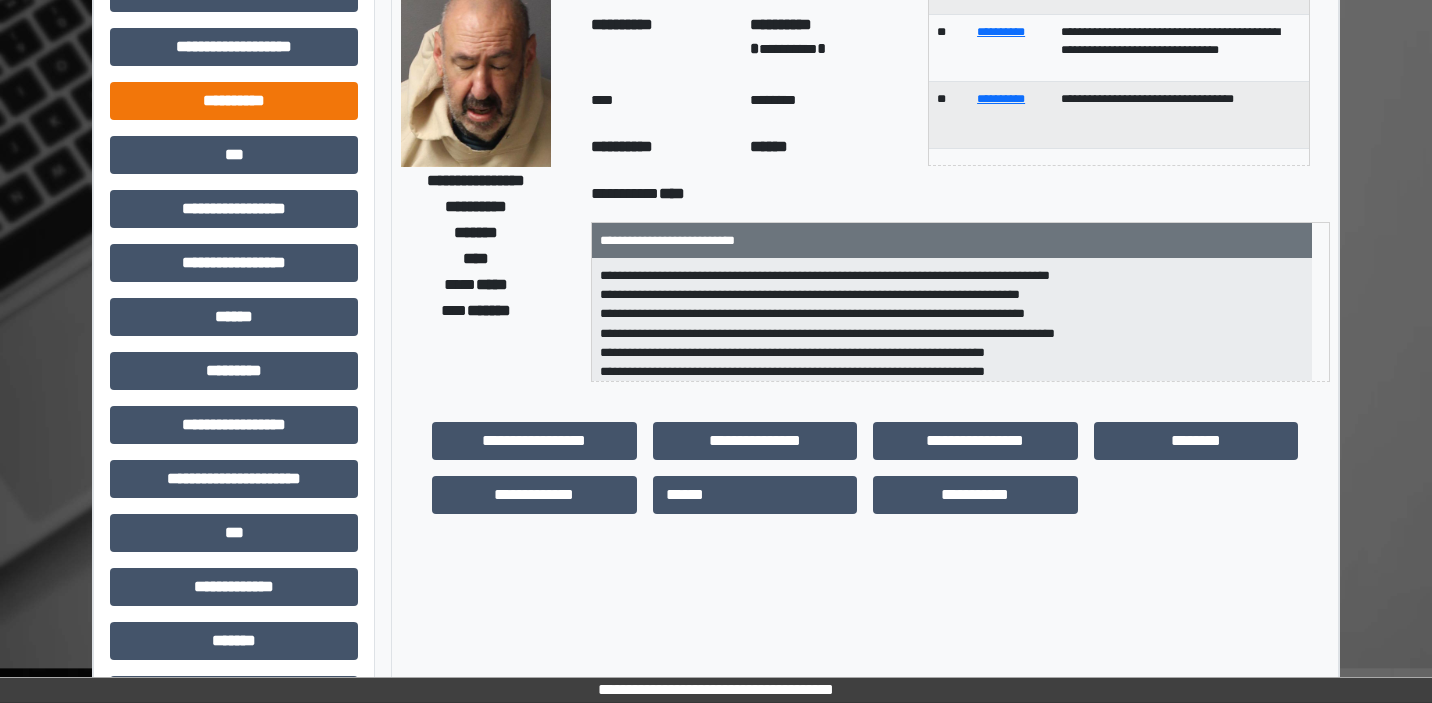 click on "**********" at bounding box center (234, 101) 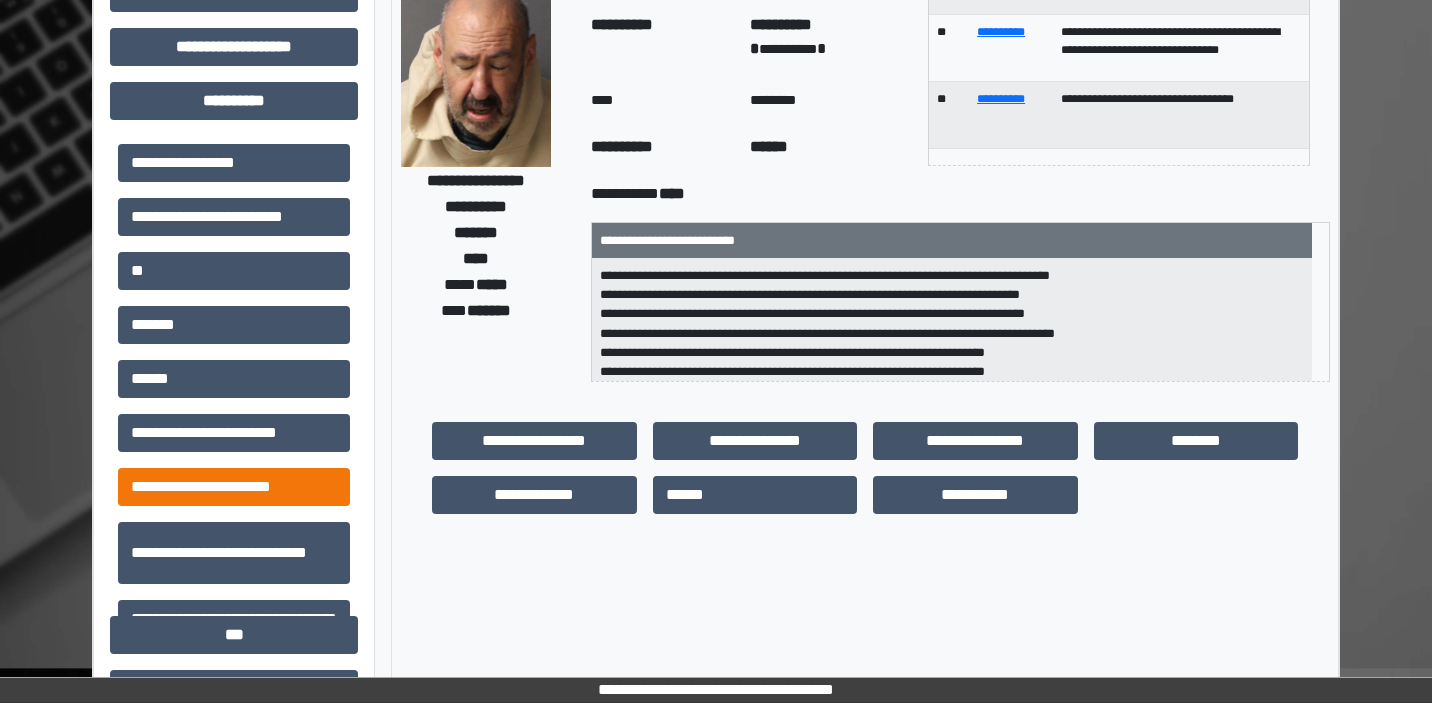 click on "**********" at bounding box center (234, 487) 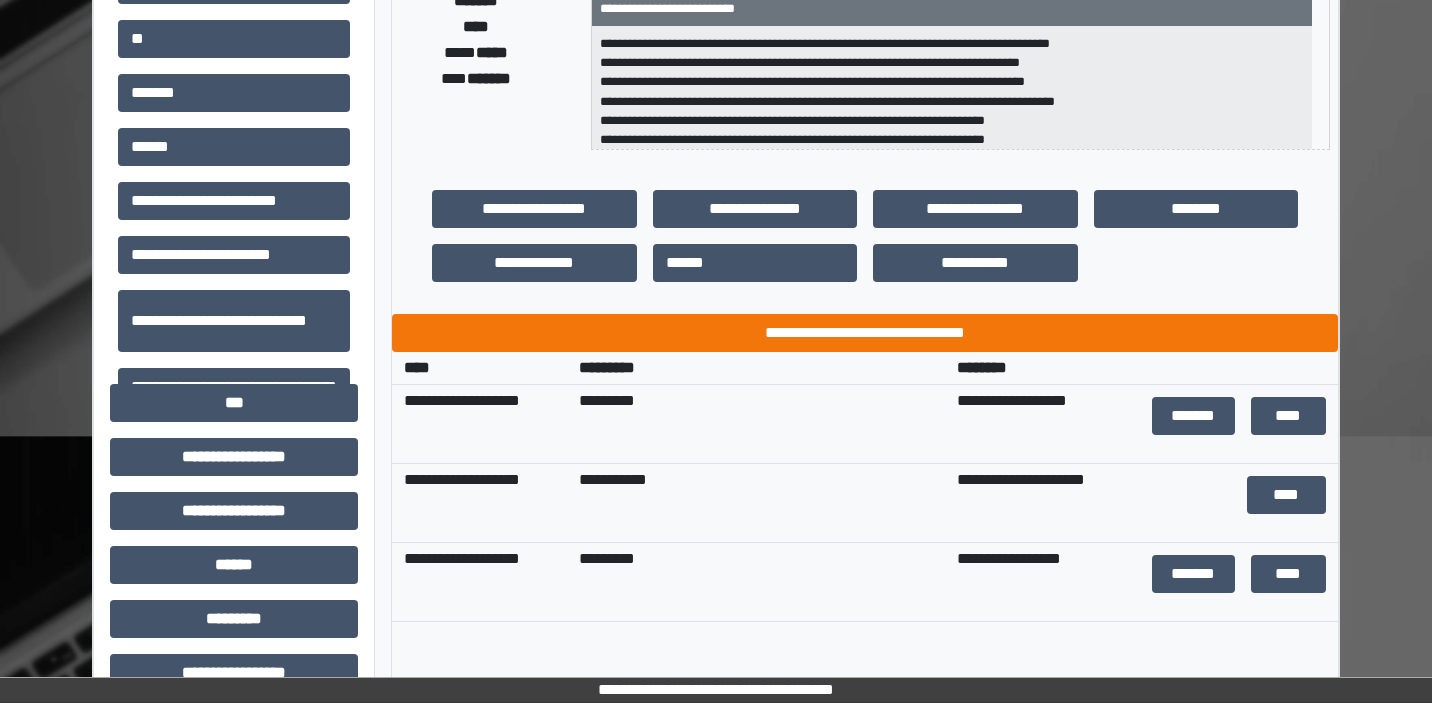 scroll, scrollTop: 395, scrollLeft: 0, axis: vertical 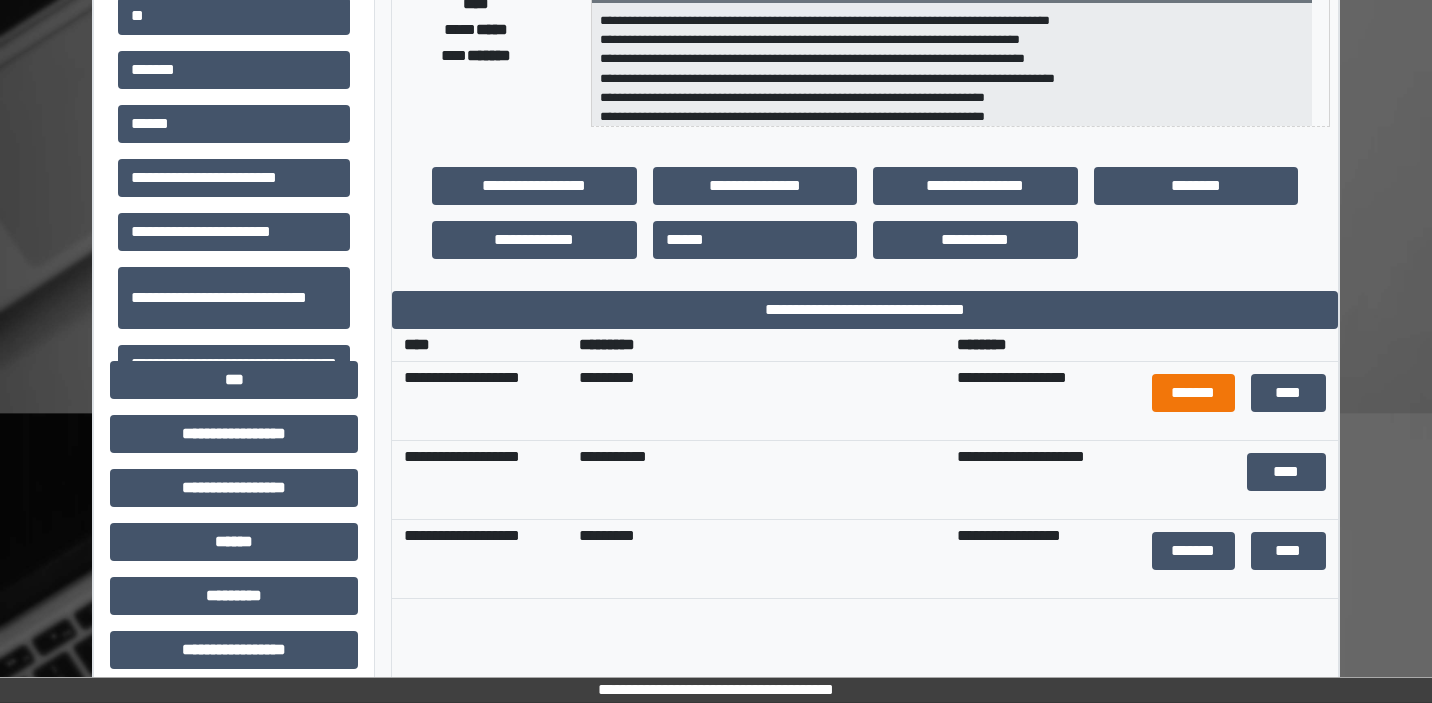 click on "*******" at bounding box center (1193, 393) 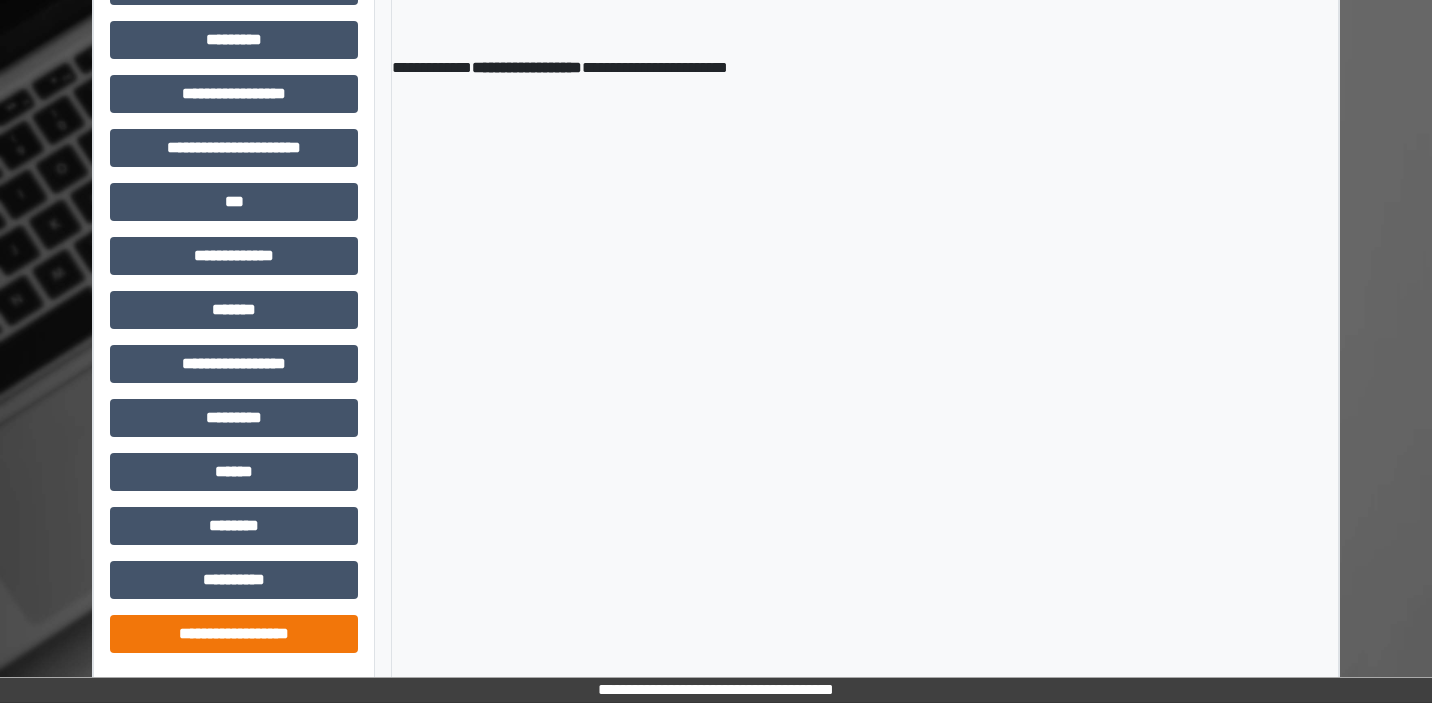 click on "**********" at bounding box center (234, 634) 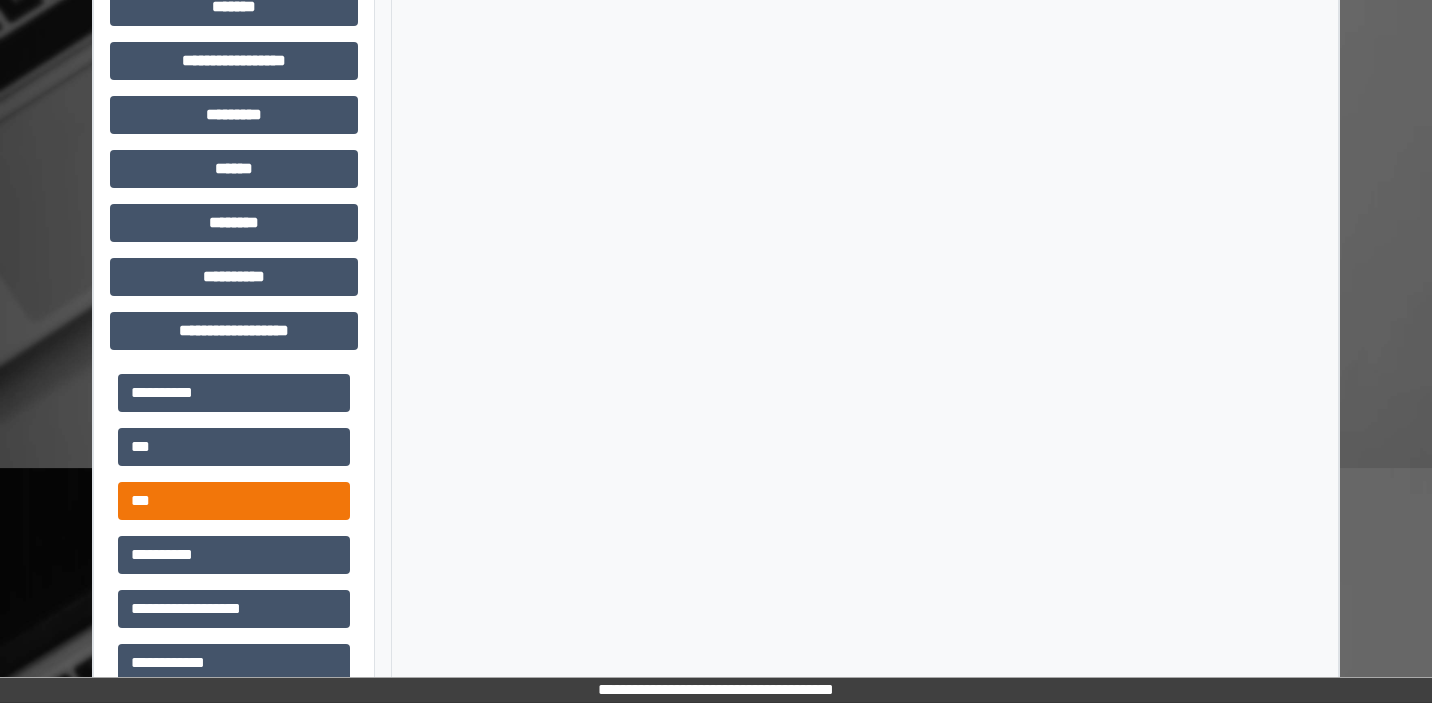 scroll, scrollTop: 1267, scrollLeft: 0, axis: vertical 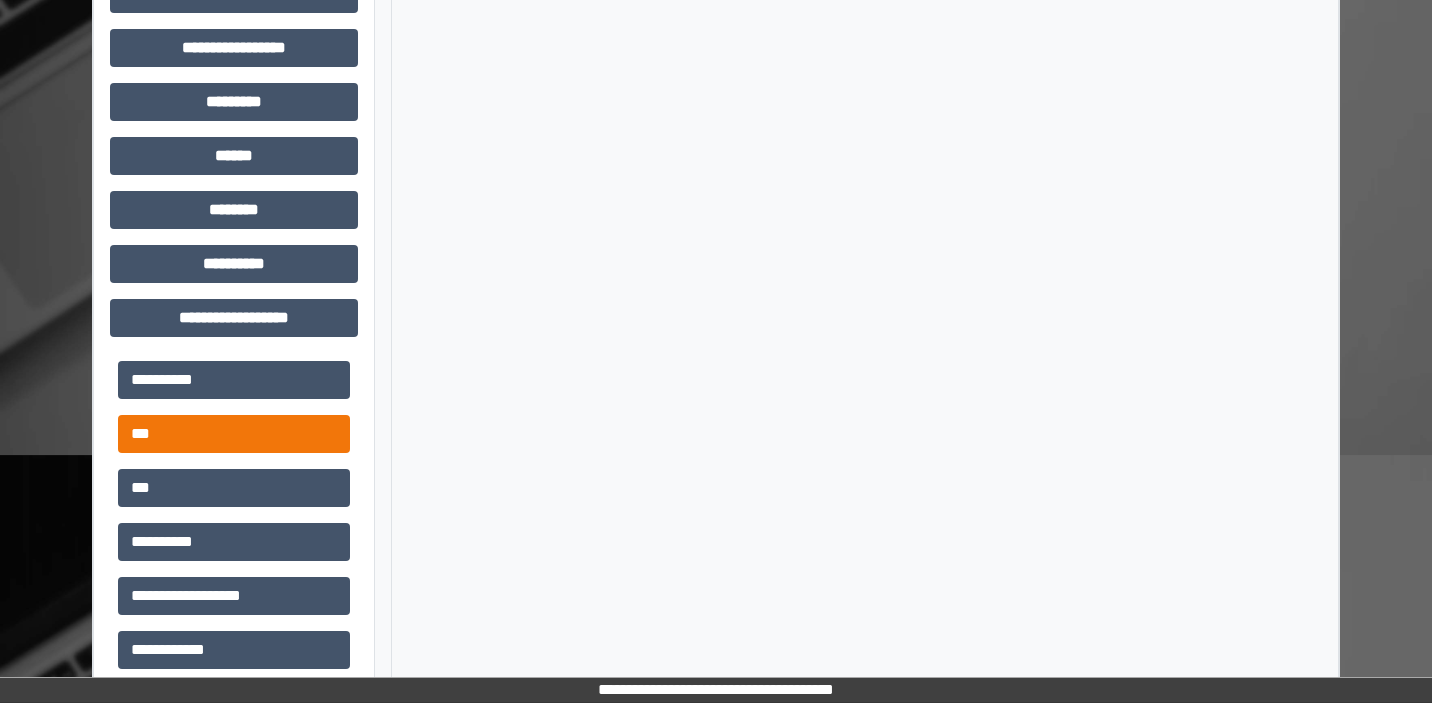 click on "***" at bounding box center (234, 434) 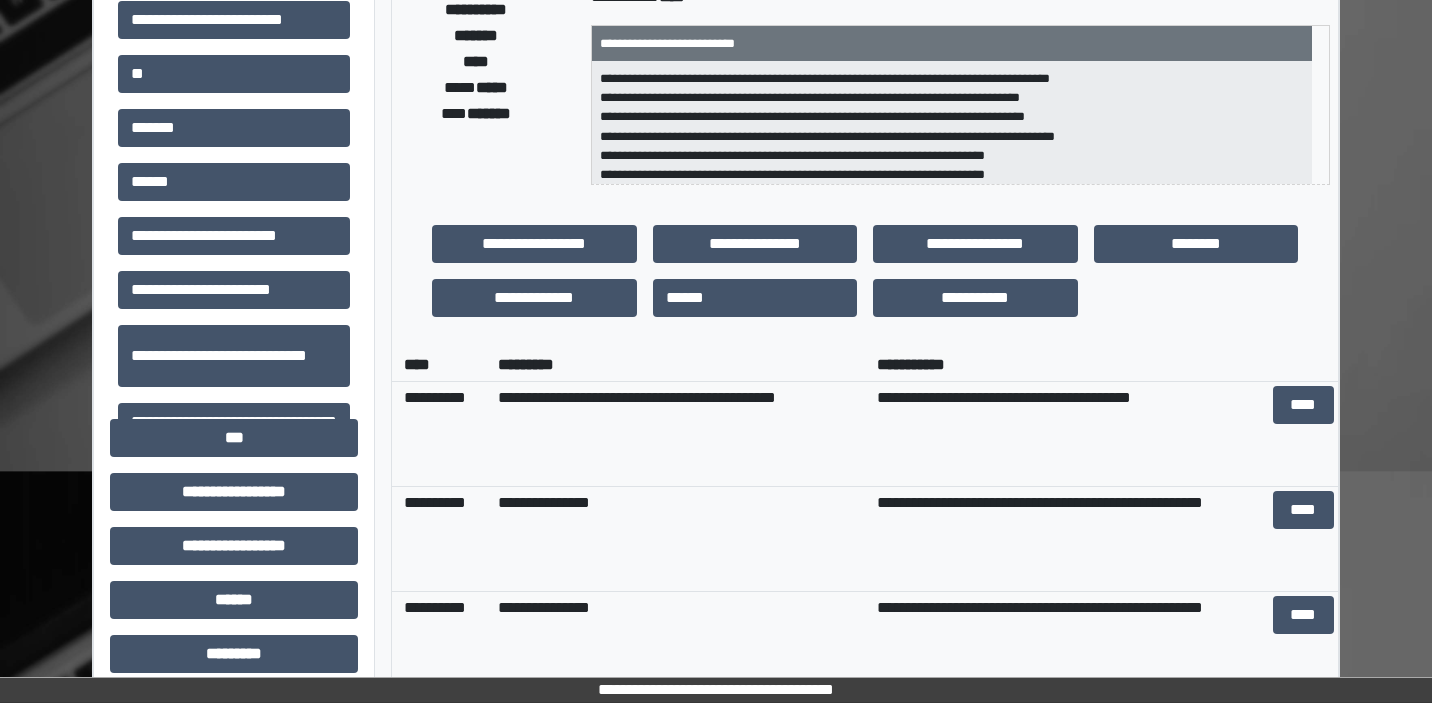 scroll, scrollTop: 329, scrollLeft: 0, axis: vertical 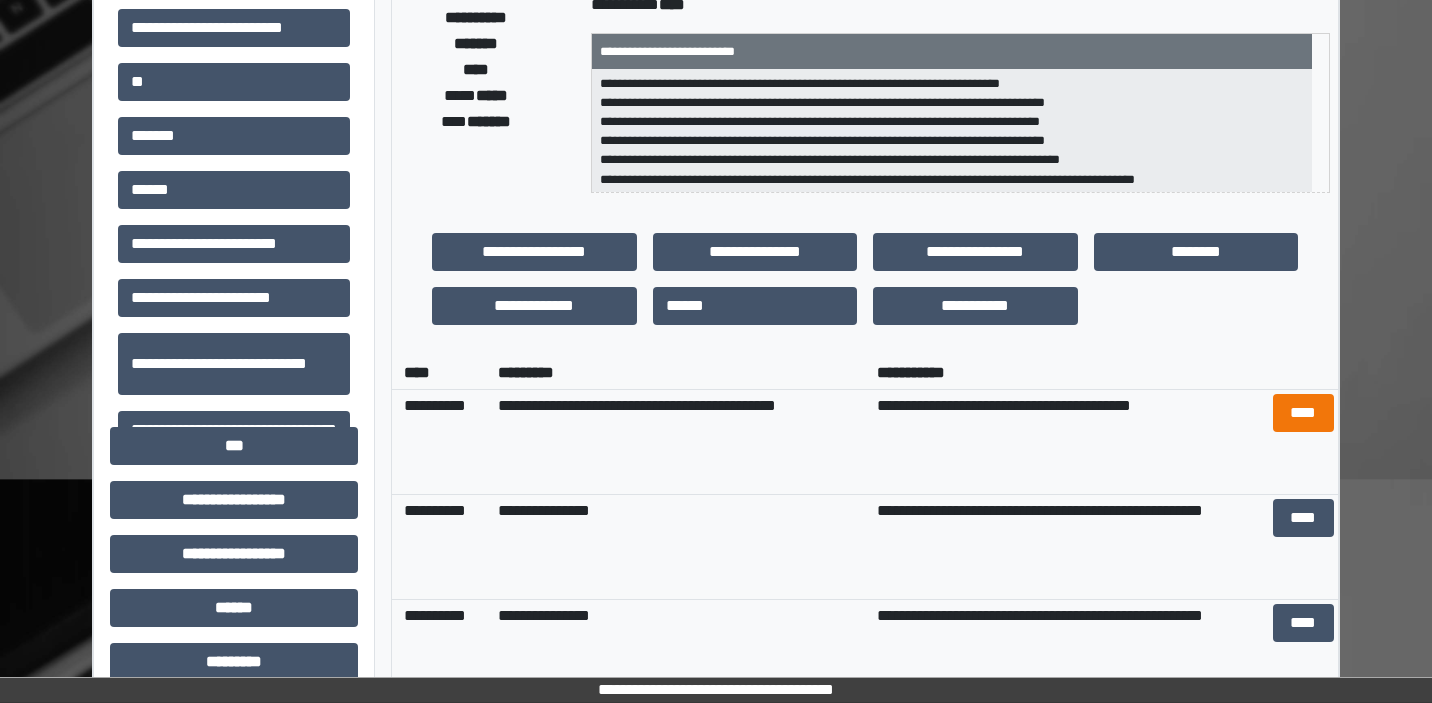 click on "****" at bounding box center (1303, 413) 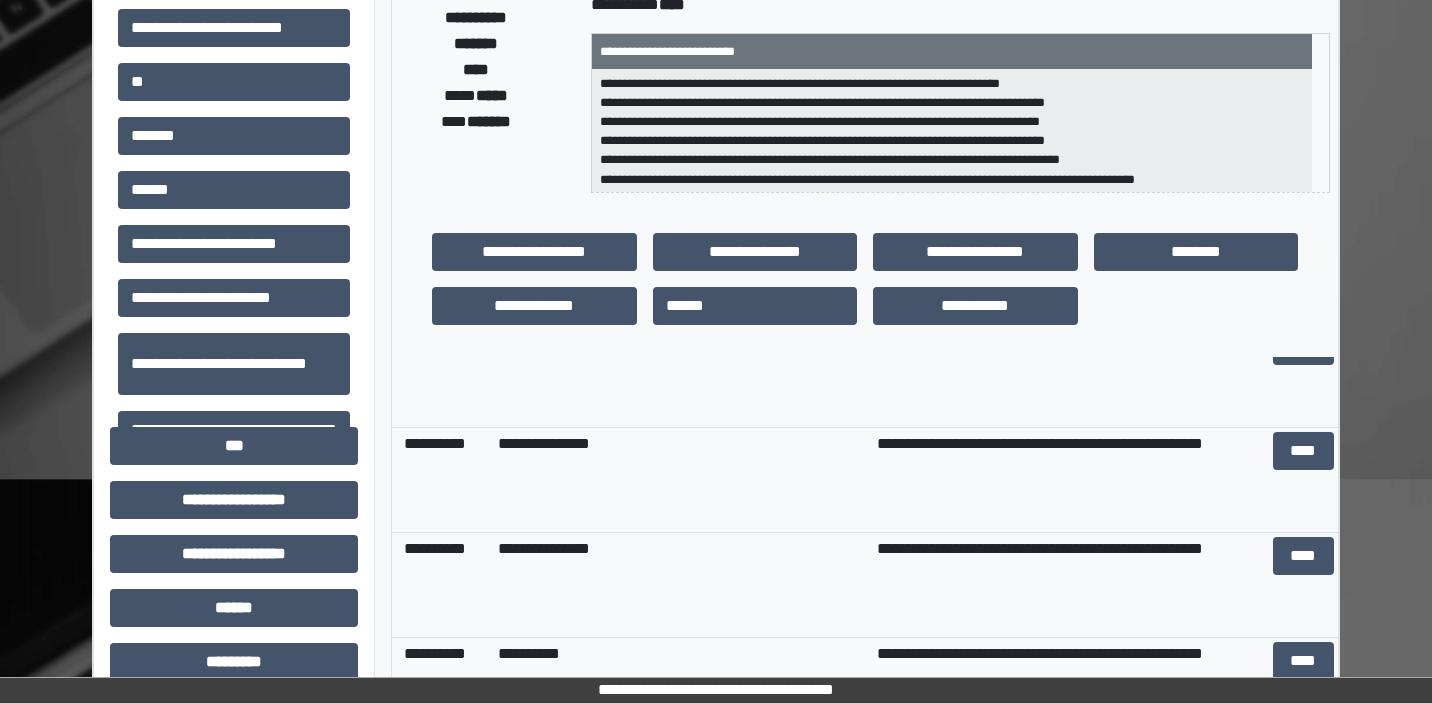scroll, scrollTop: 71, scrollLeft: 0, axis: vertical 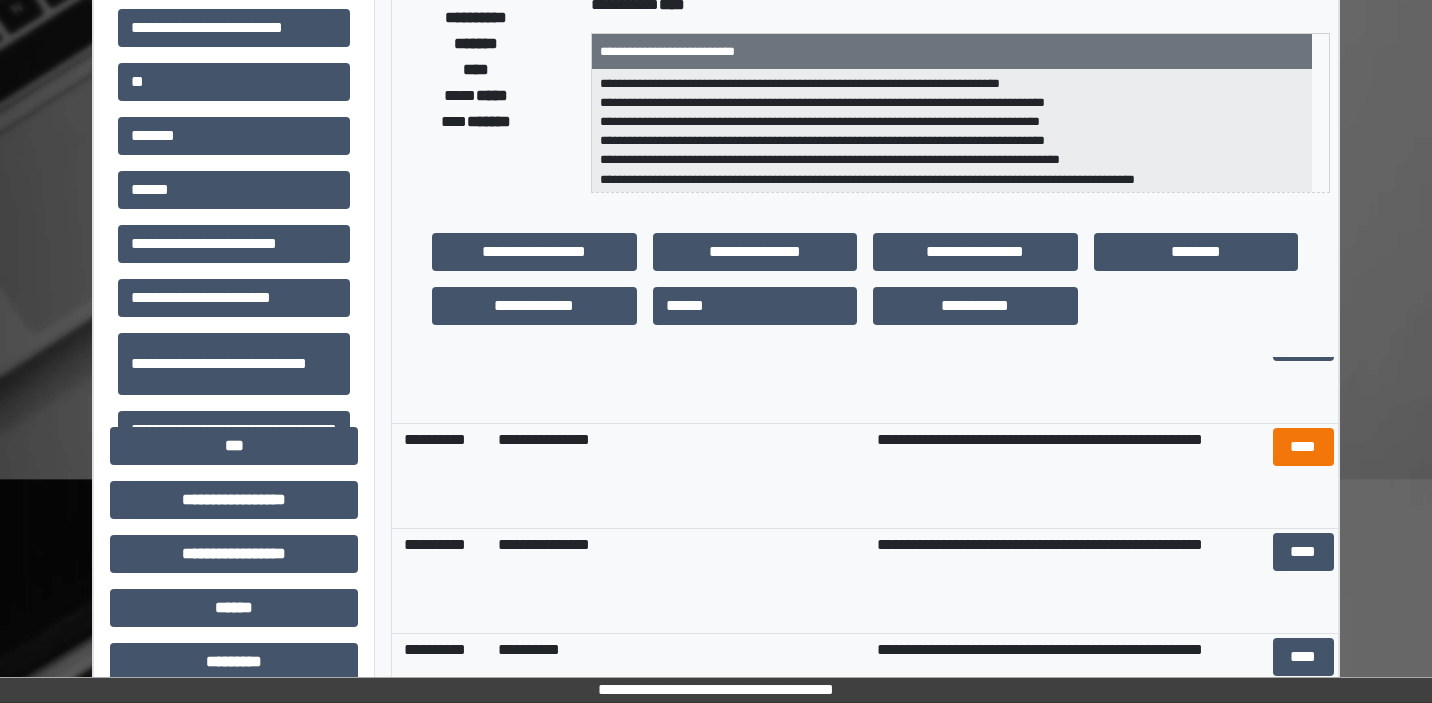 click on "****" at bounding box center (1303, 447) 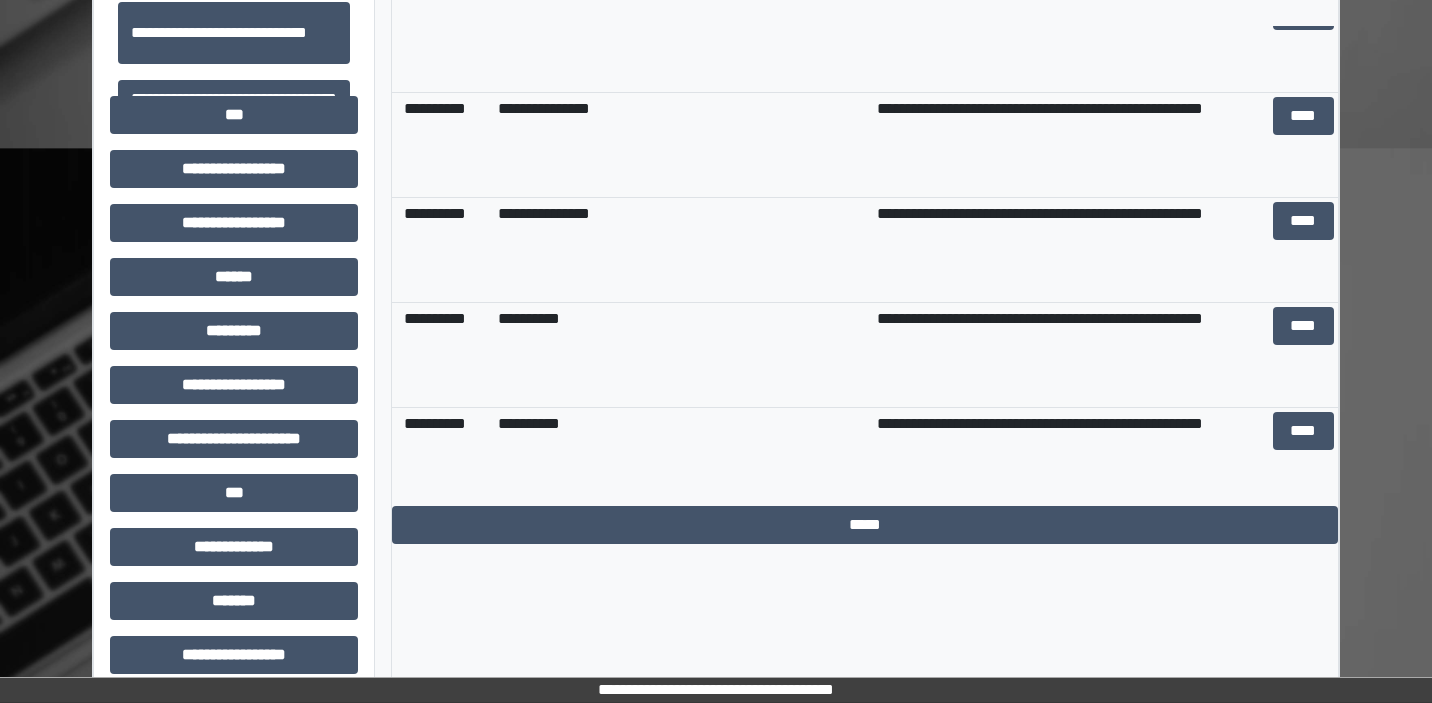 scroll, scrollTop: 732, scrollLeft: 0, axis: vertical 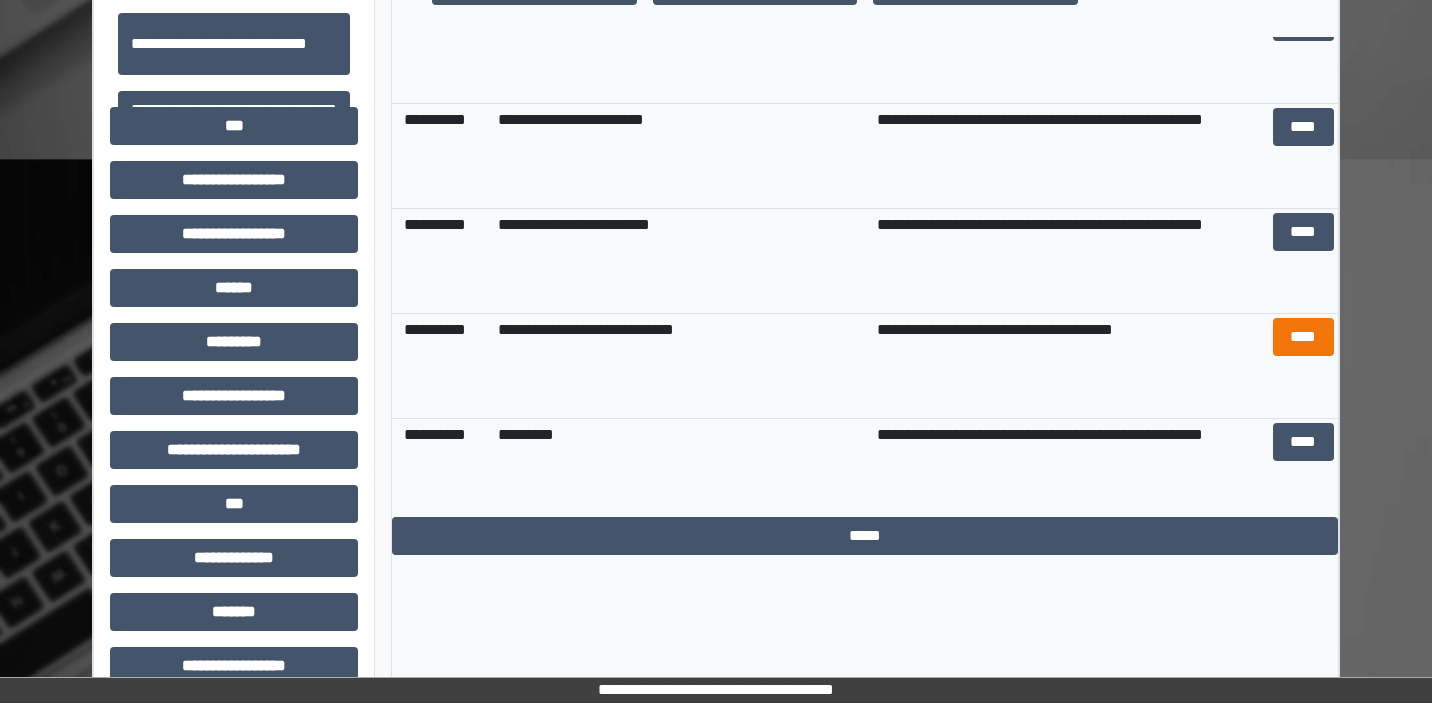 click on "****" at bounding box center (1303, 337) 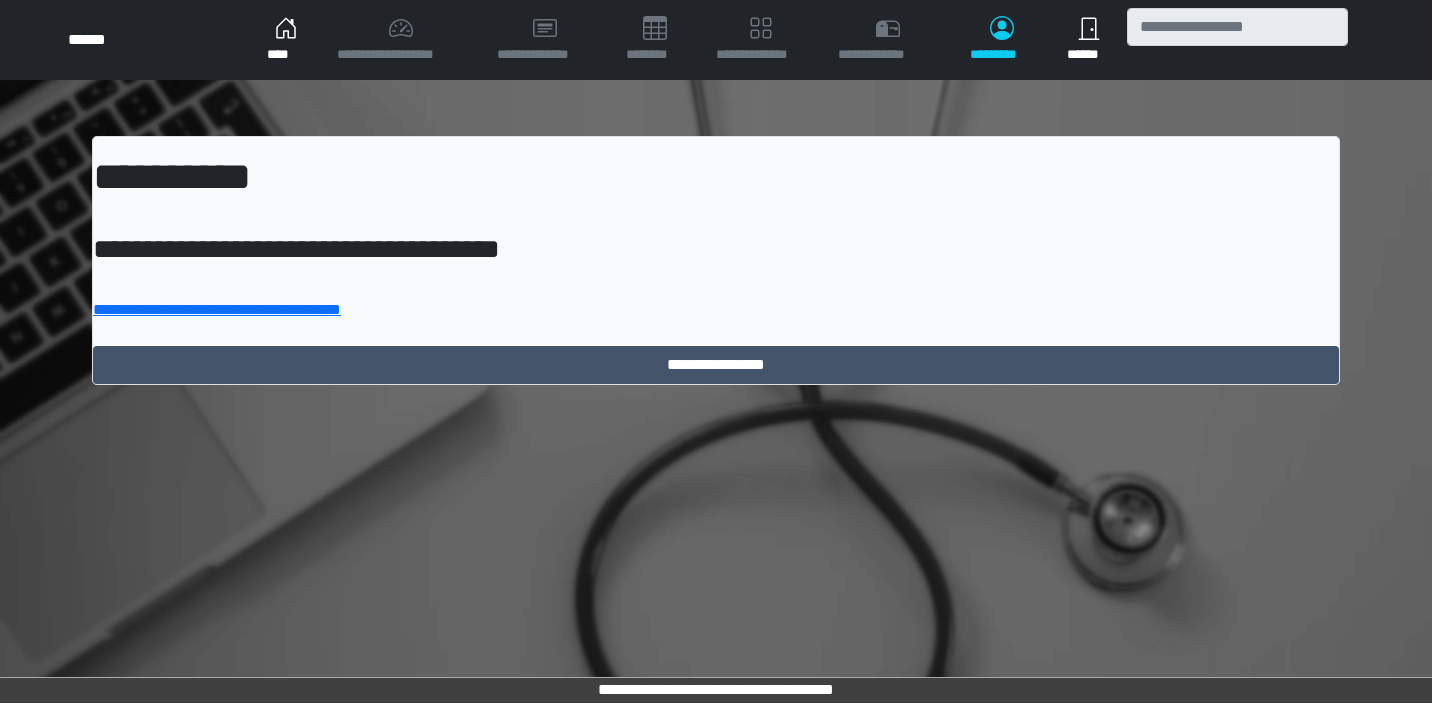 scroll, scrollTop: 0, scrollLeft: 0, axis: both 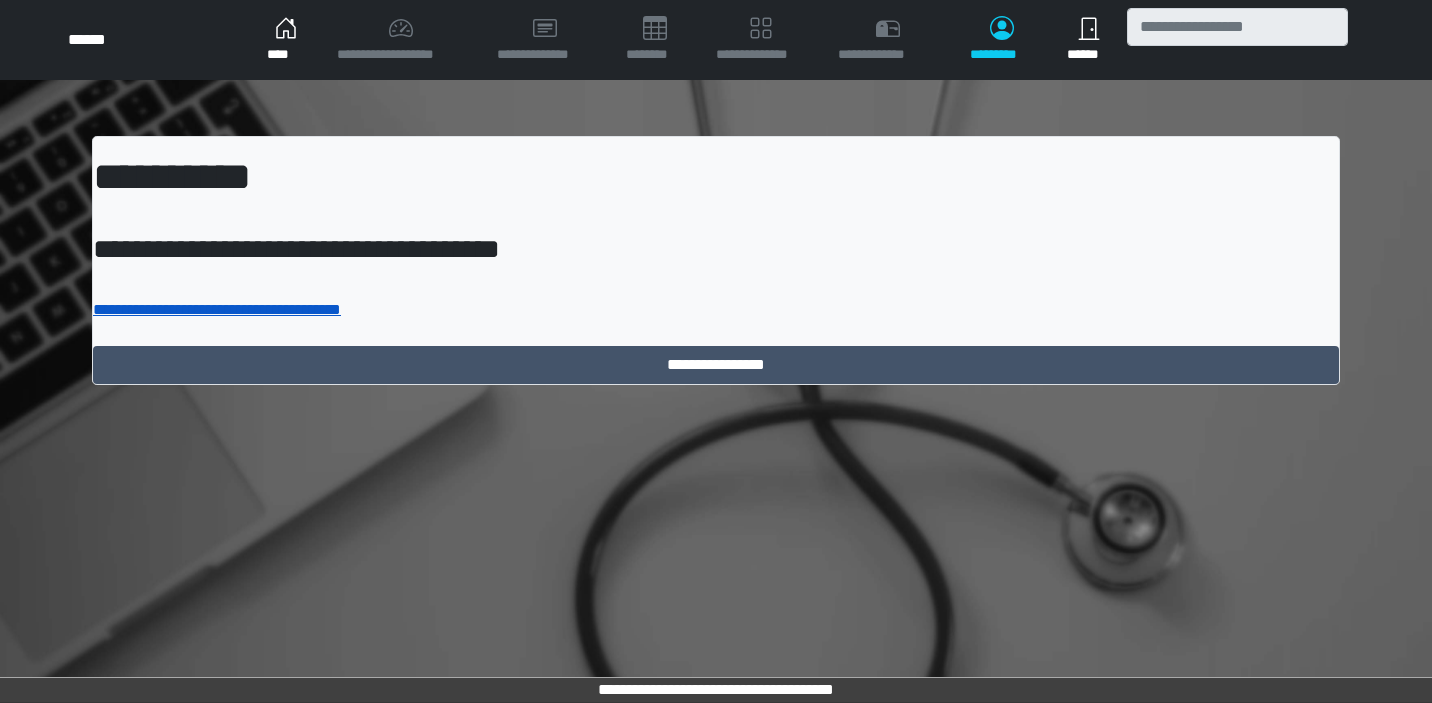 click on "**********" at bounding box center [217, 309] 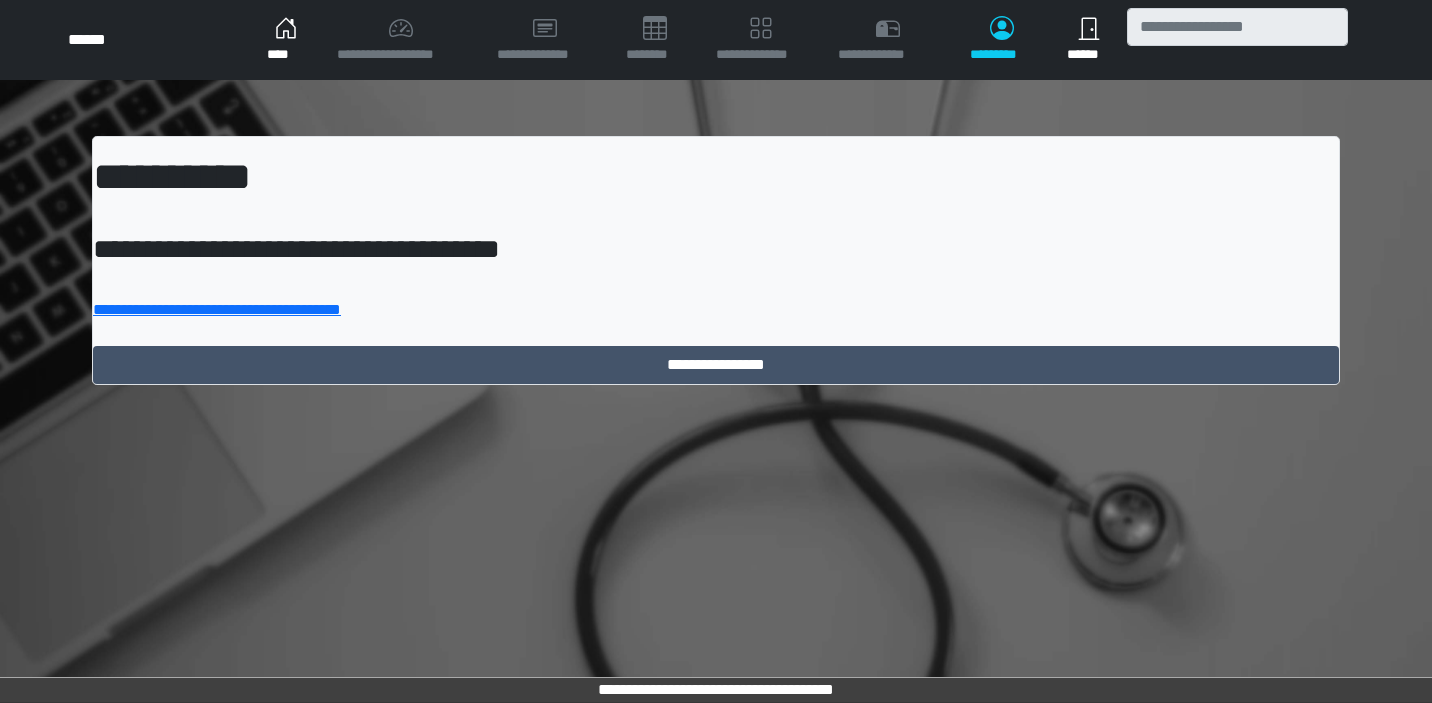 scroll, scrollTop: 0, scrollLeft: 0, axis: both 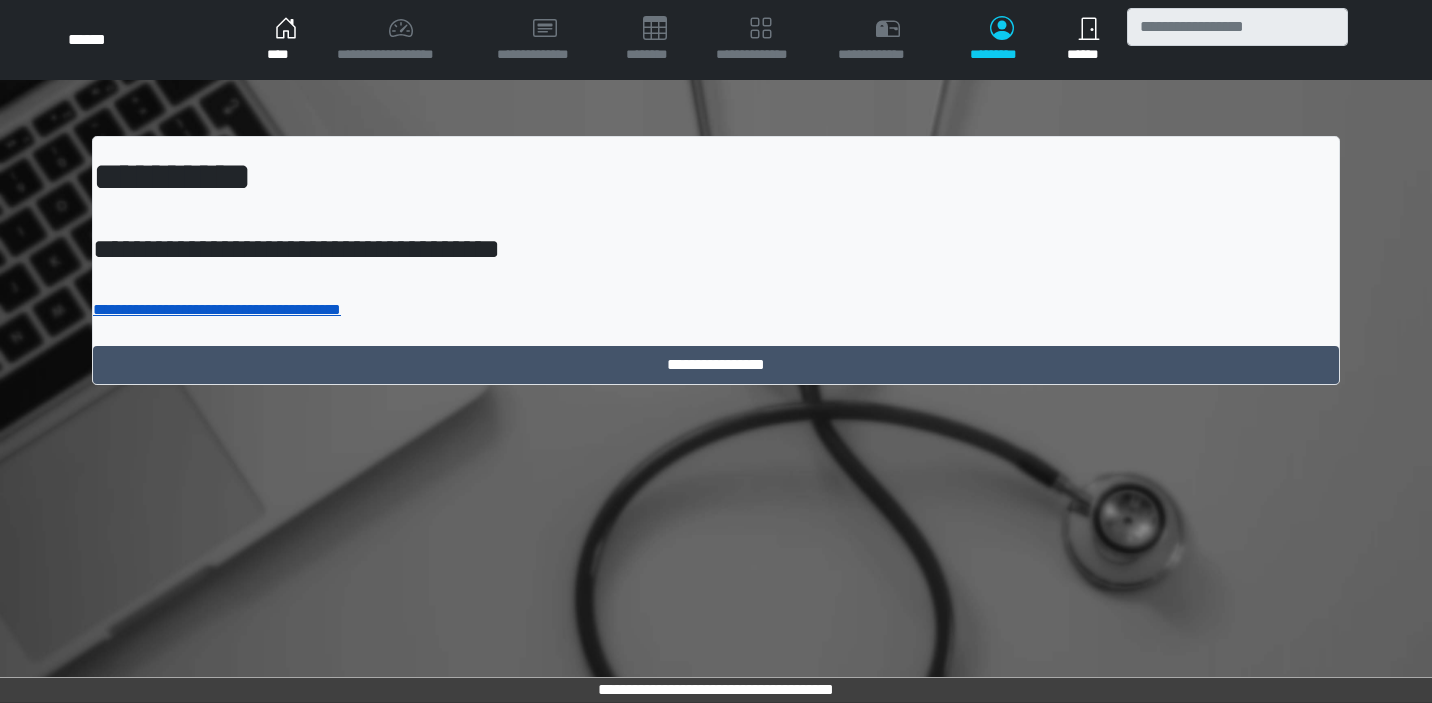 click on "**********" at bounding box center [217, 309] 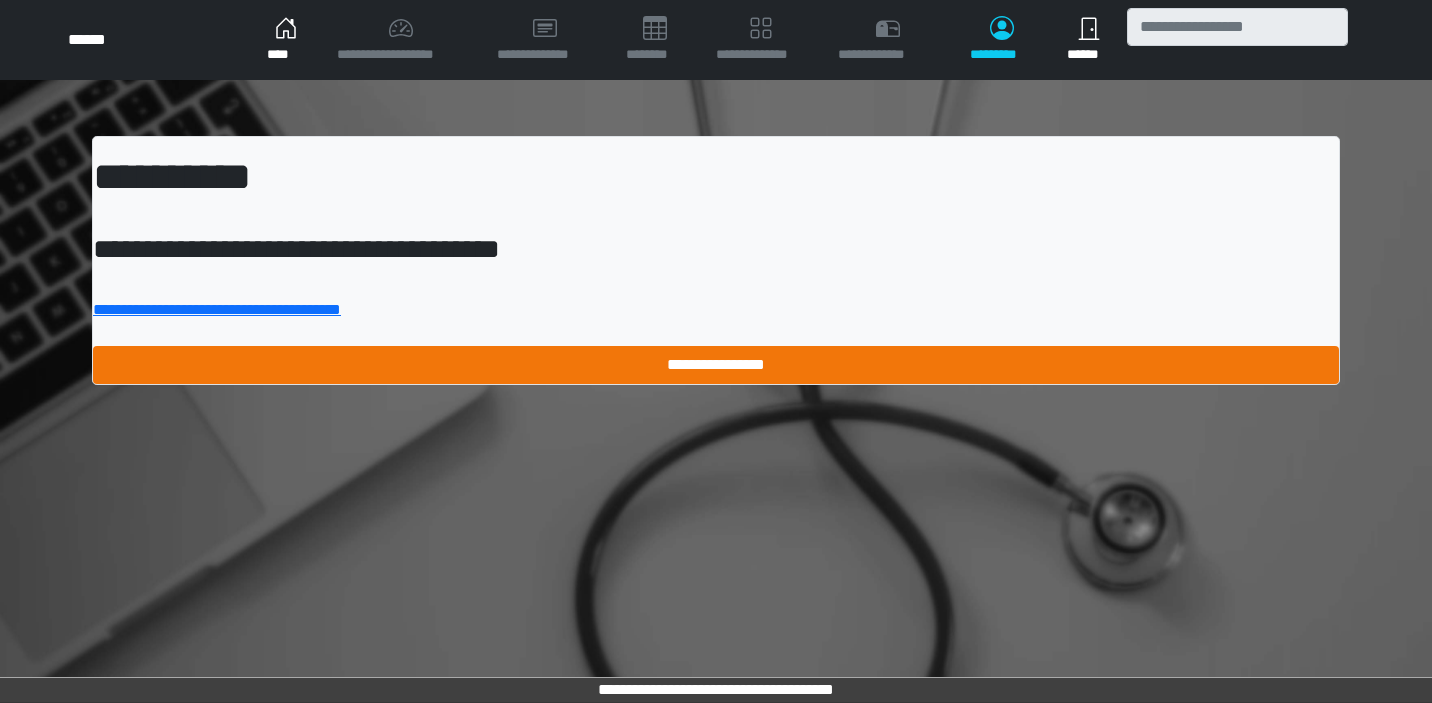 click on "**********" at bounding box center (716, 365) 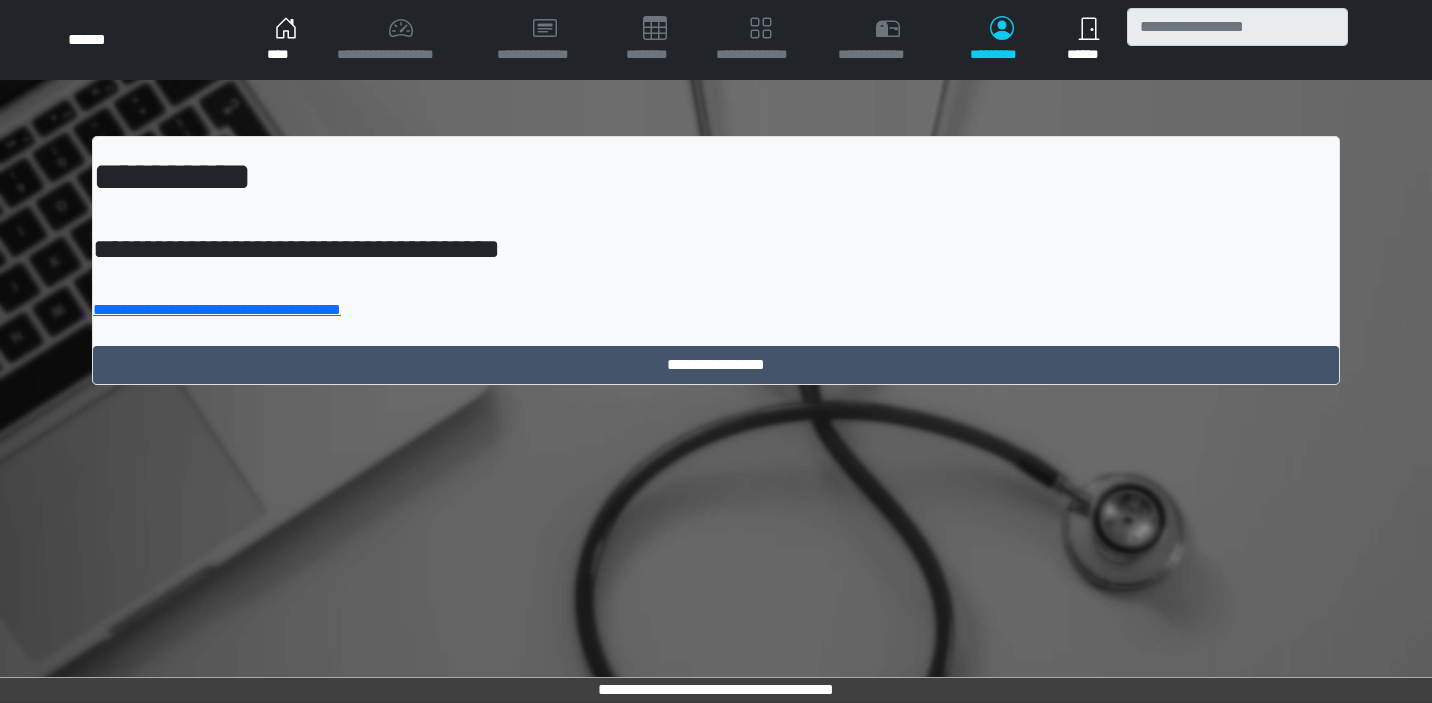scroll, scrollTop: 0, scrollLeft: 0, axis: both 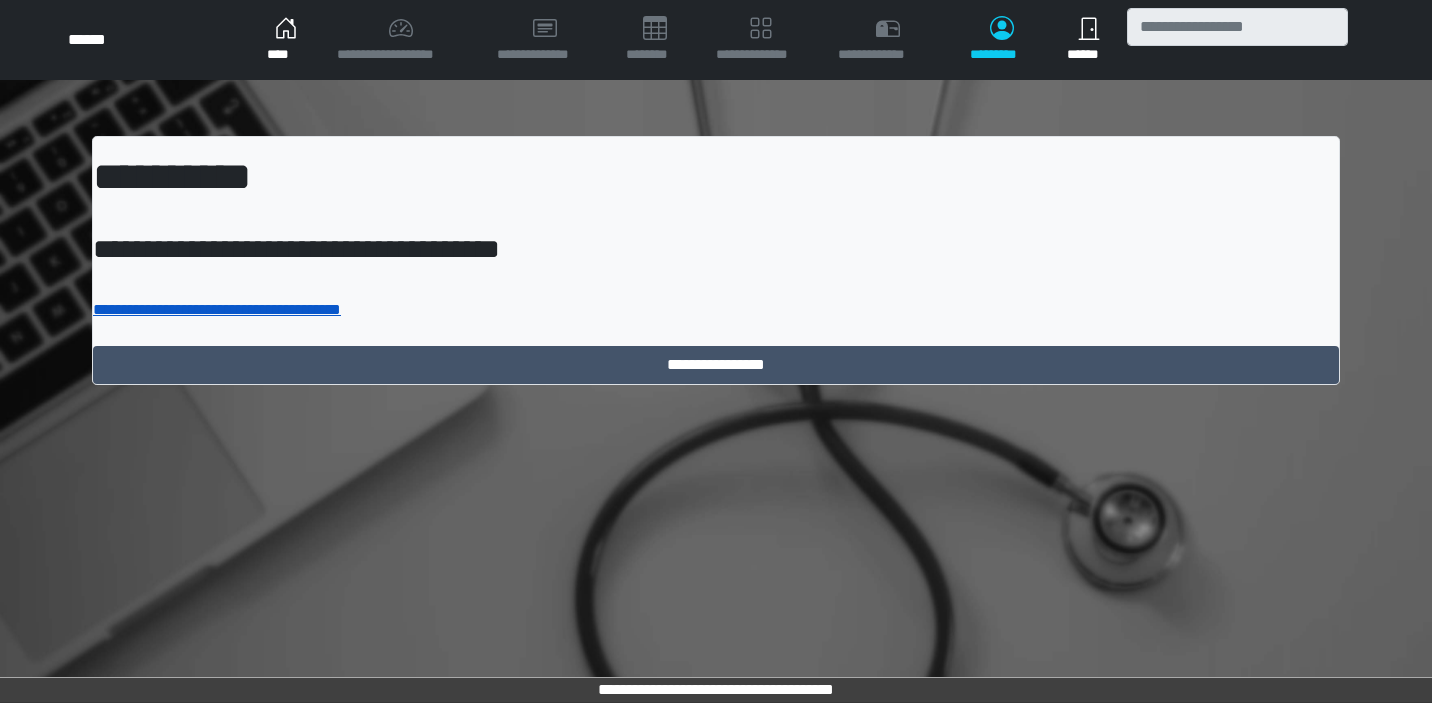 click on "**********" at bounding box center [217, 309] 